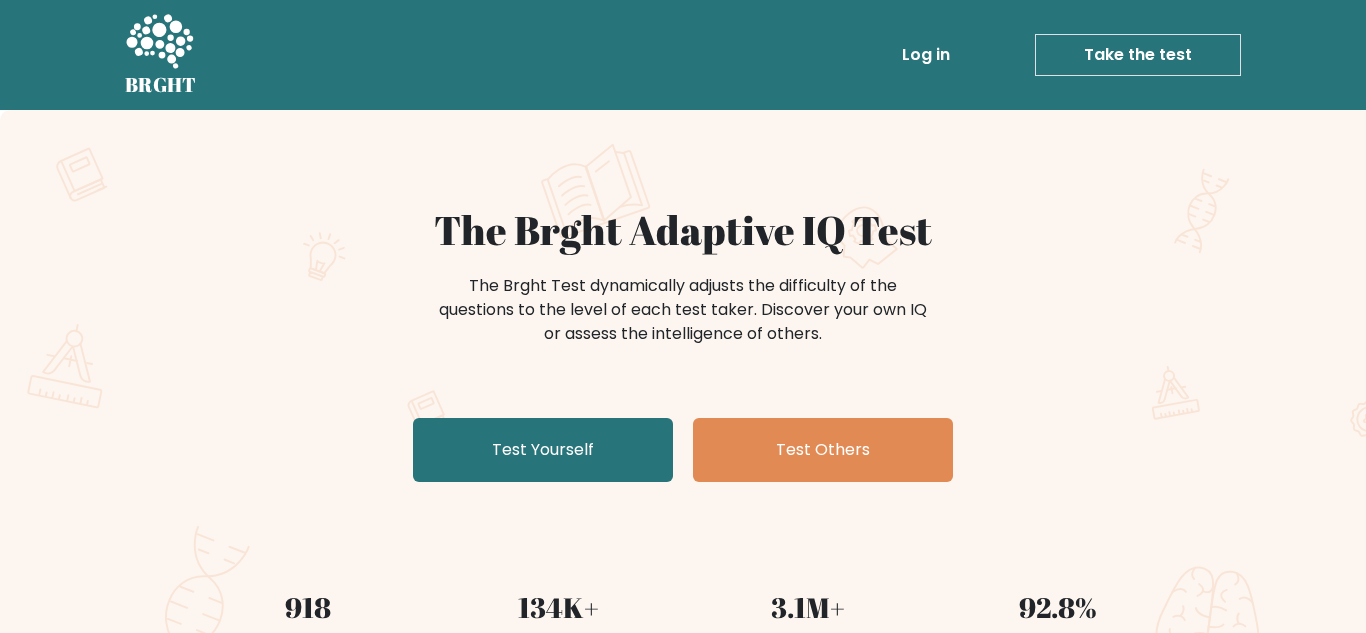 scroll, scrollTop: 0, scrollLeft: 0, axis: both 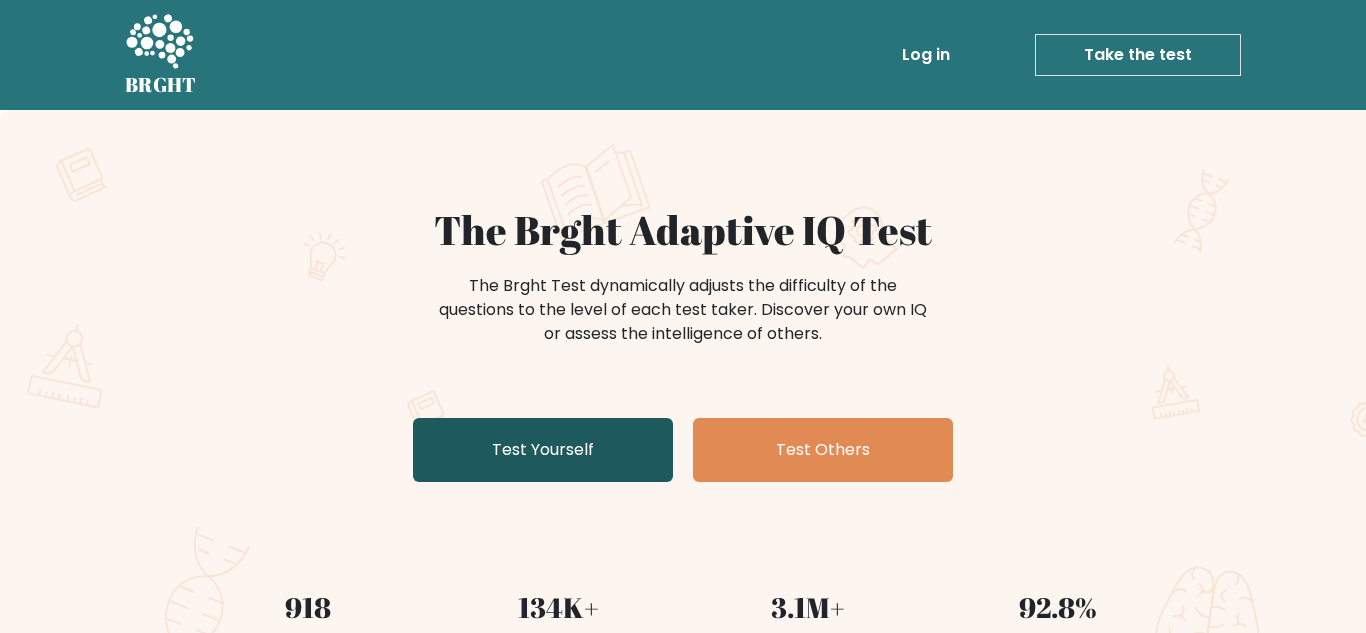 click on "Test Yourself" at bounding box center (543, 450) 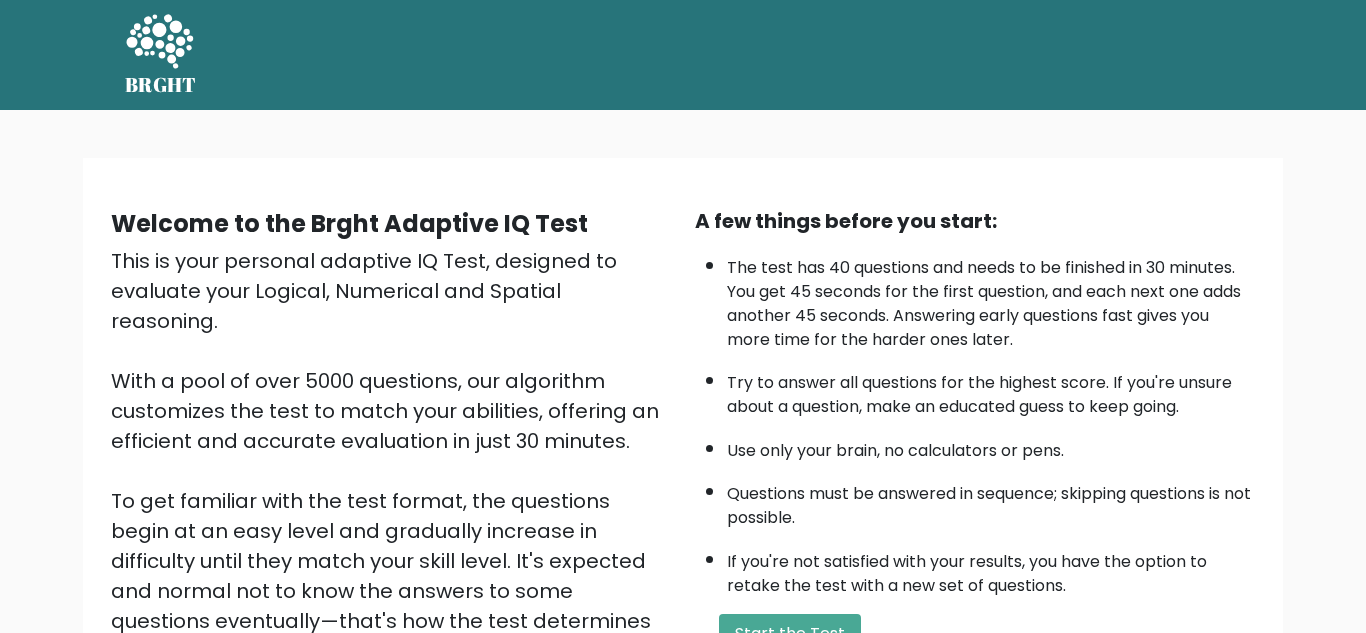 scroll, scrollTop: 0, scrollLeft: 0, axis: both 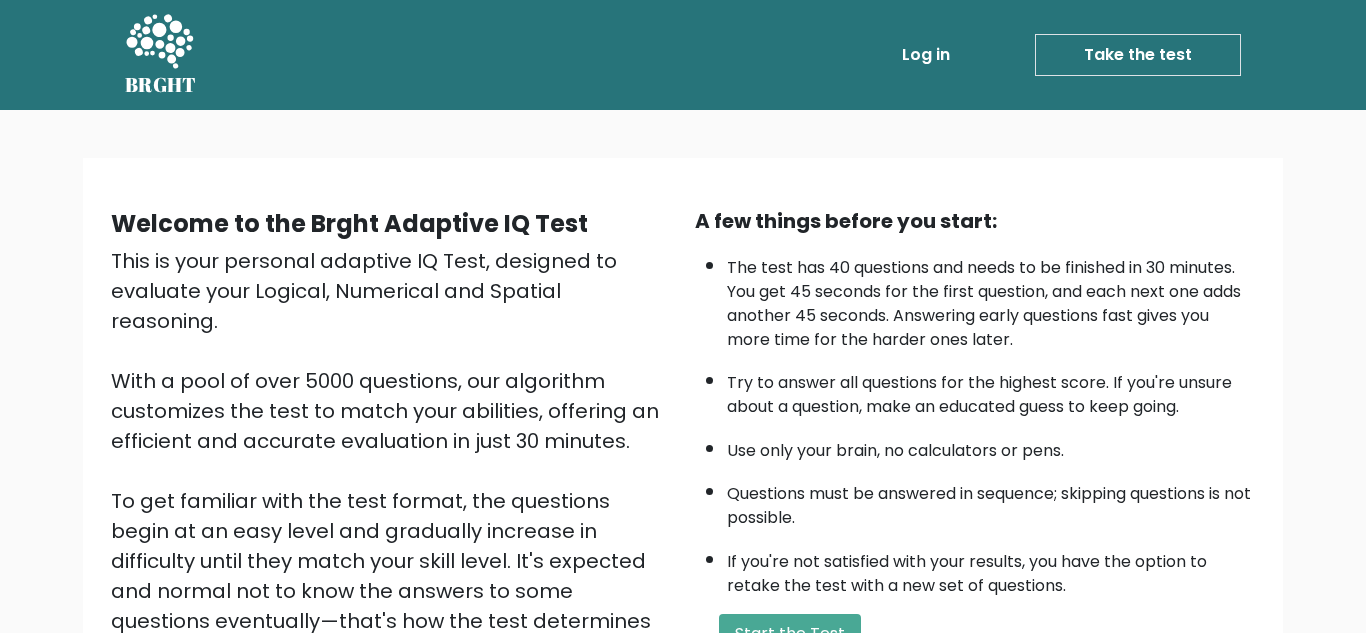 click on "This is your personal adaptive IQ Test, designed to evaluate your Logical, Numerical and Spatial reasoning.
With a pool of over 5000 questions, our algorithm customizes the test to match your abilities, offering an efficient and accurate evaluation in just 30 minutes.
To get familiar with the test format, the questions begin at an easy level and gradually increase in difficulty until they match your skill level. It's expected and normal not to know the answers to some questions eventually—that's how the test determines your level.
Just relax, do your best and enjoy the process!" at bounding box center [391, 486] 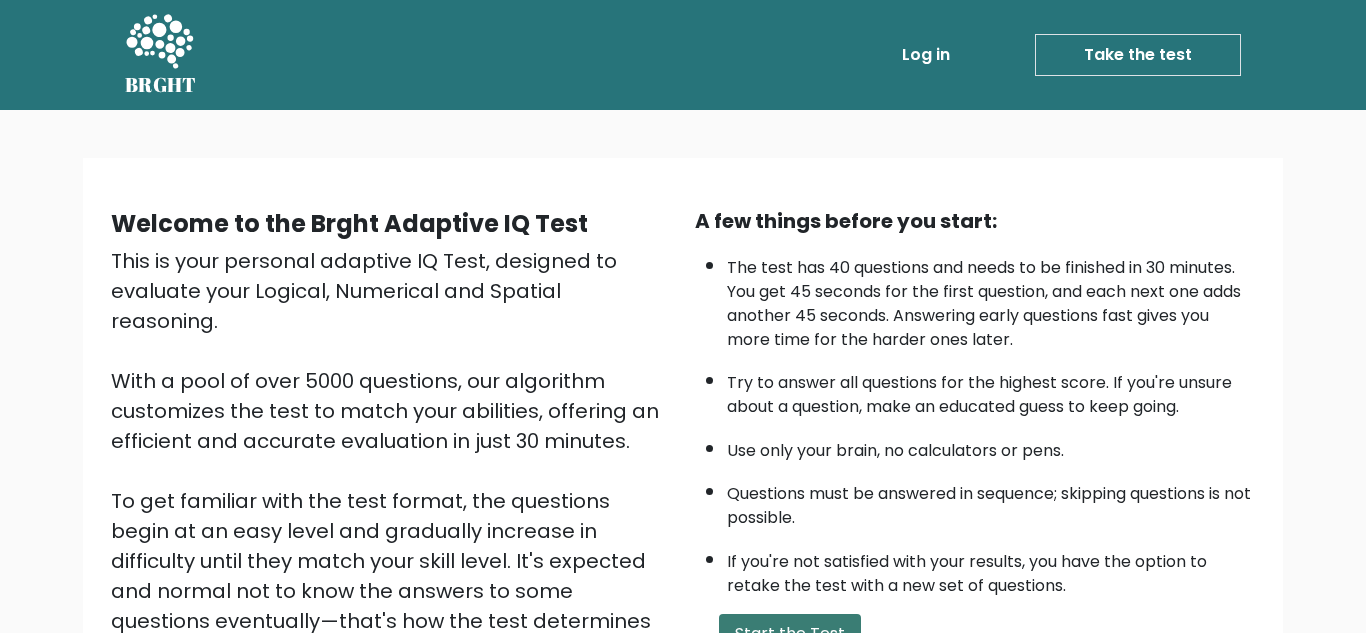 click on "Start the Test" at bounding box center (790, 634) 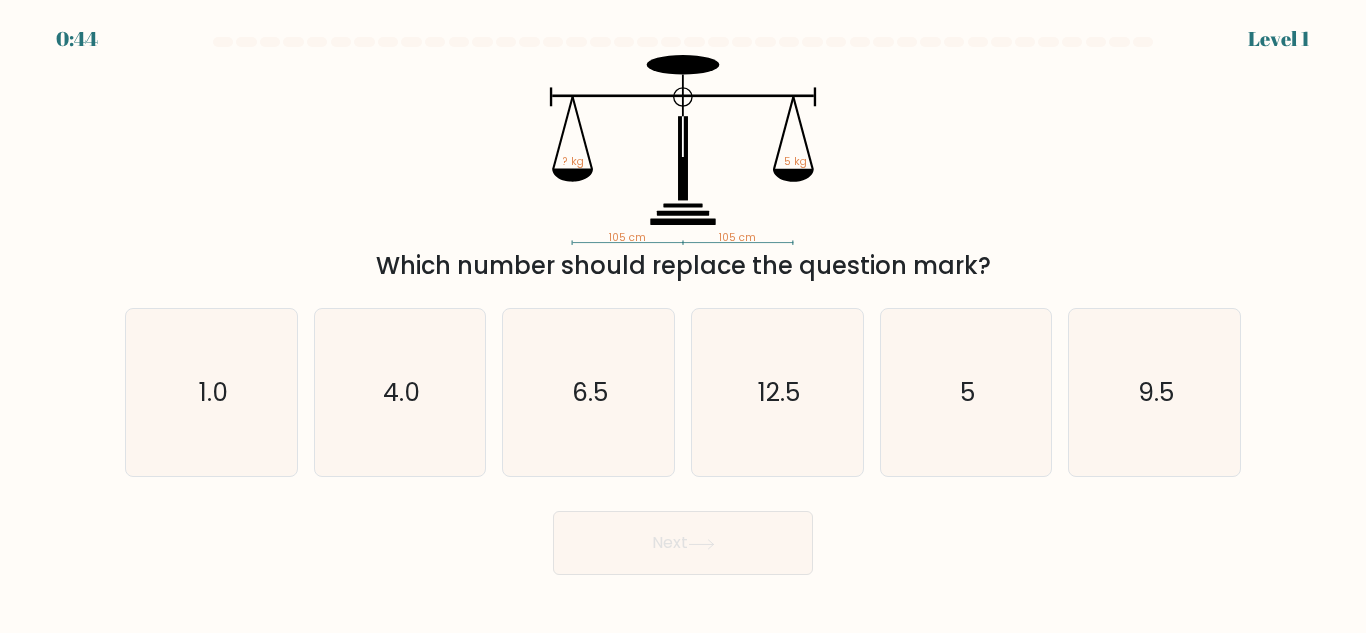 scroll, scrollTop: 0, scrollLeft: 0, axis: both 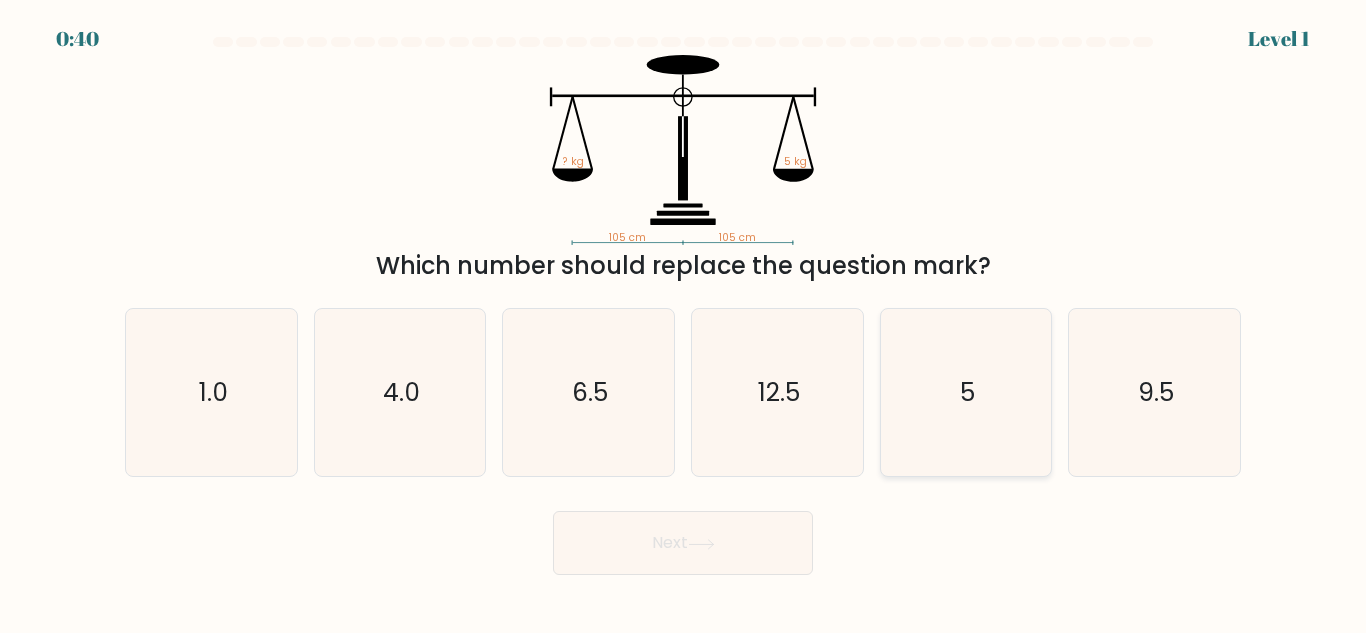 click on "5" 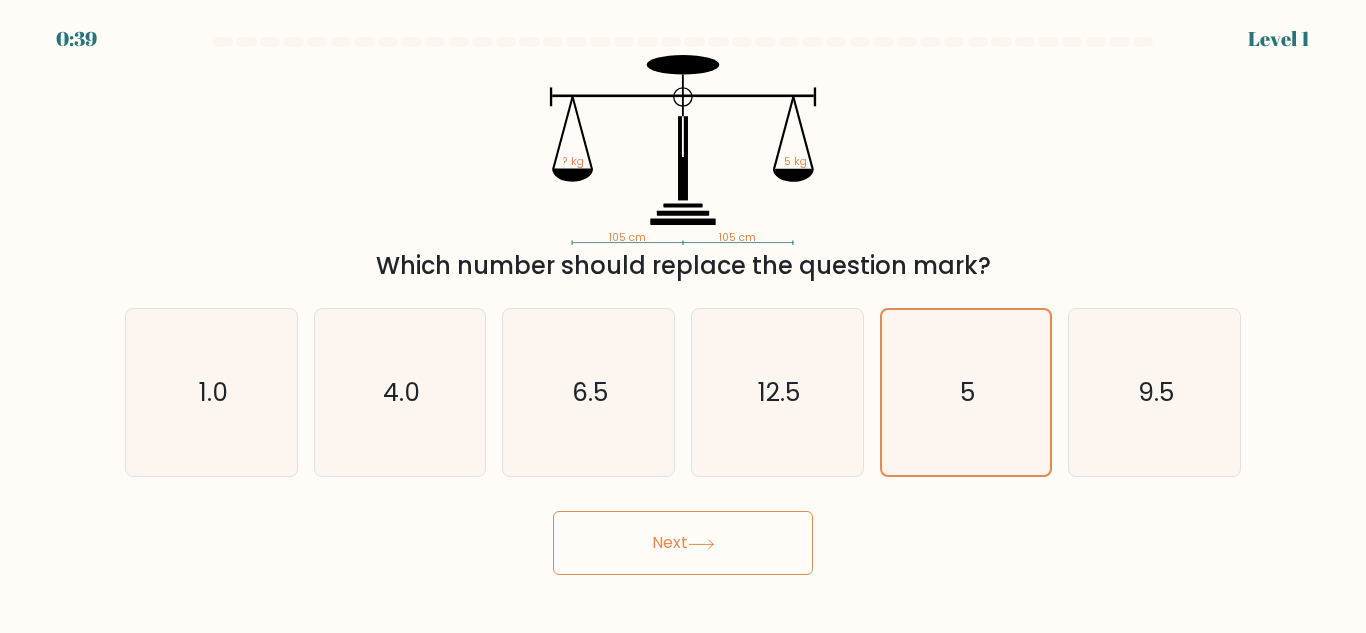 click on "Next" at bounding box center [683, 543] 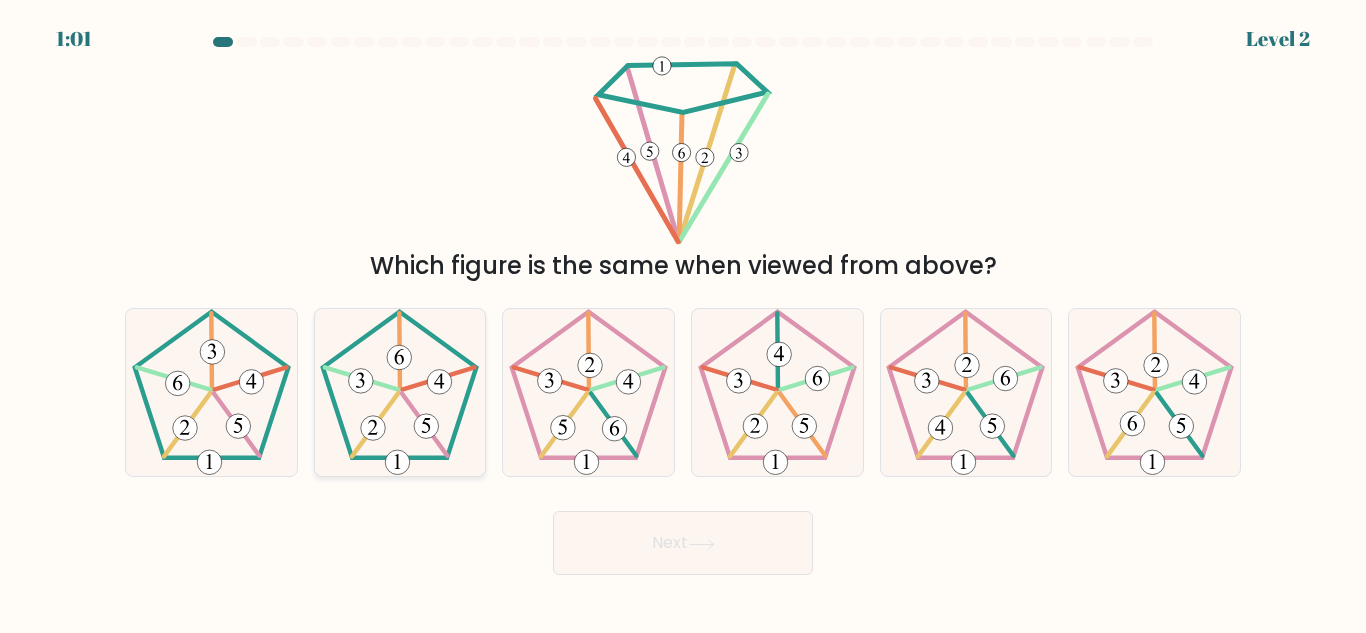 click 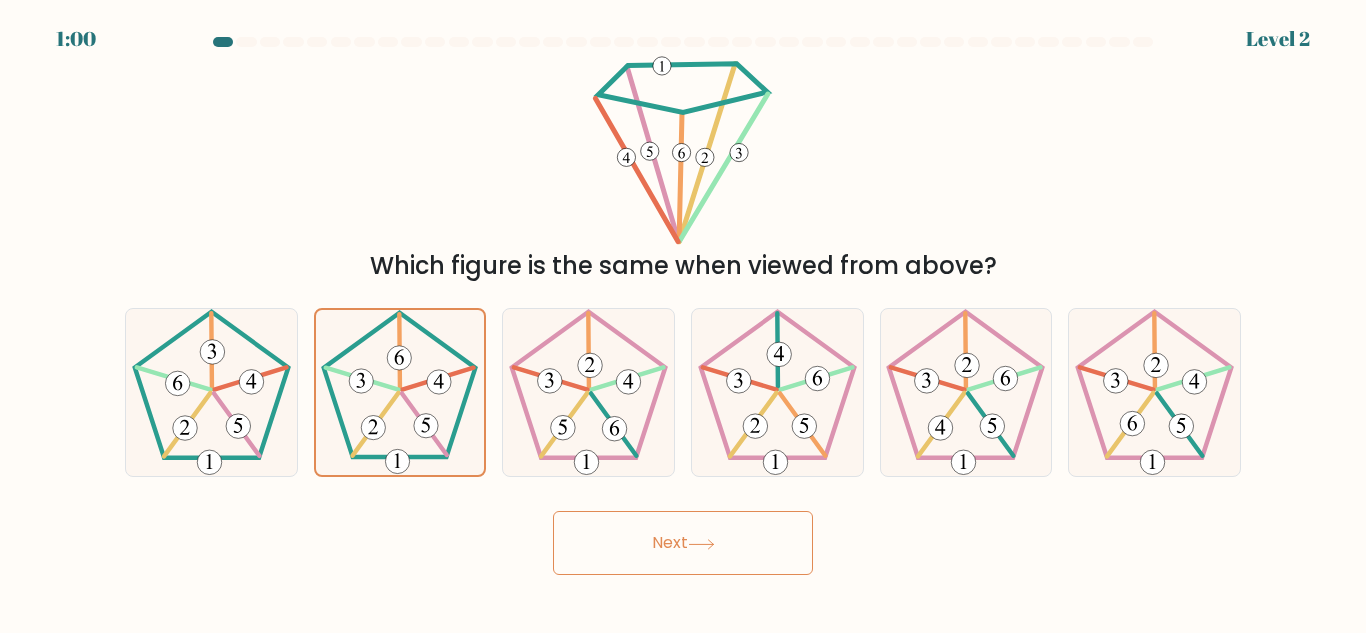 click on "Next" at bounding box center [683, 543] 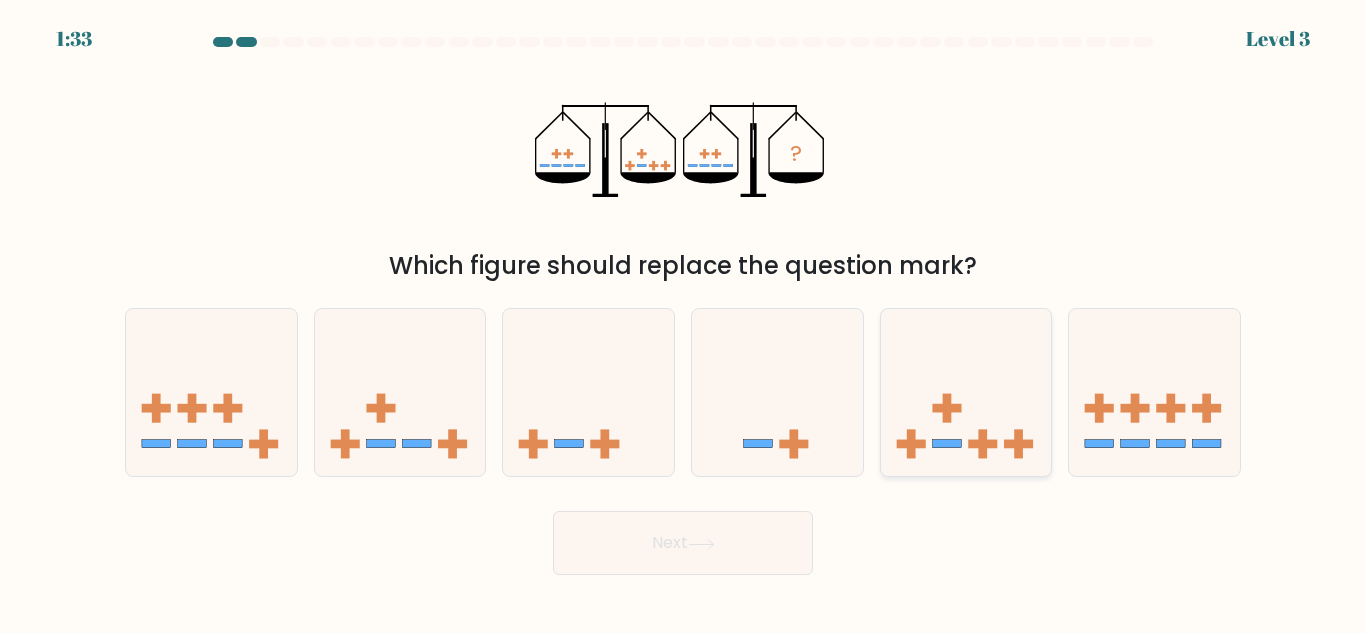 click 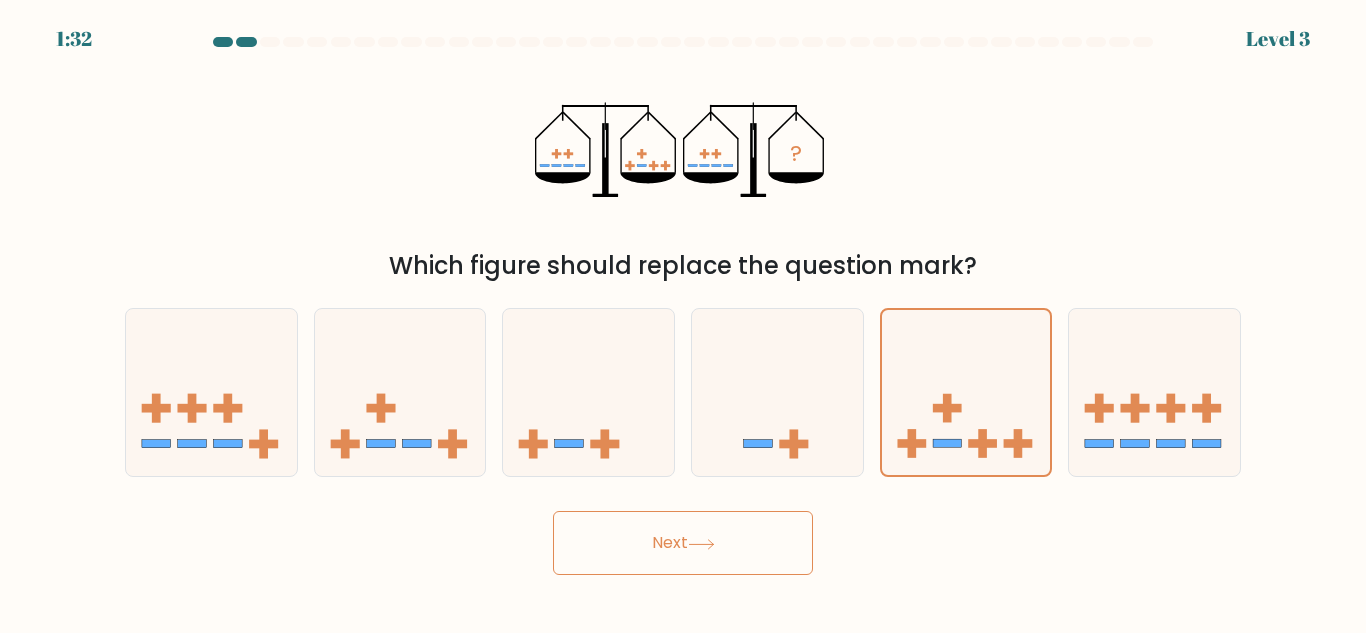 click on "Next" at bounding box center (683, 543) 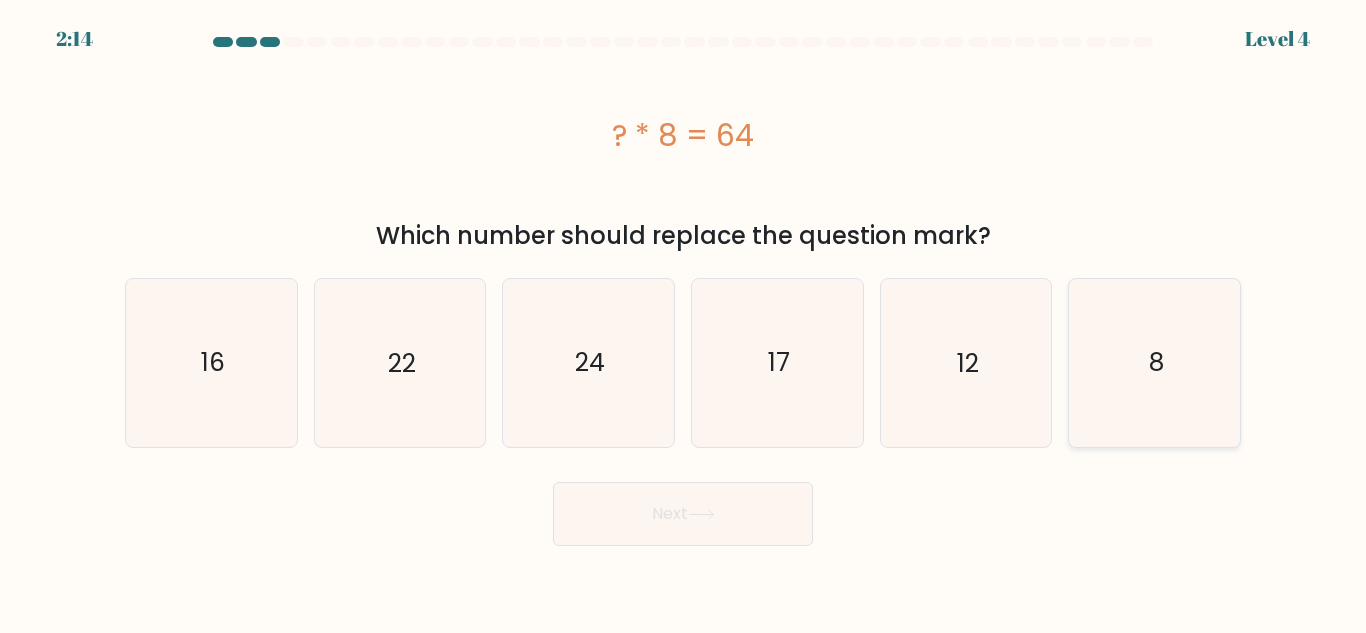 click on "8" 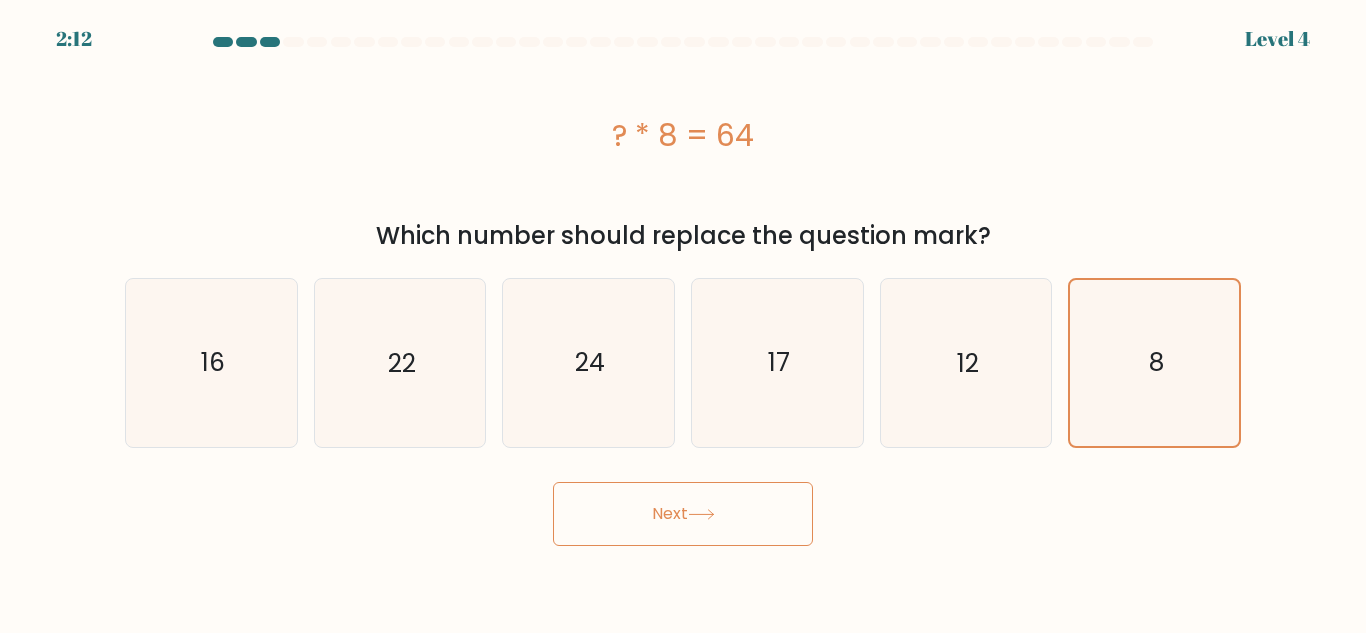 click on "Next" at bounding box center (683, 514) 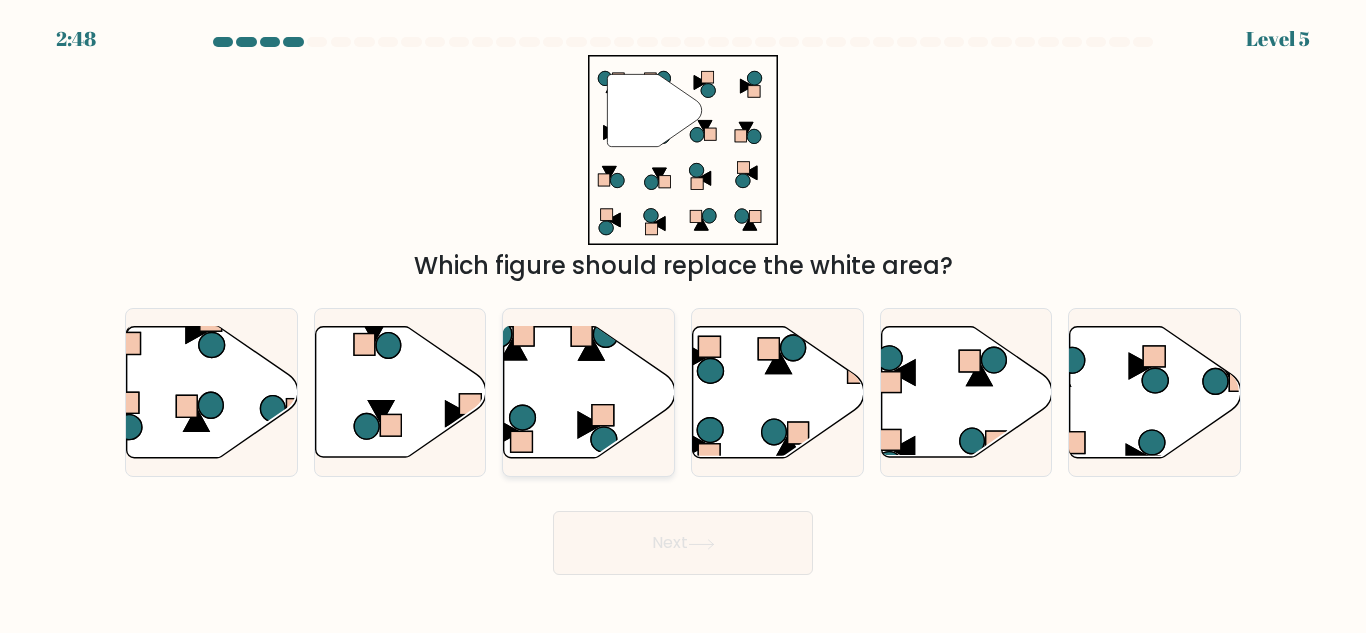 click 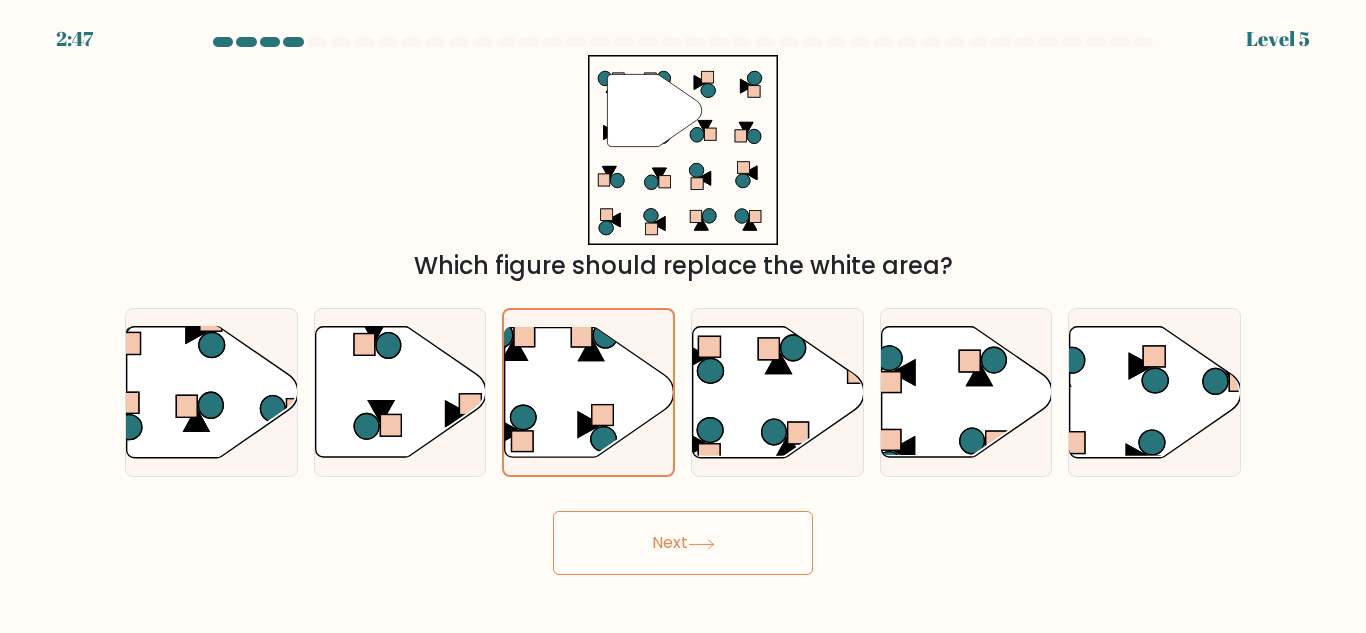 click on "Next" at bounding box center (683, 543) 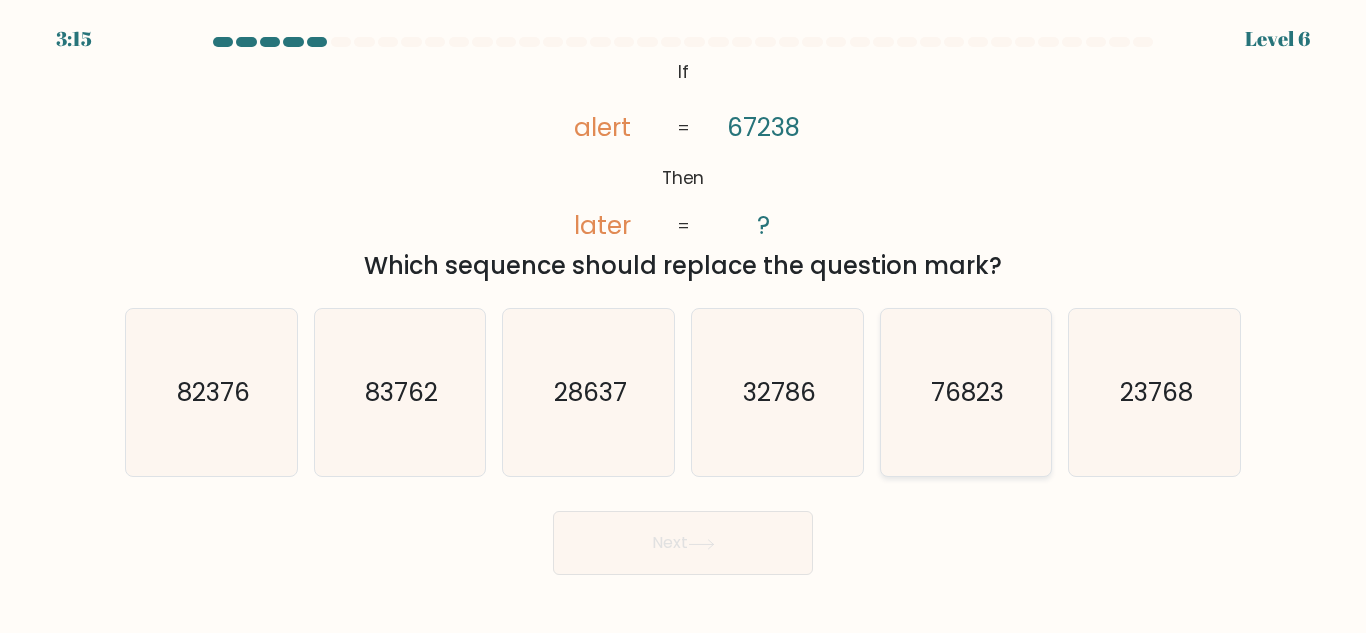 click on "76823" 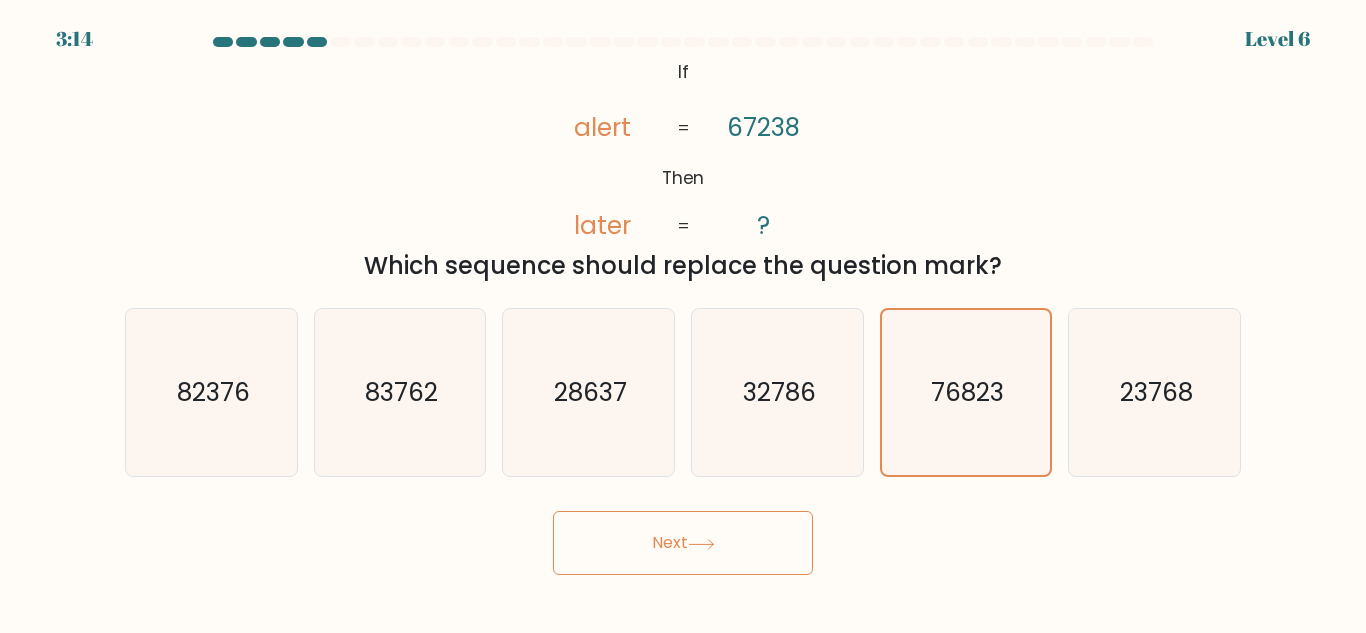 click on "Next" at bounding box center [683, 543] 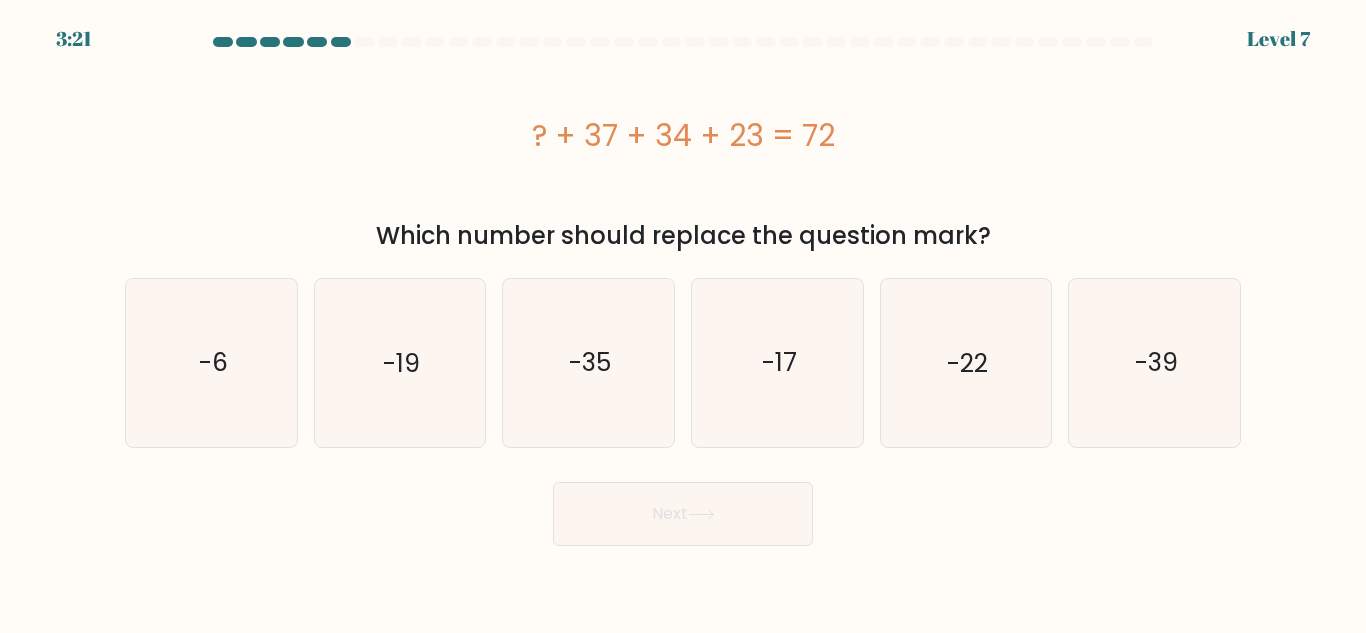 click on "a." at bounding box center (683, 291) 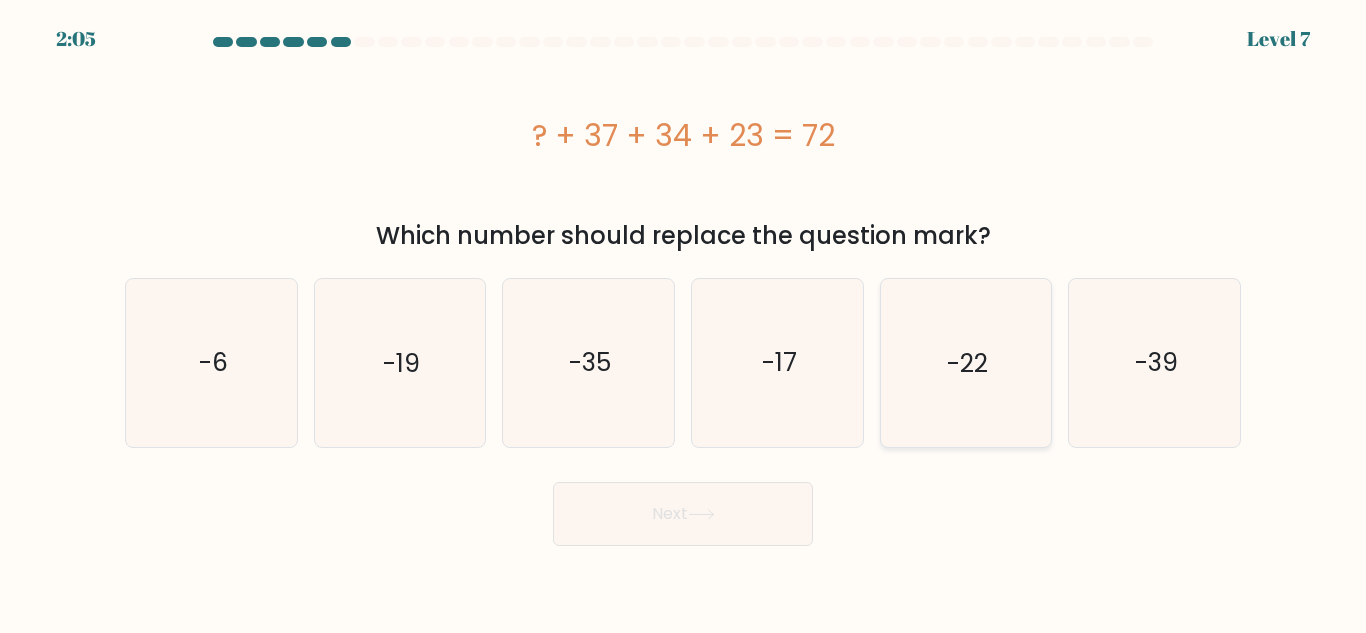click on "-22" 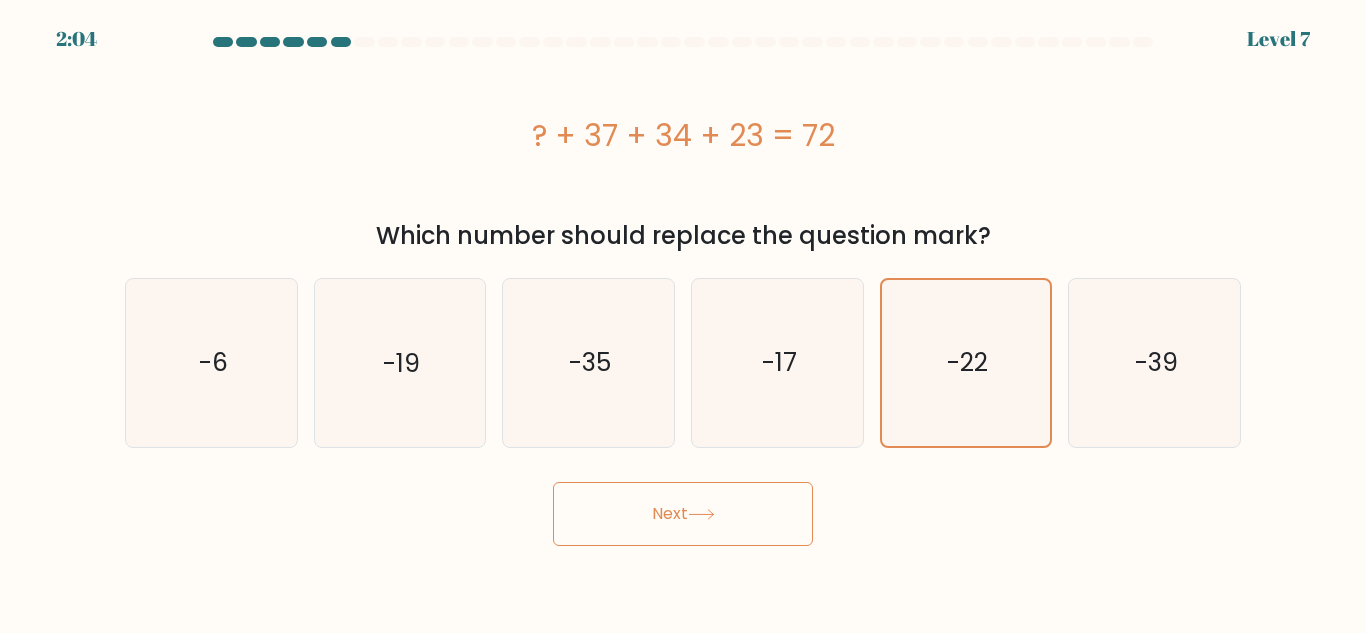 click on "Next" at bounding box center (683, 514) 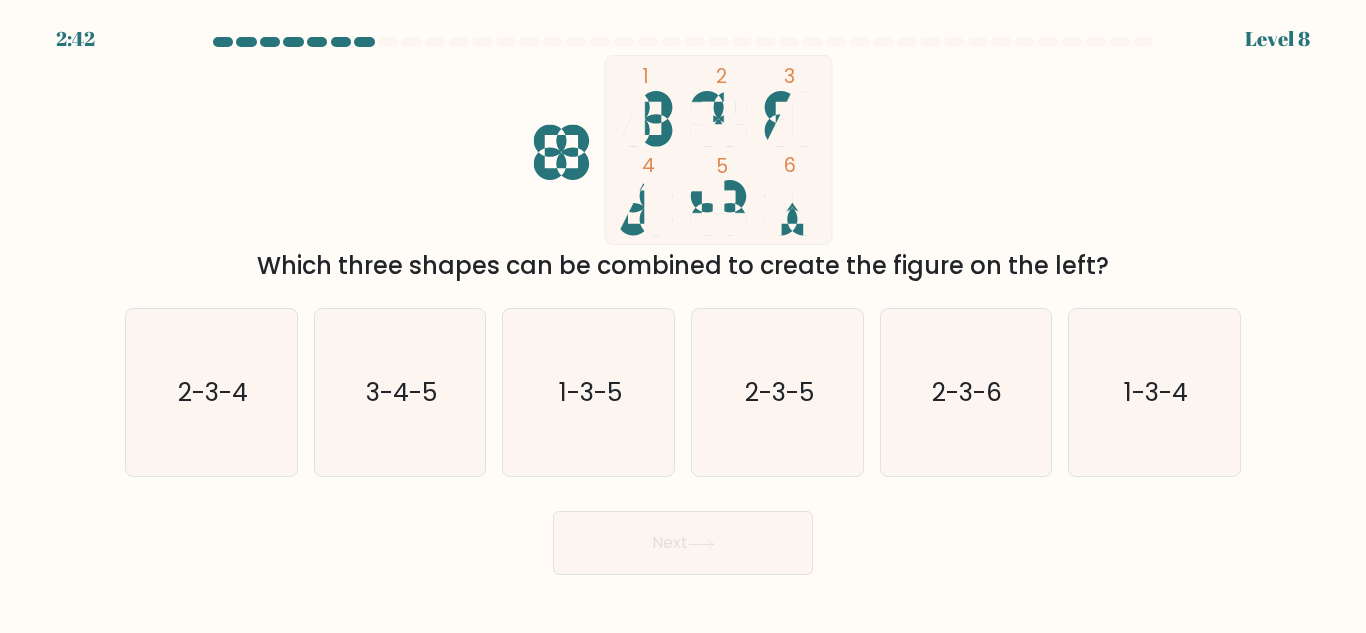 click on "Next" at bounding box center (683, 543) 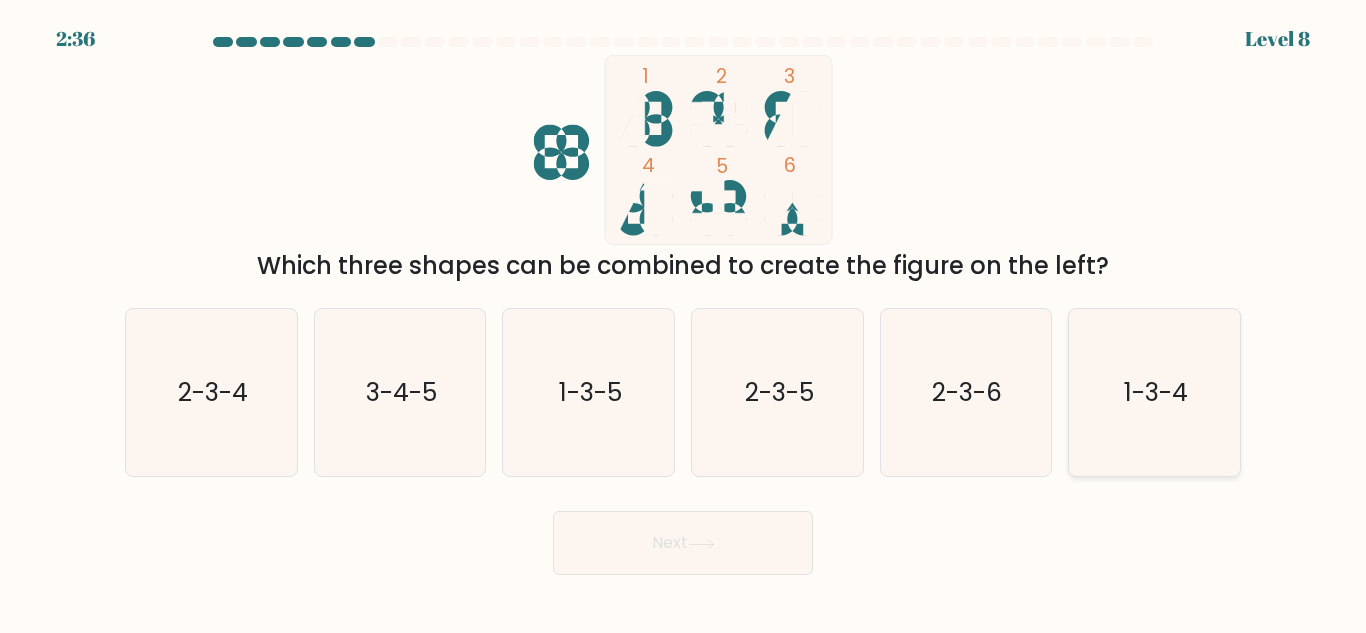 click on "1-3-4" 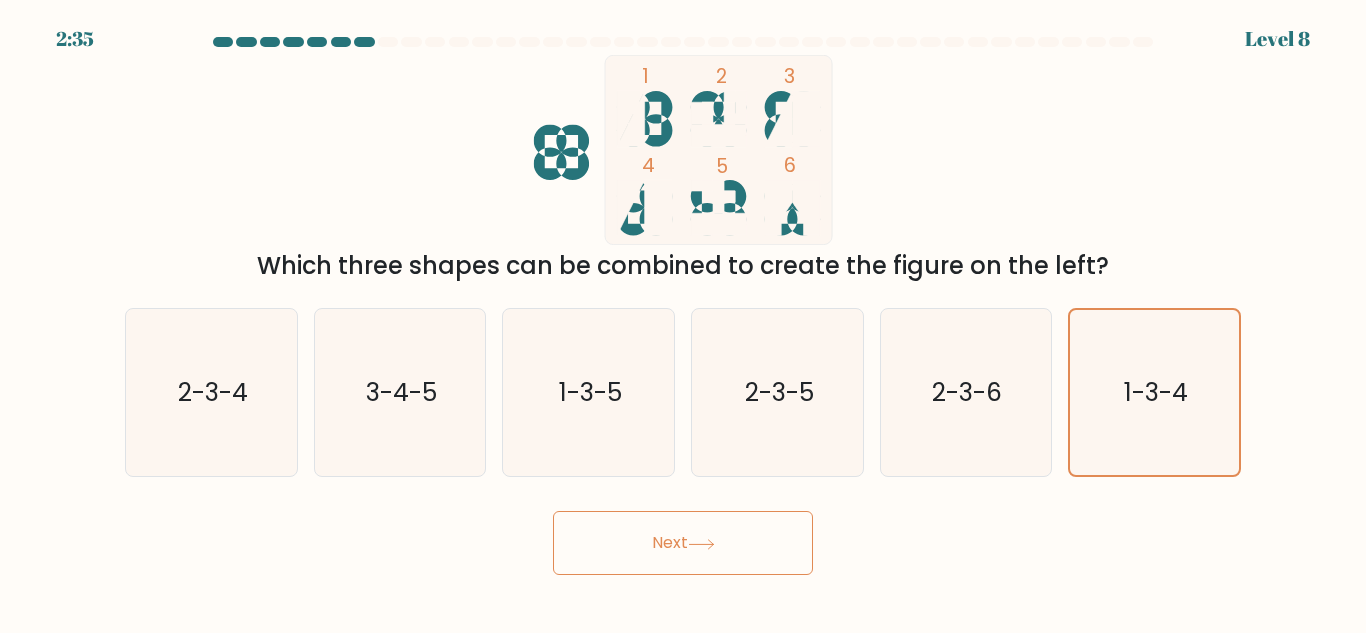 click on "Next" at bounding box center [683, 543] 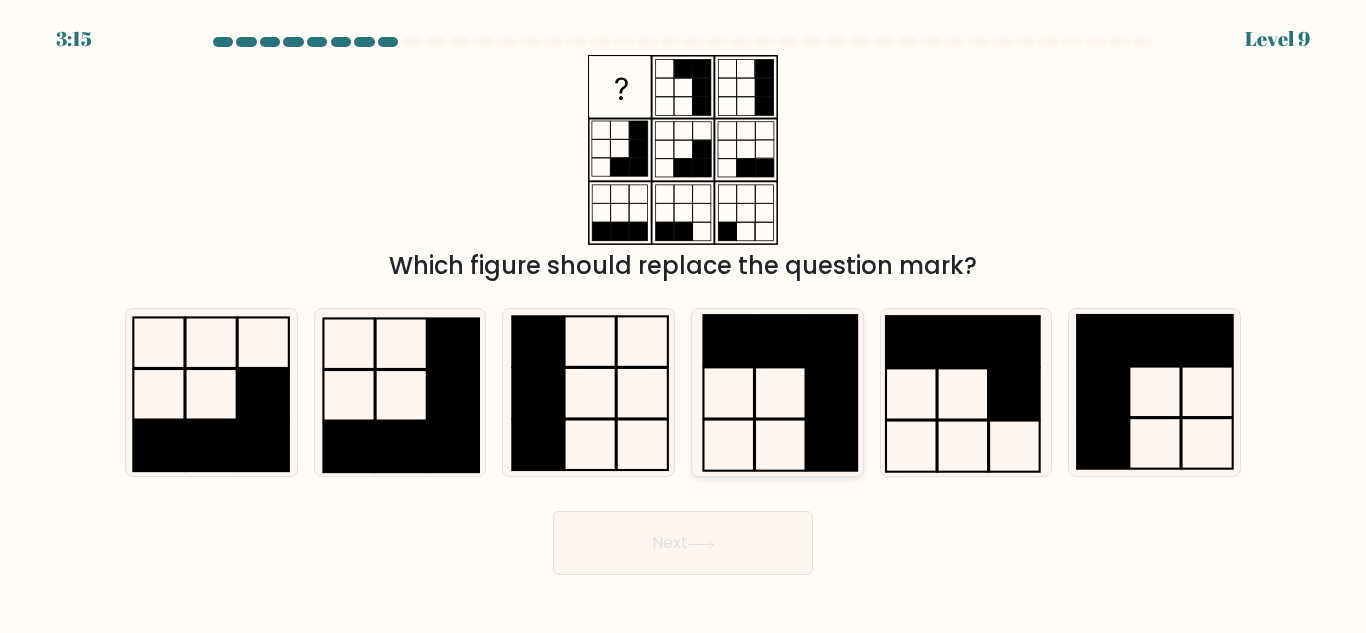 click 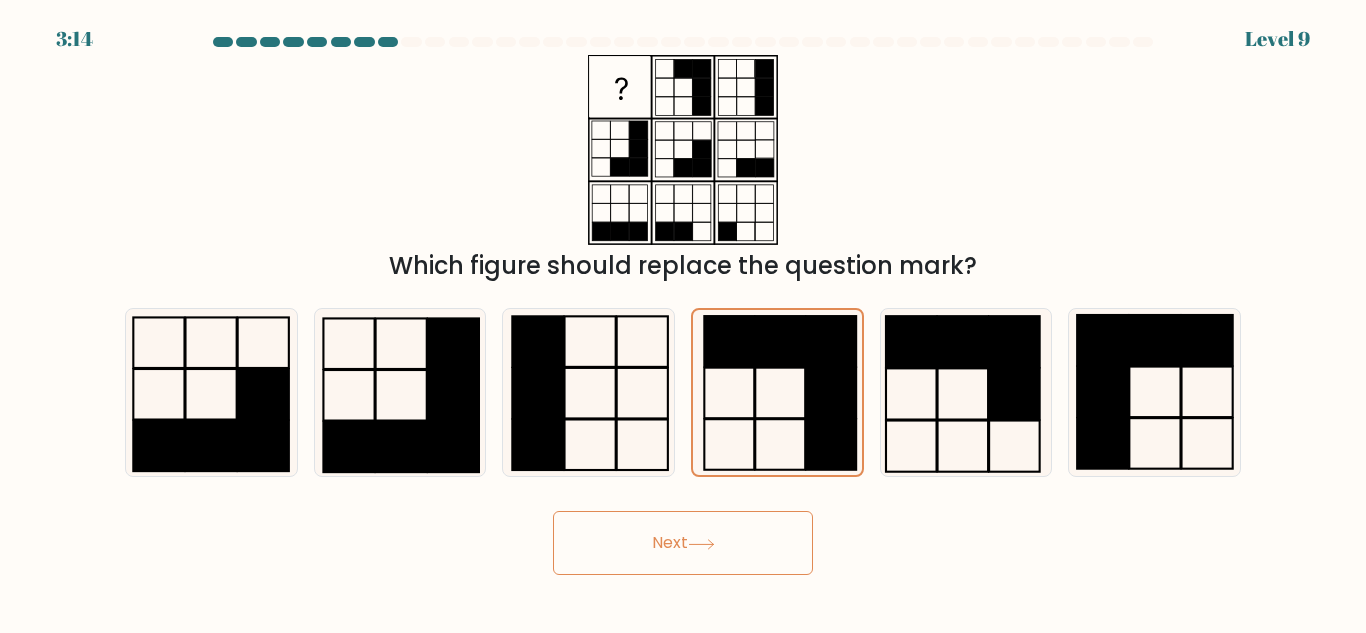 click on "Next" at bounding box center [683, 543] 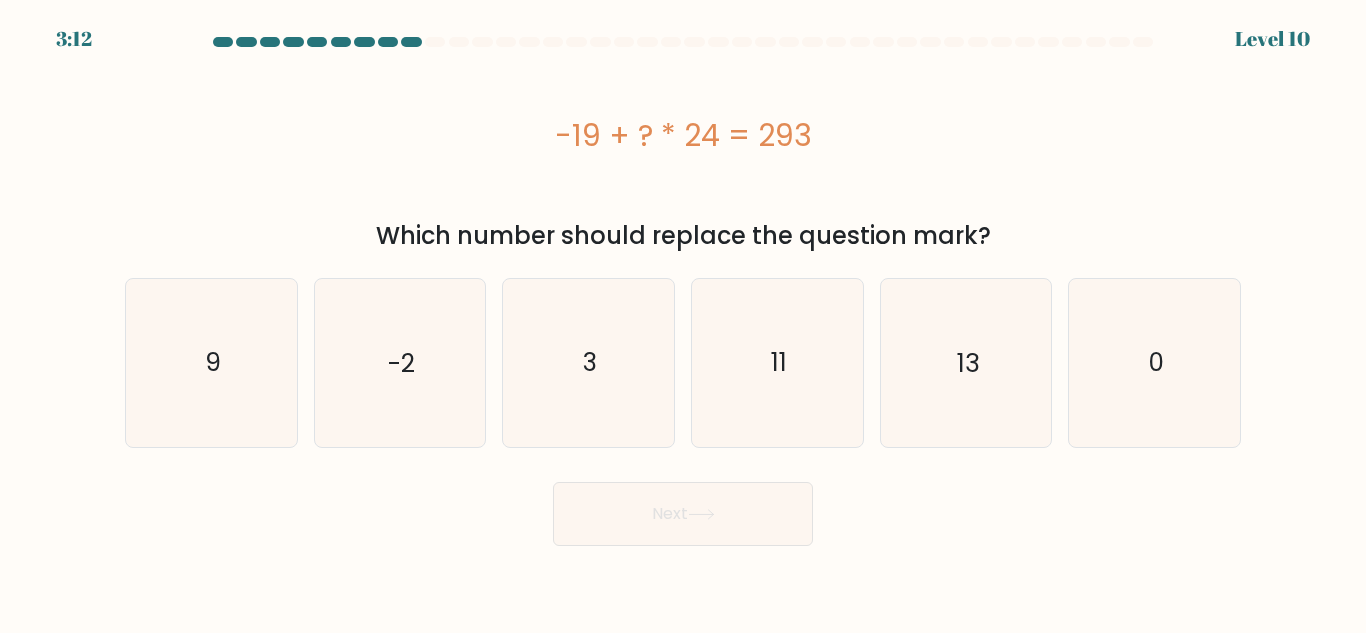 click on "a. 9" at bounding box center (683, 291) 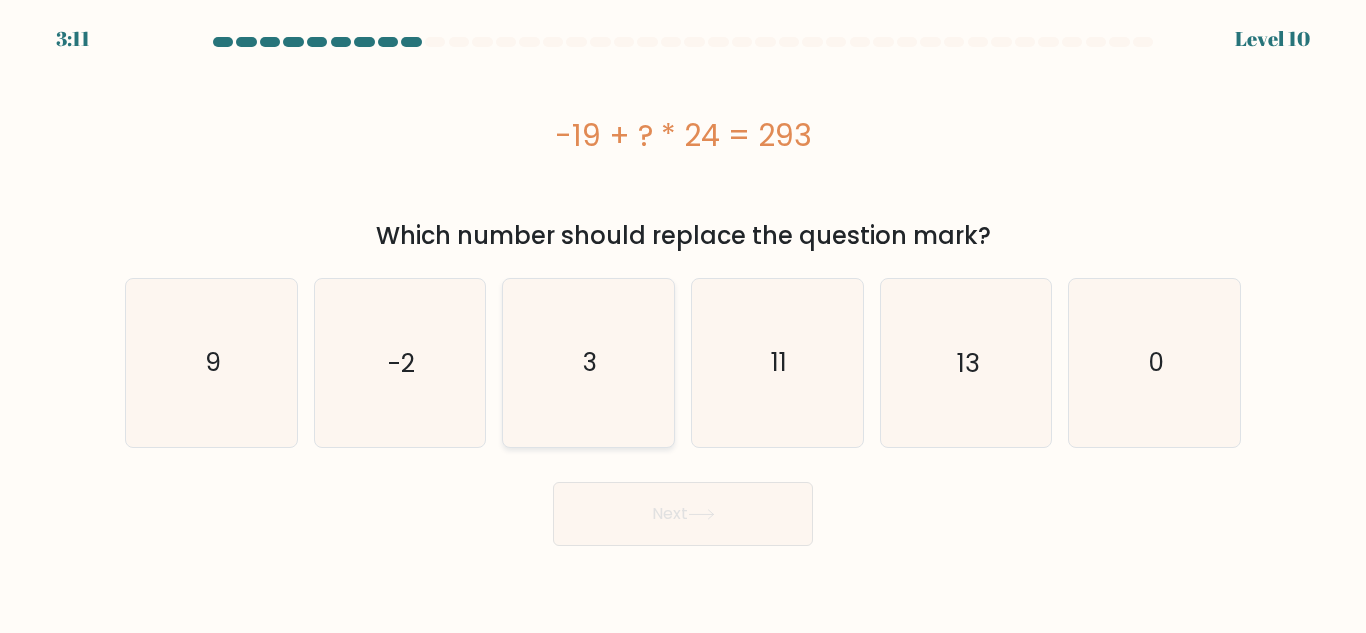 click on "3" 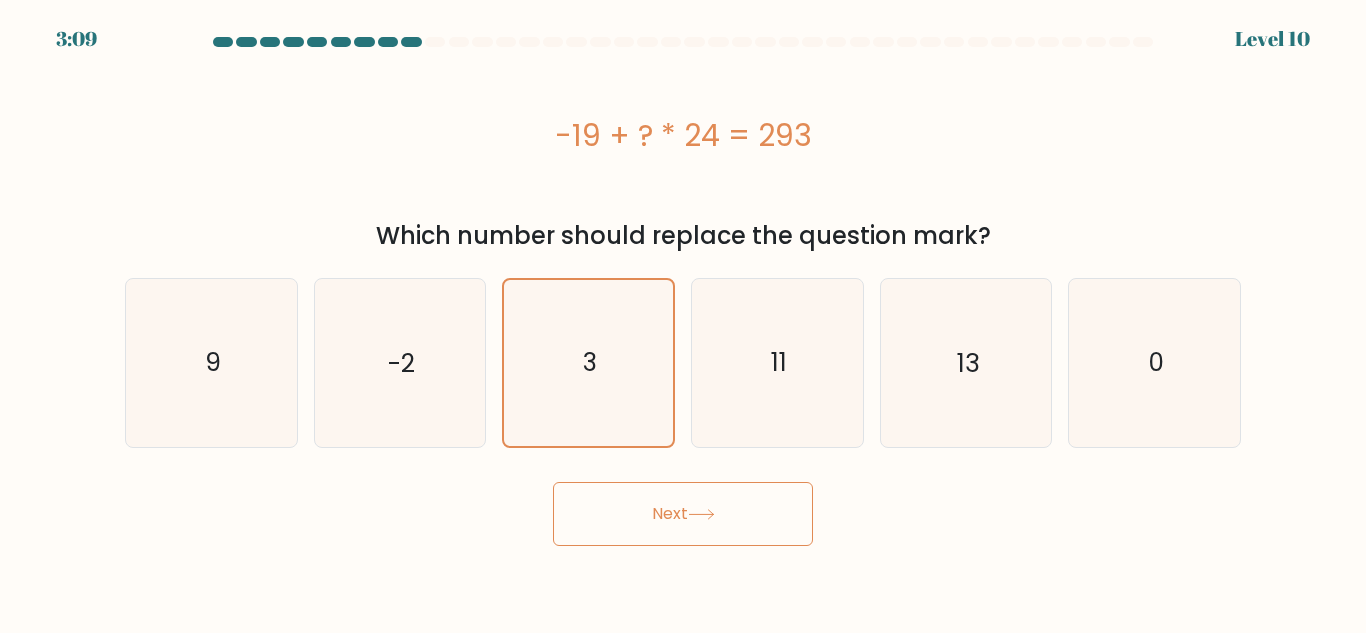 click on "Next" at bounding box center [683, 514] 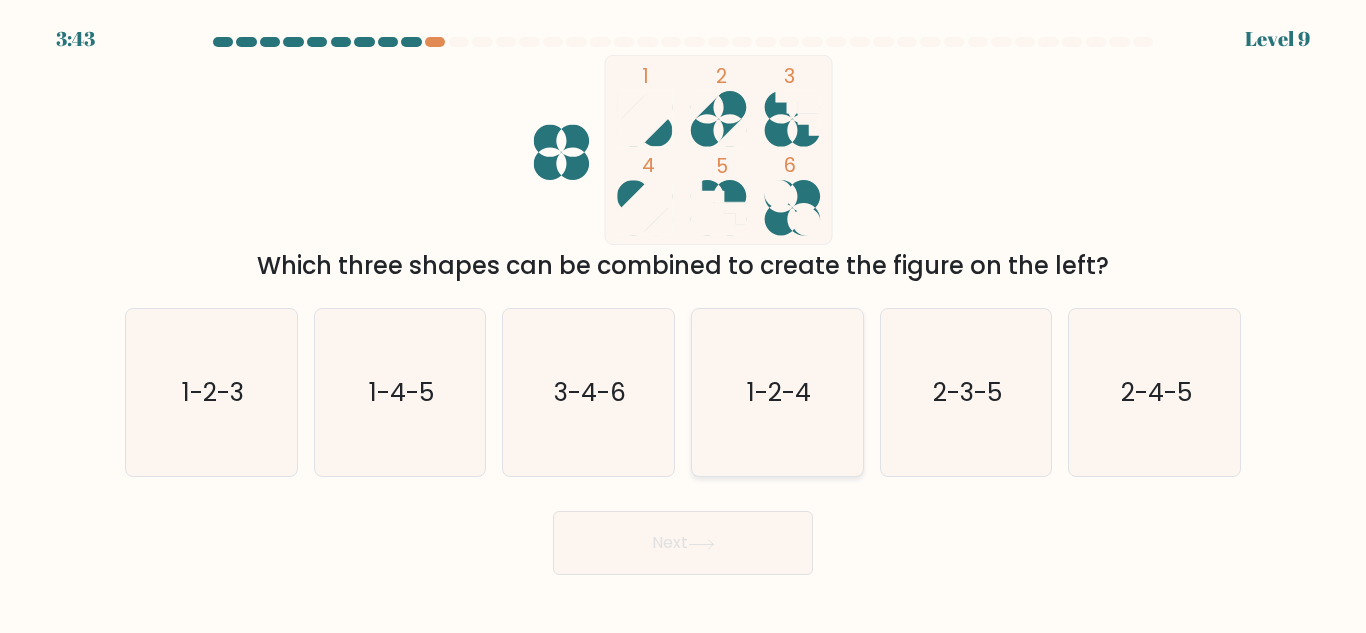 click on "1-2-4" 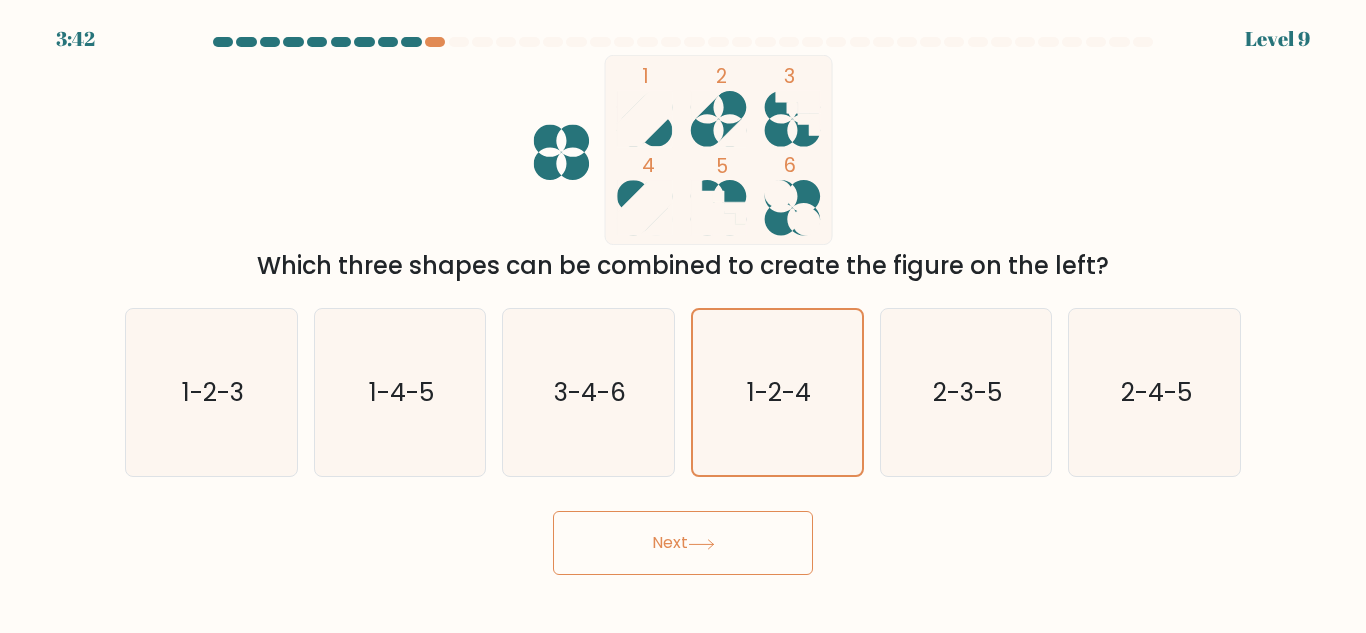 click on "Next" at bounding box center (683, 543) 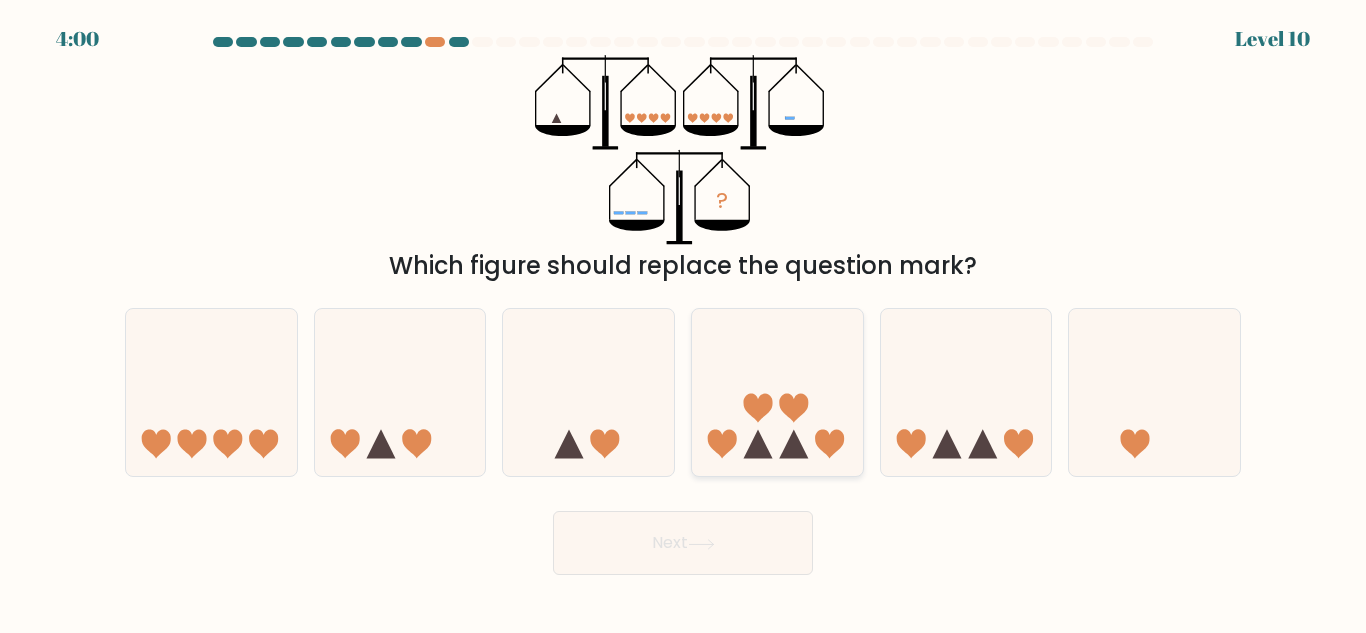 click 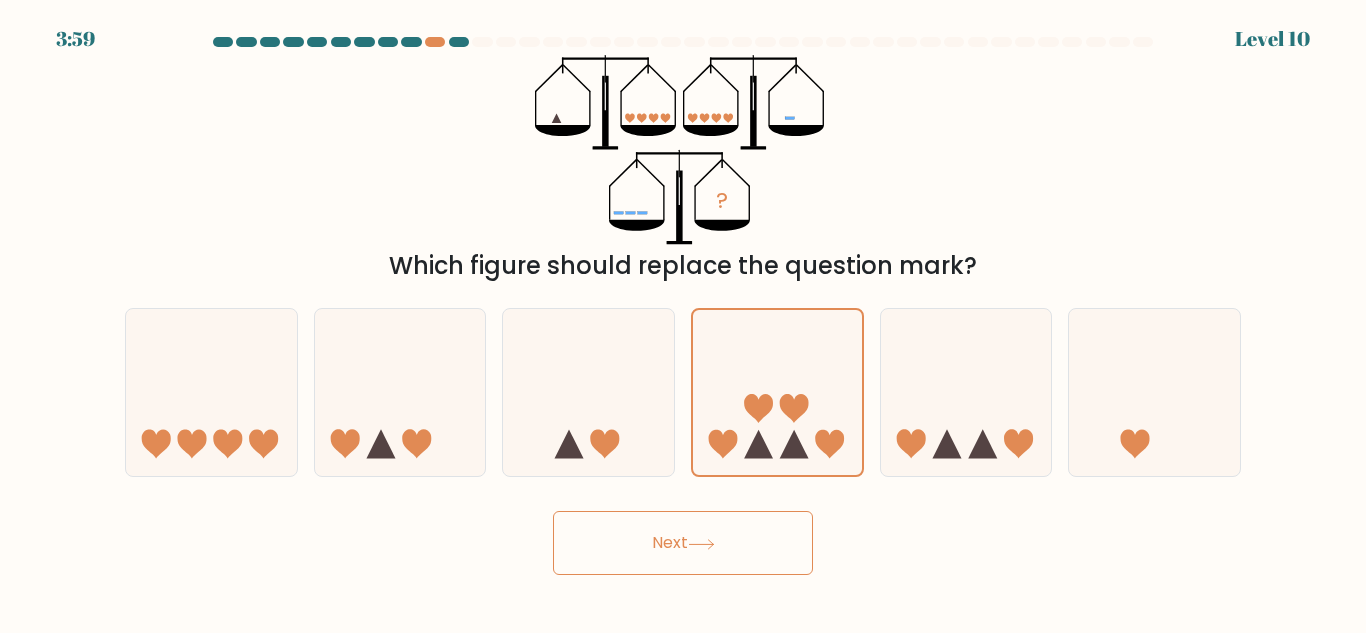 click on "Next" at bounding box center (683, 543) 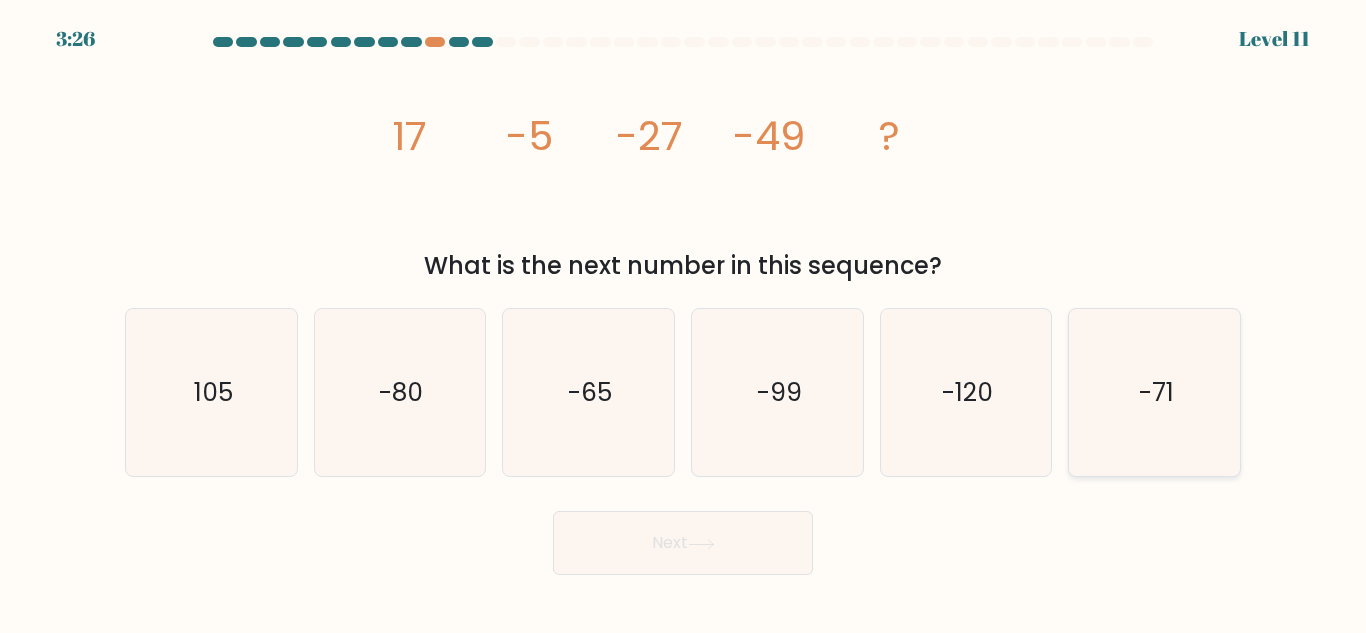click on "-71" 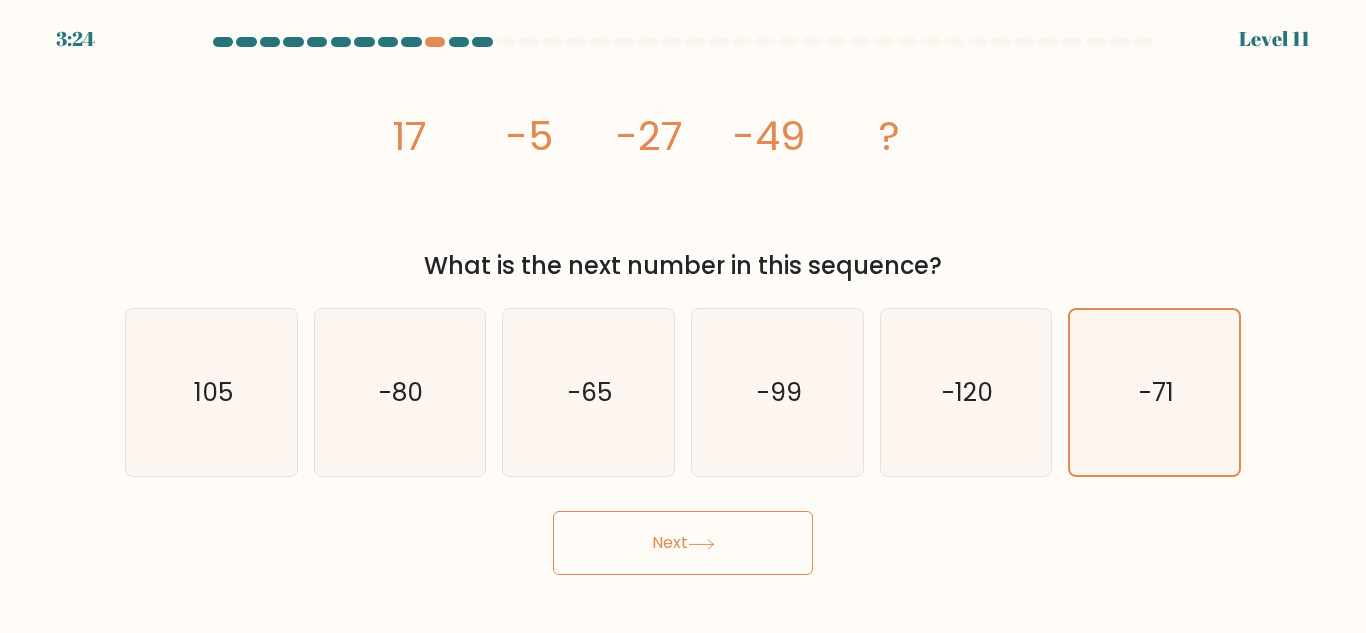 click on "Next" at bounding box center [683, 543] 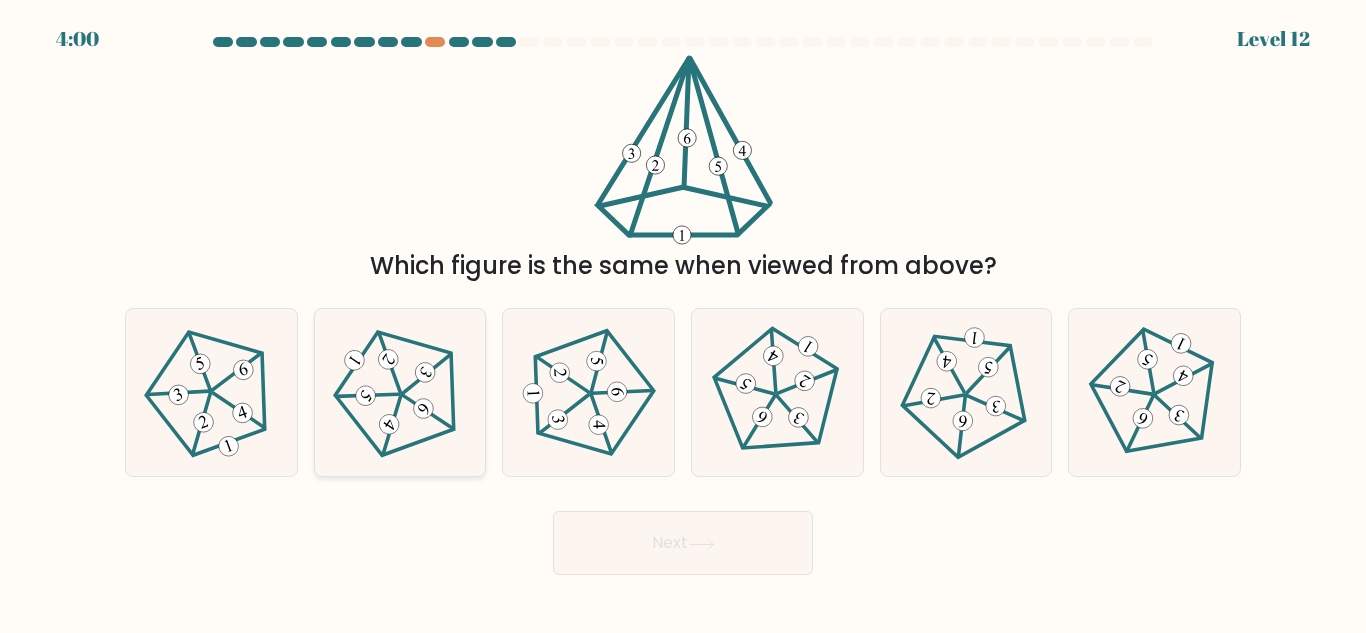 click 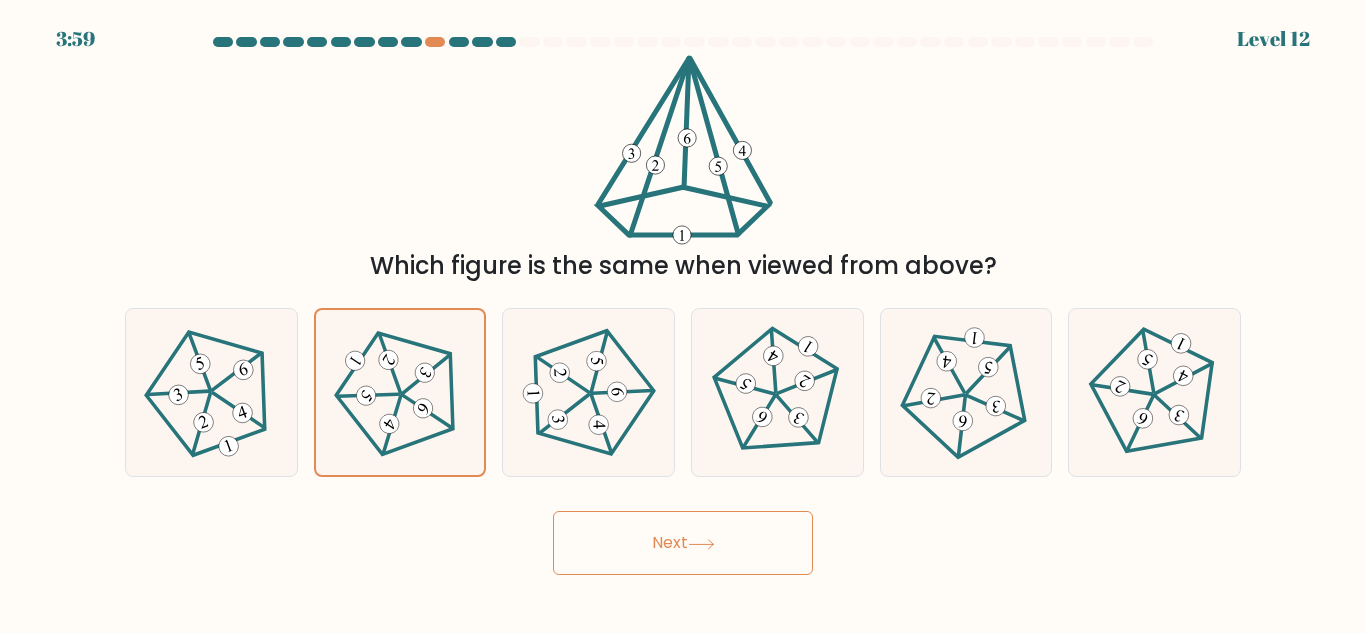 click on "Next" at bounding box center (683, 543) 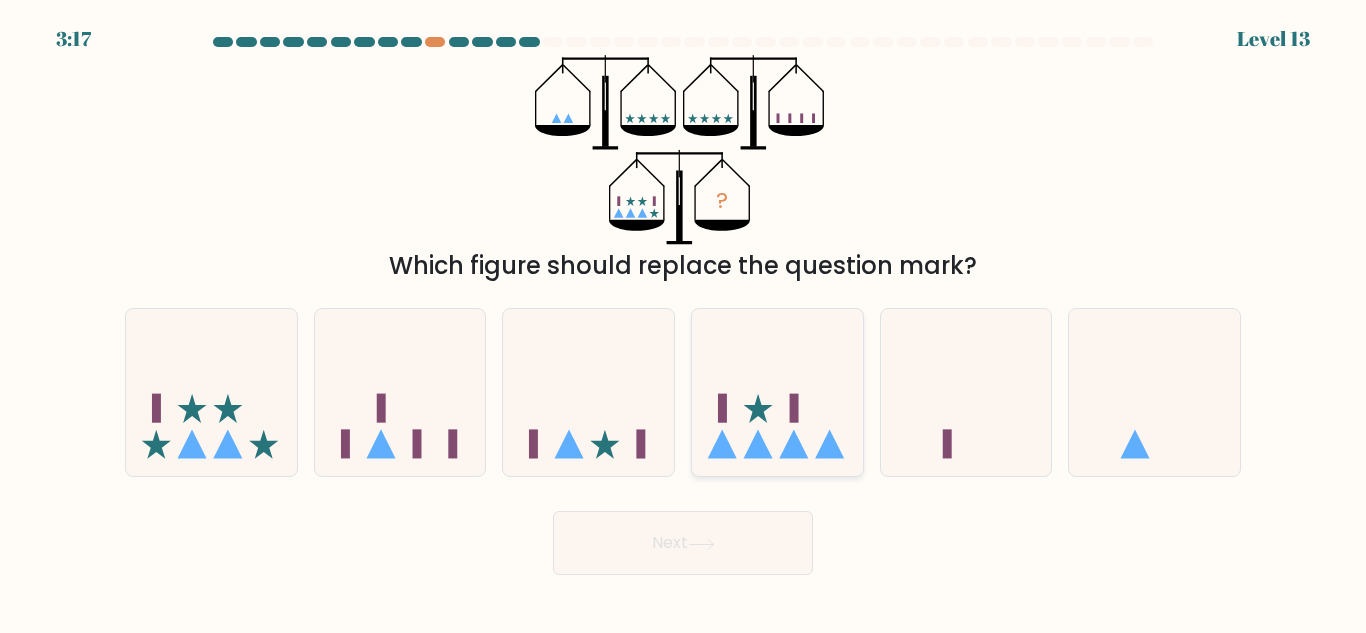 click 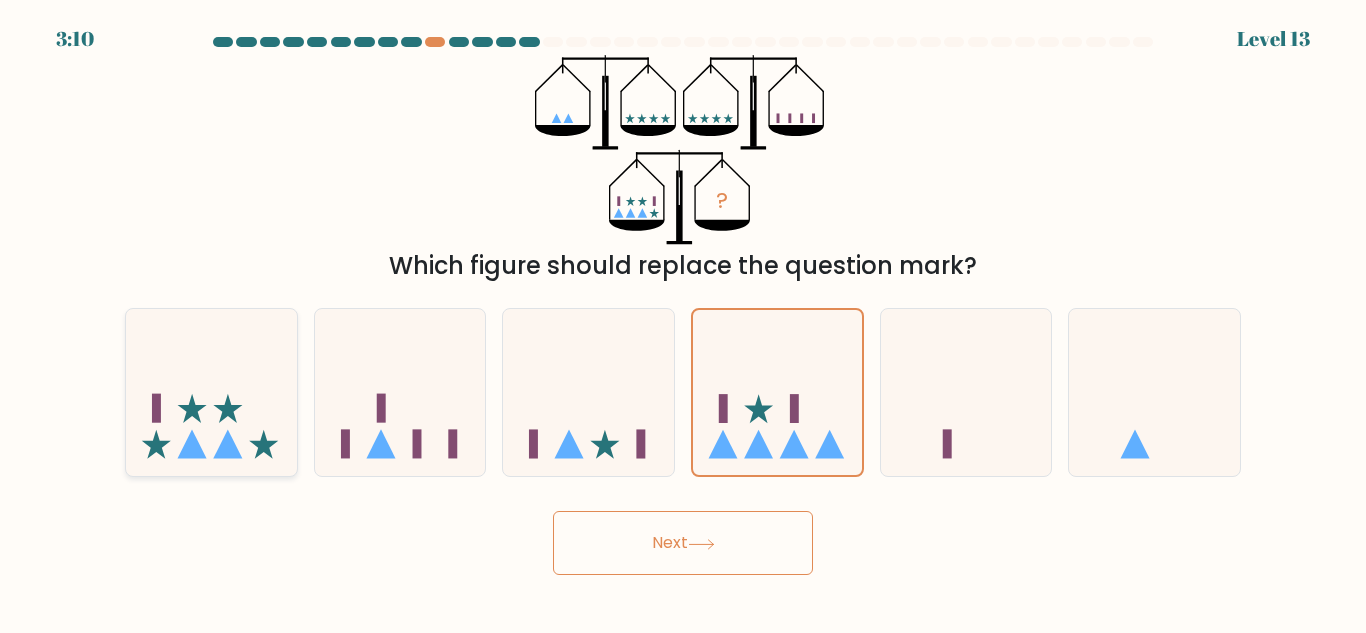 click 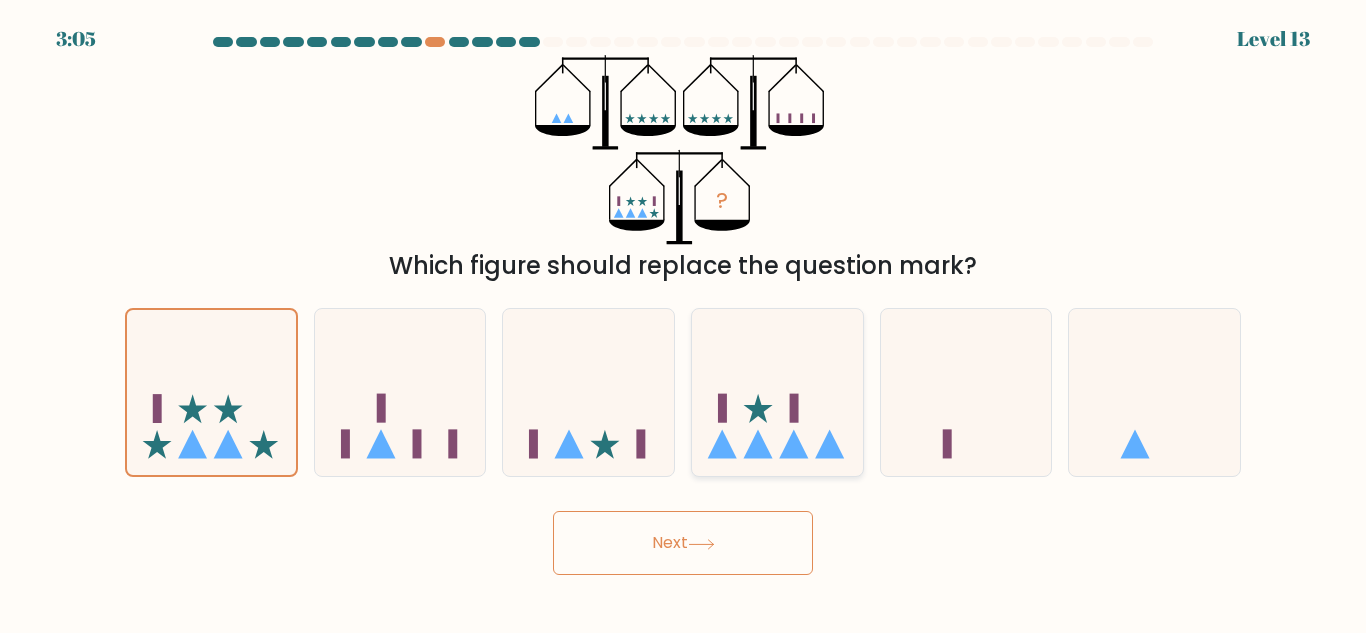 click 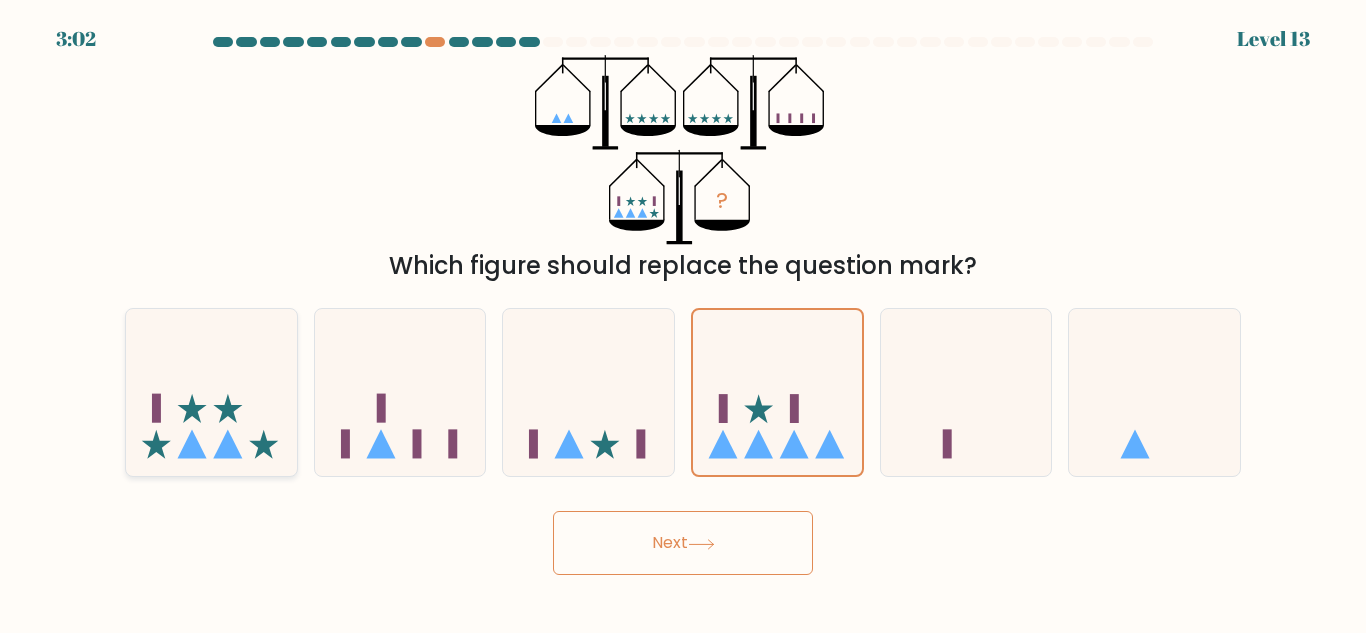 click 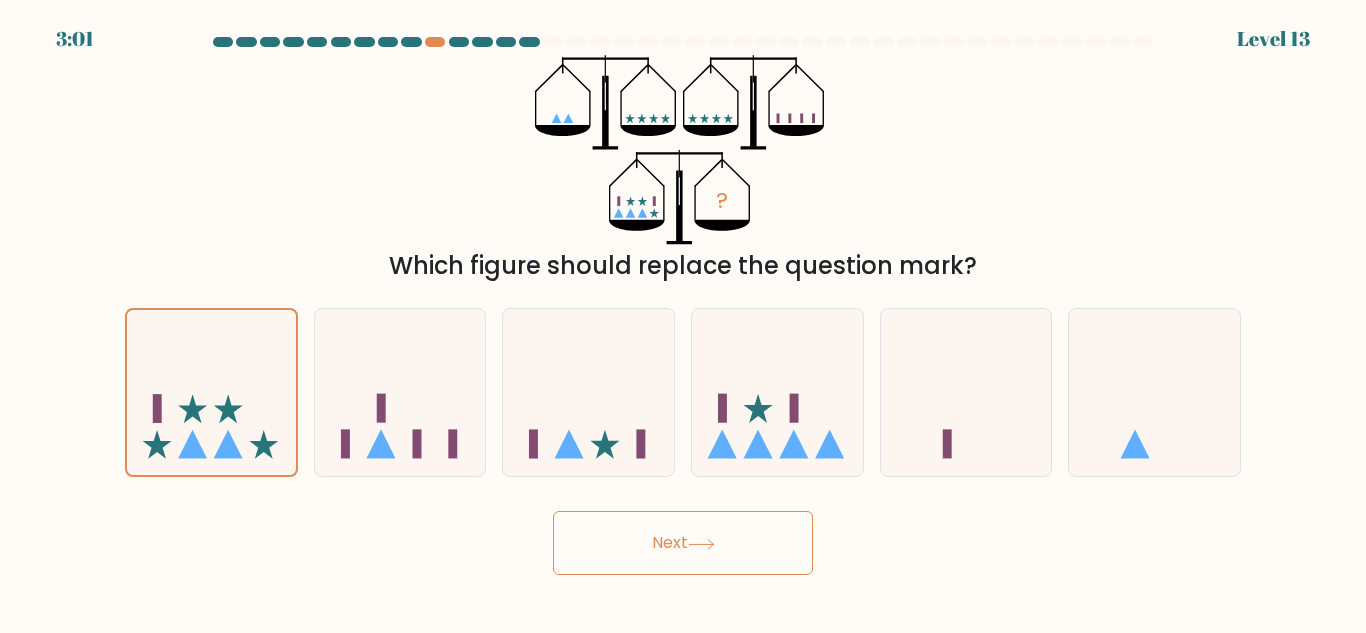 click on "Next" at bounding box center [683, 543] 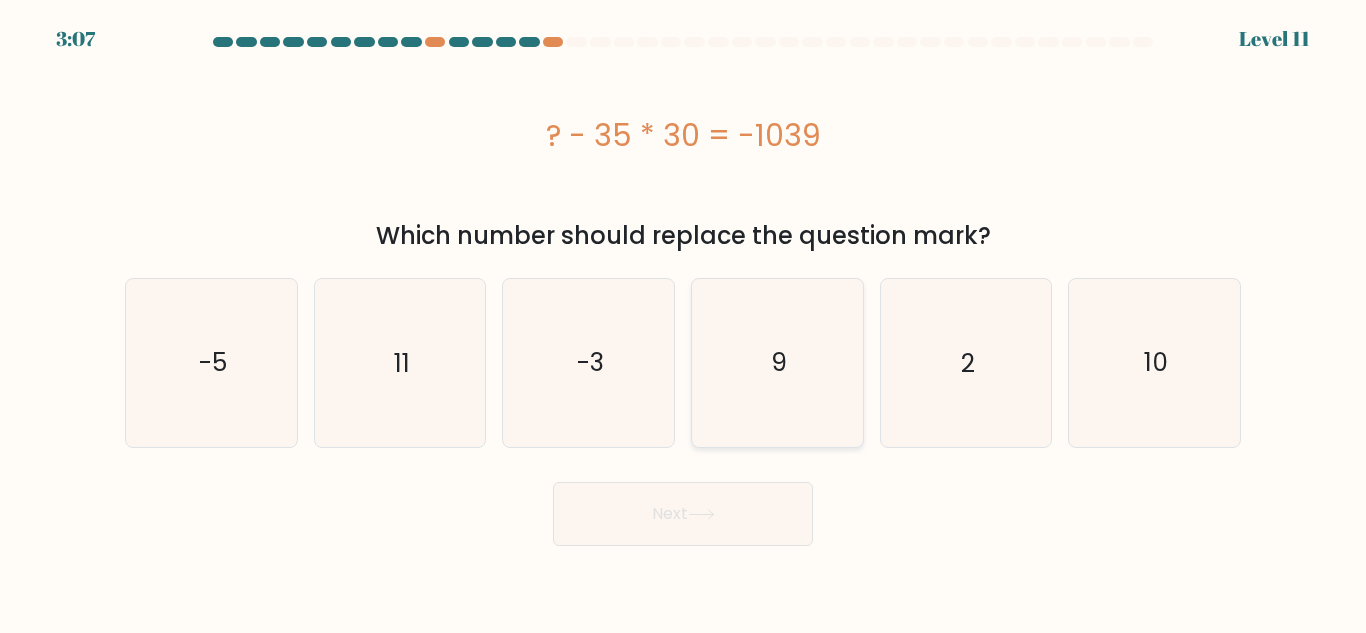 click on "9" 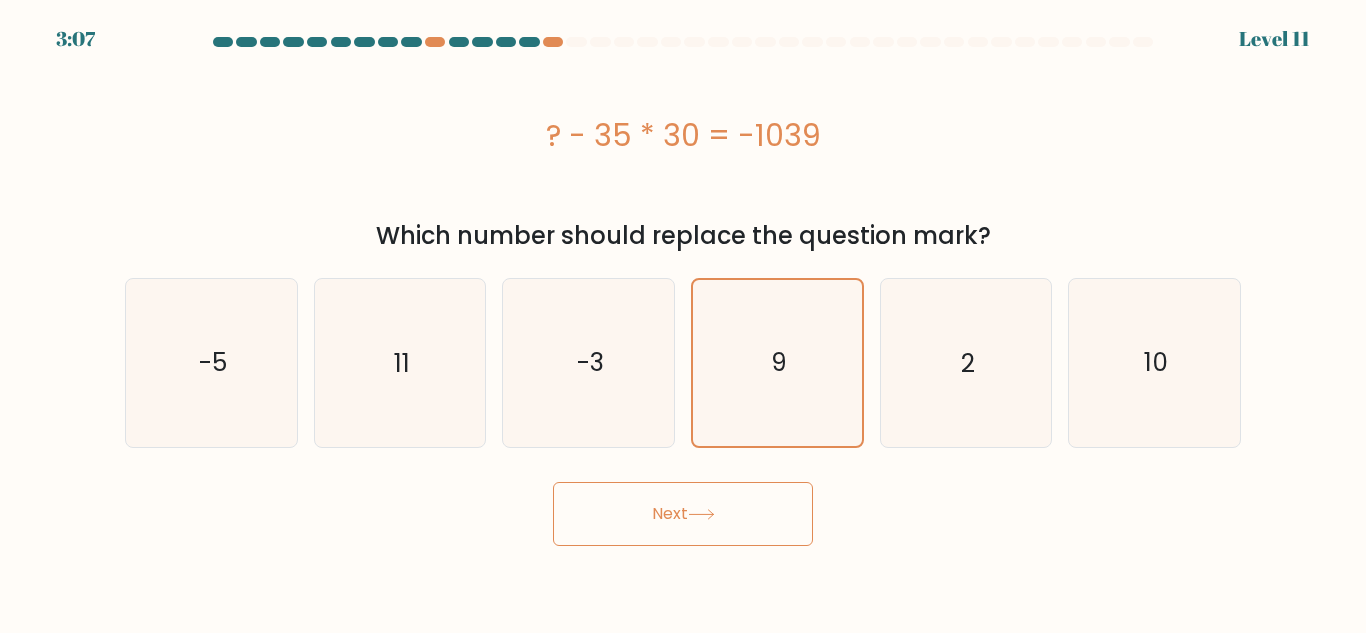 click on "Next" at bounding box center [683, 514] 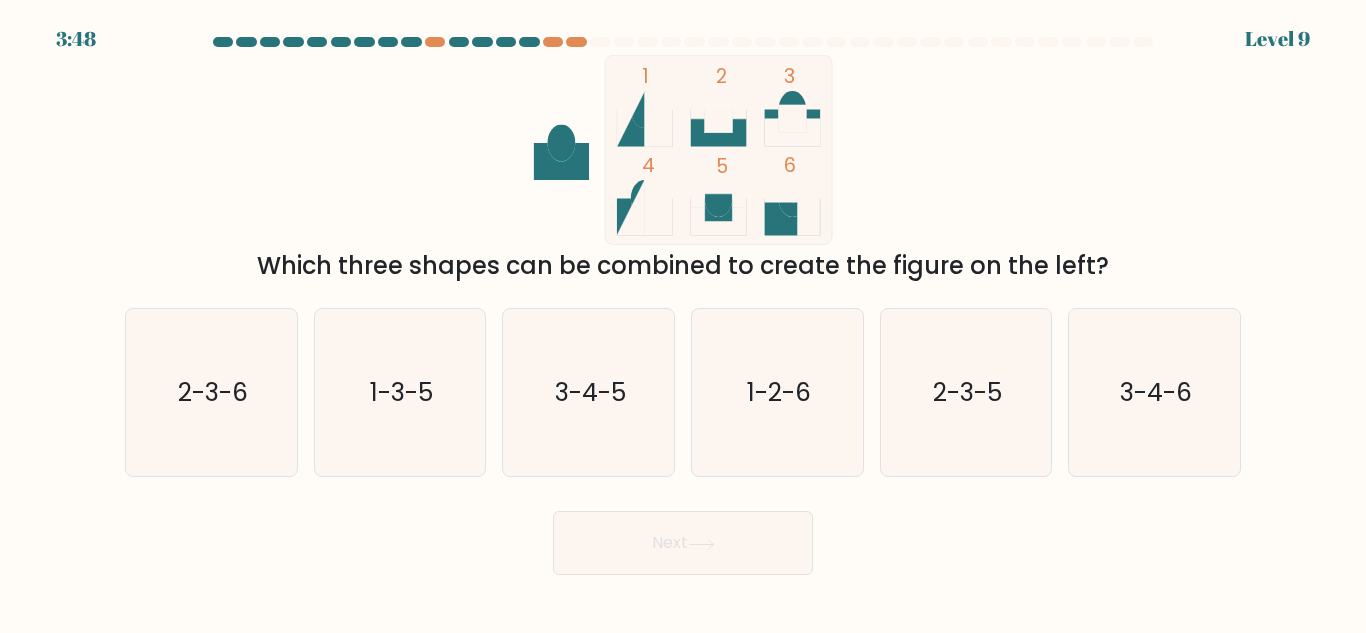 click on "Next" at bounding box center [683, 538] 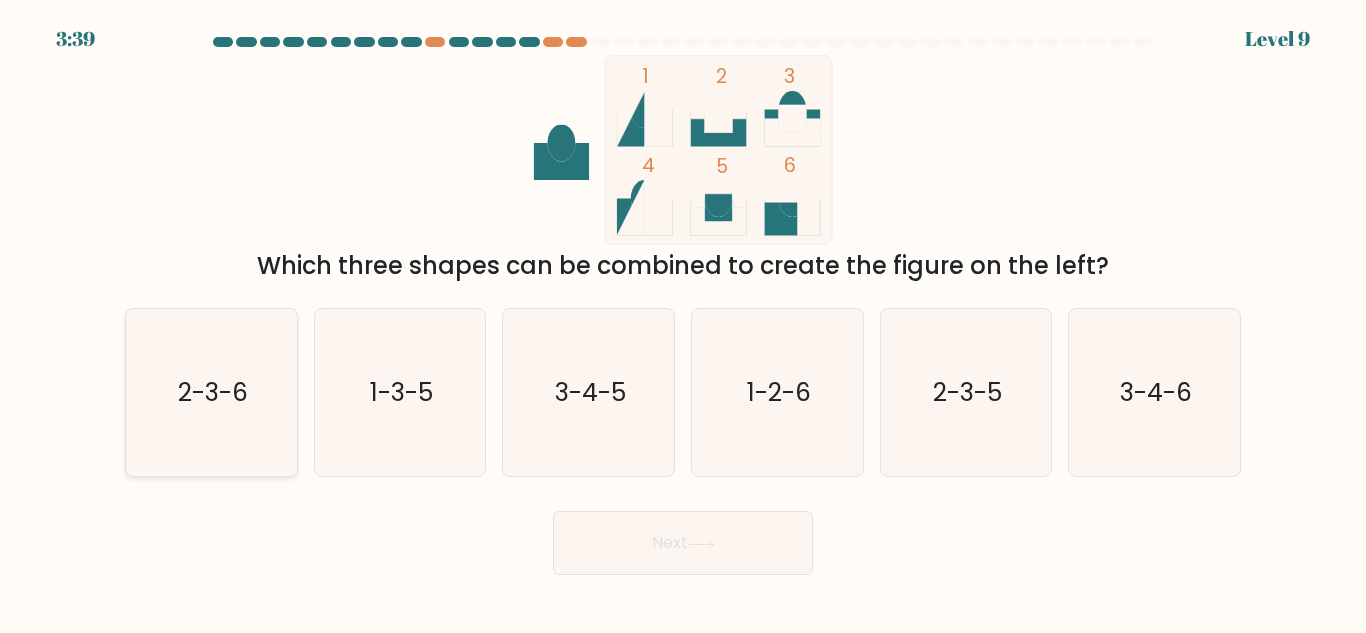 click on "2-3-6" 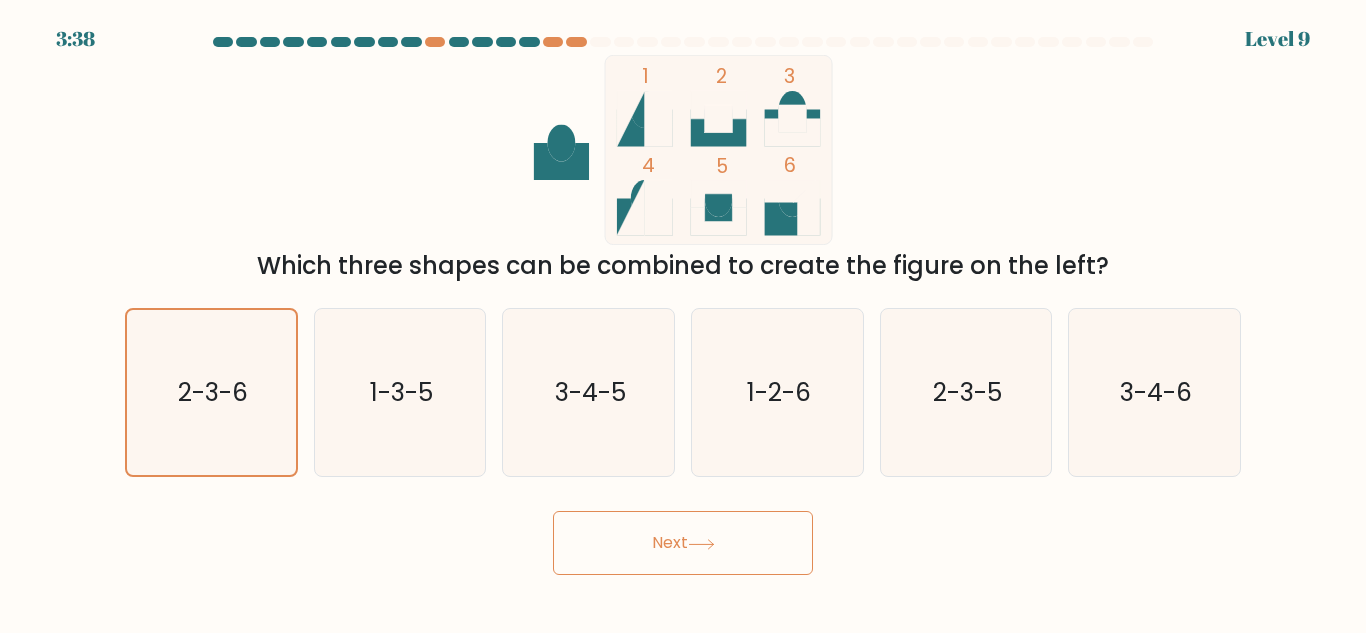 click on "Next" at bounding box center [683, 543] 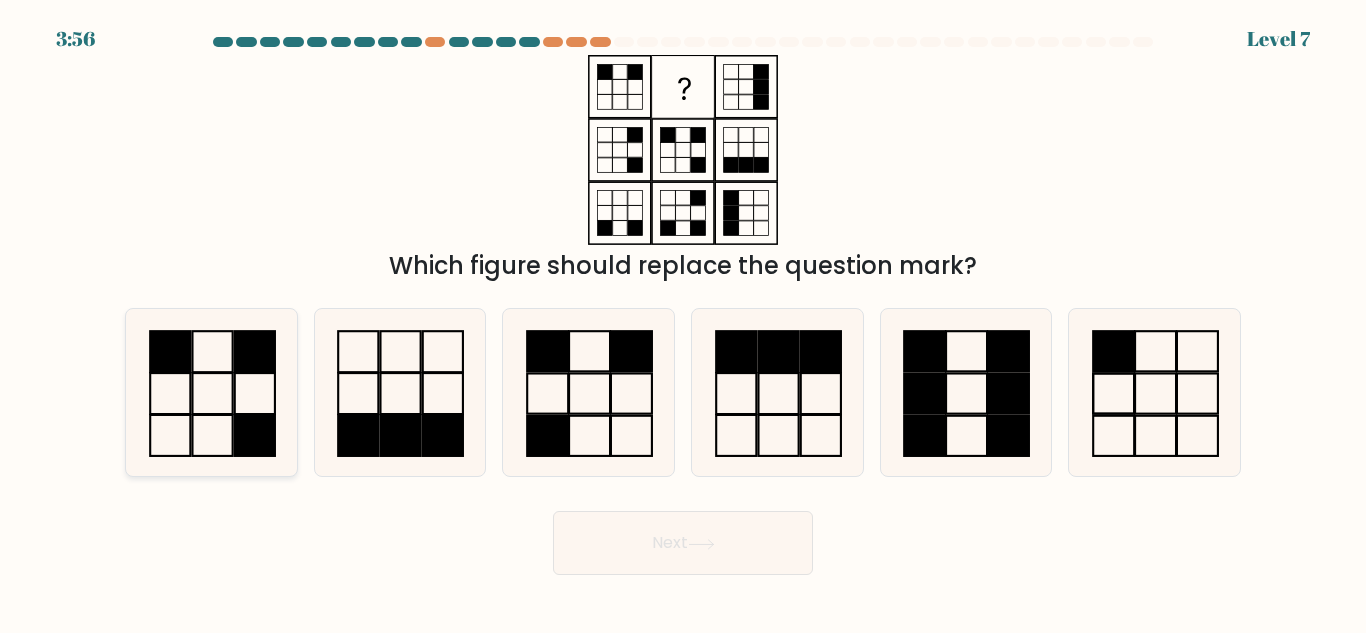 click 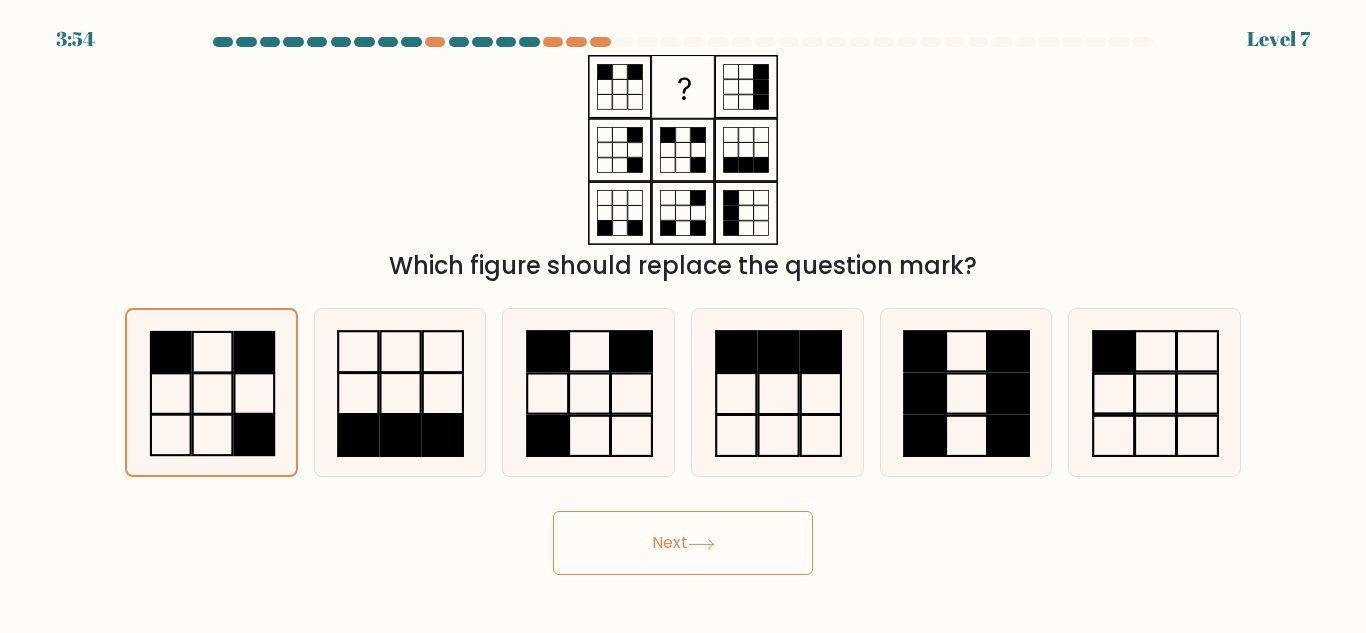 click on "Next" at bounding box center [683, 543] 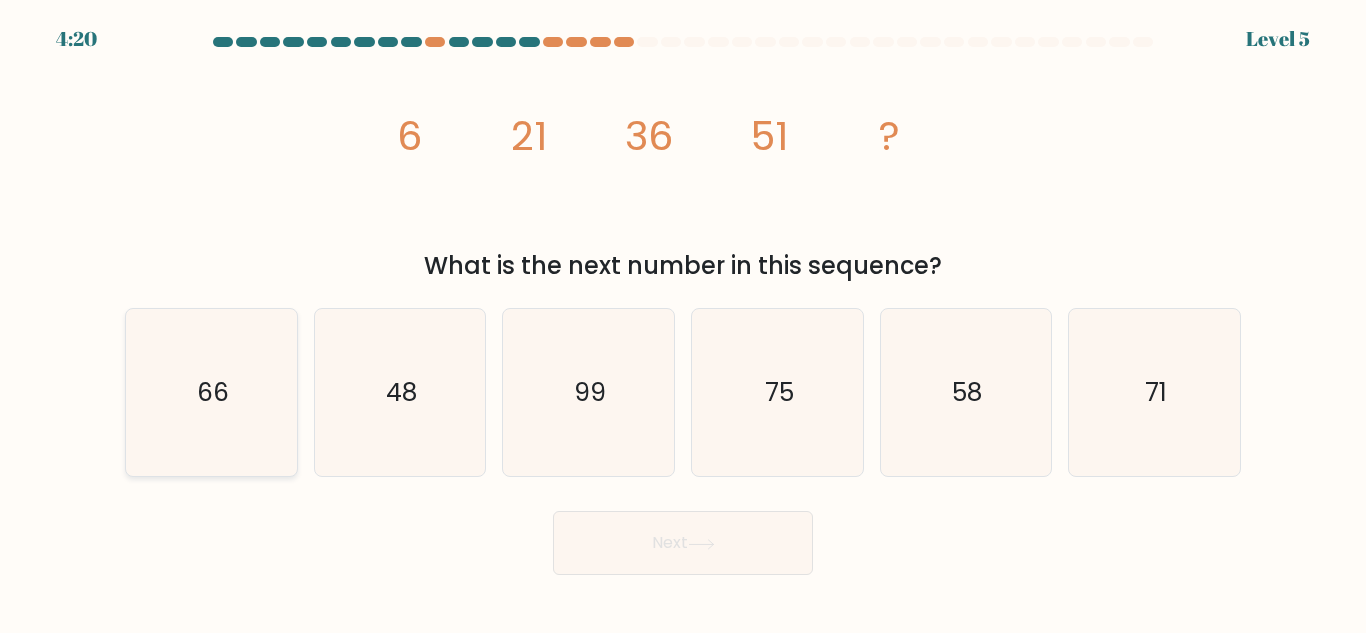 click on "66" 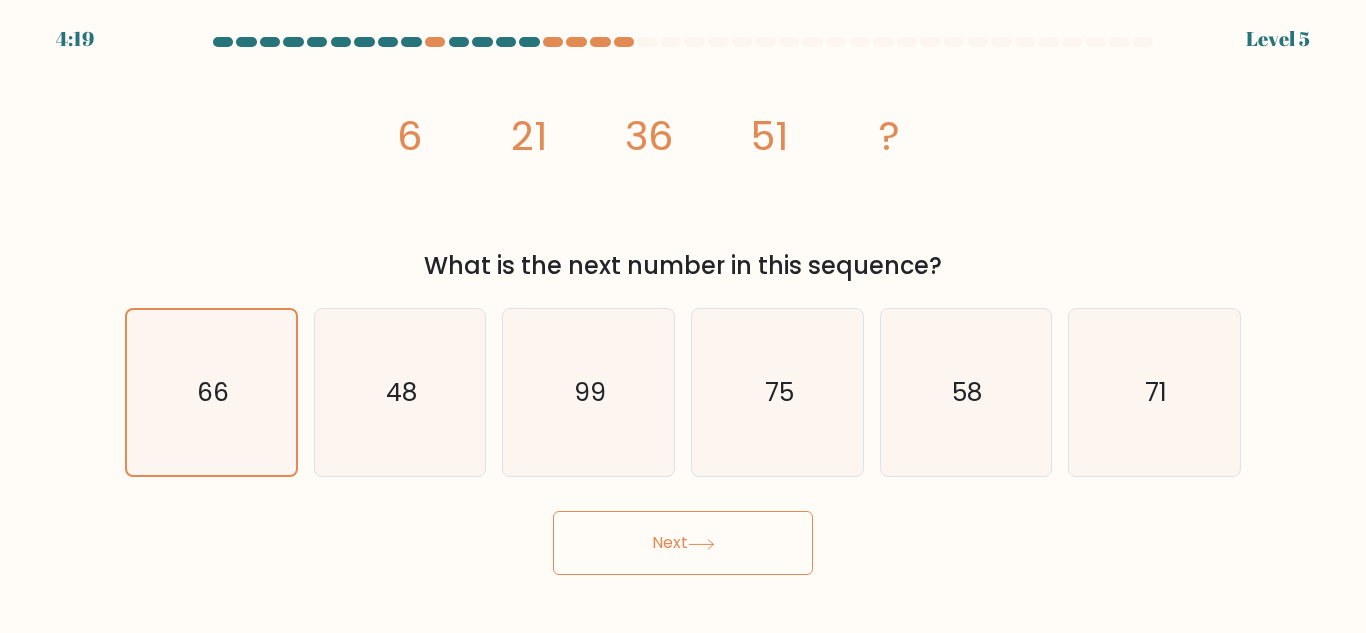 click on "Next" at bounding box center (683, 543) 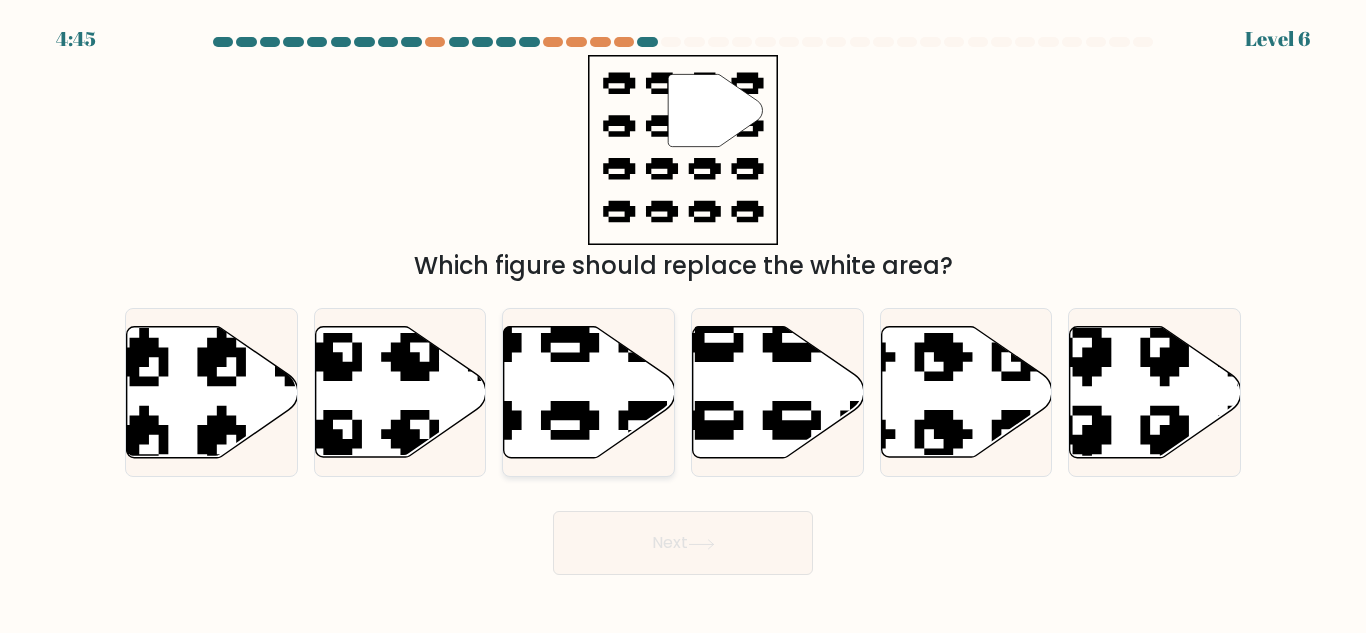 click 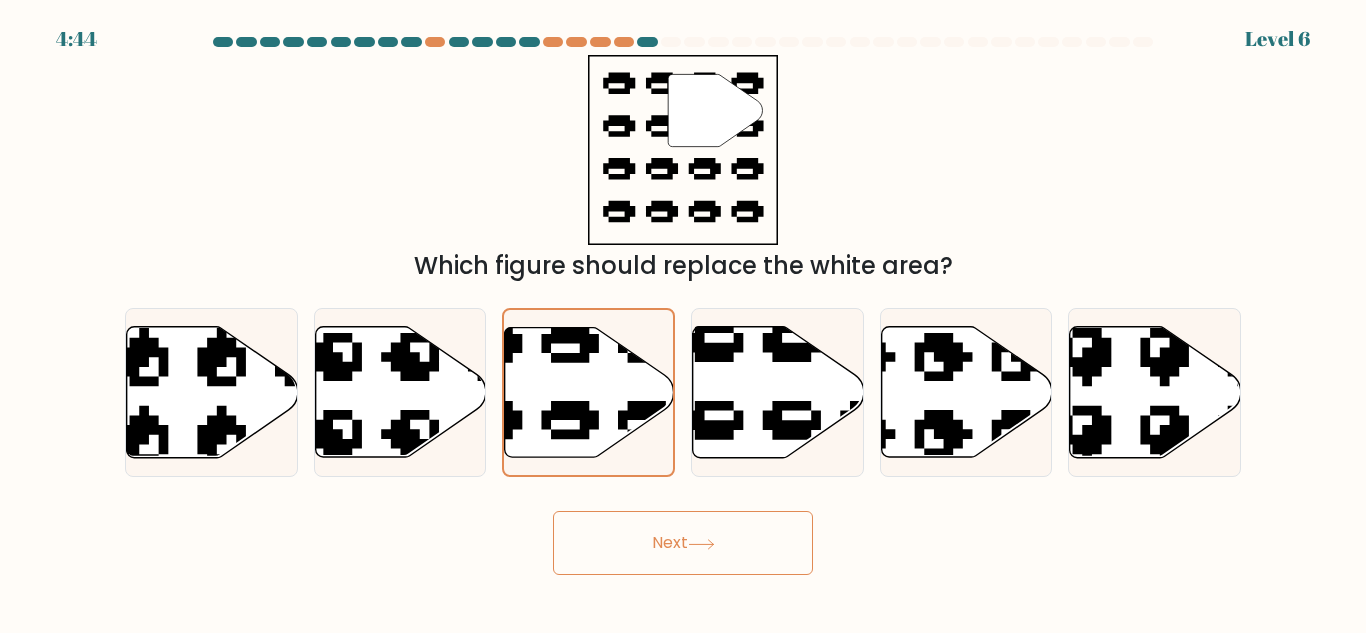 click on "Next" at bounding box center (683, 543) 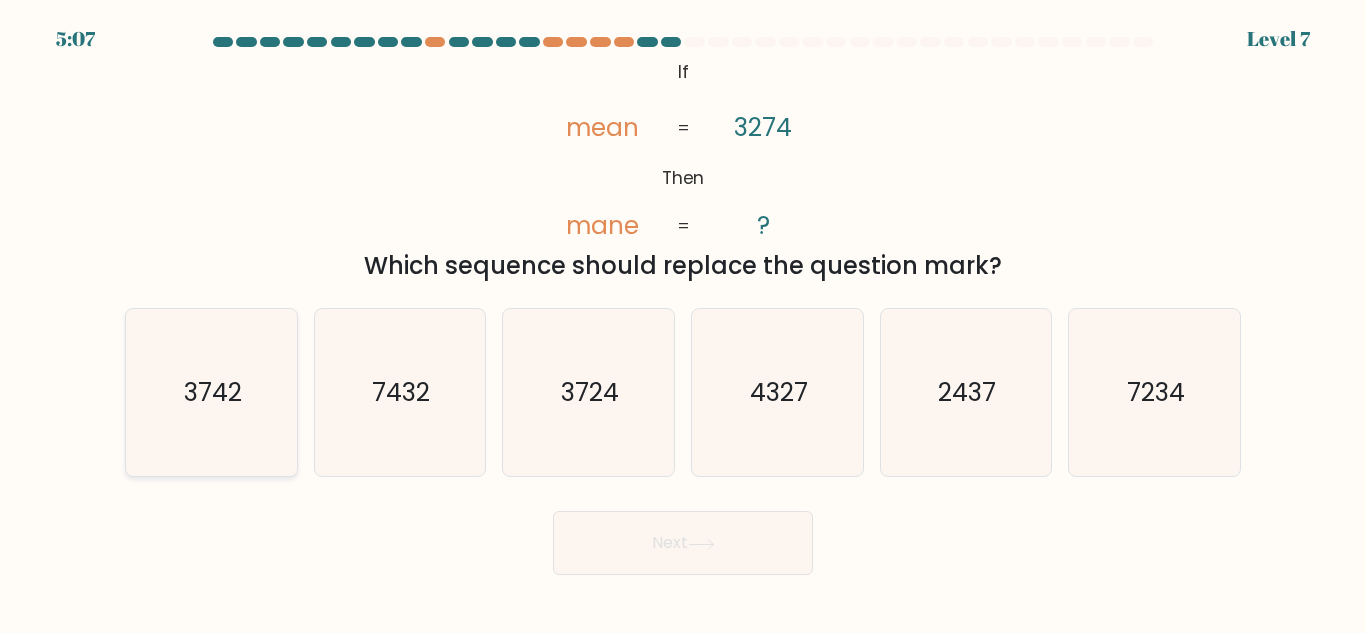 click on "3742" 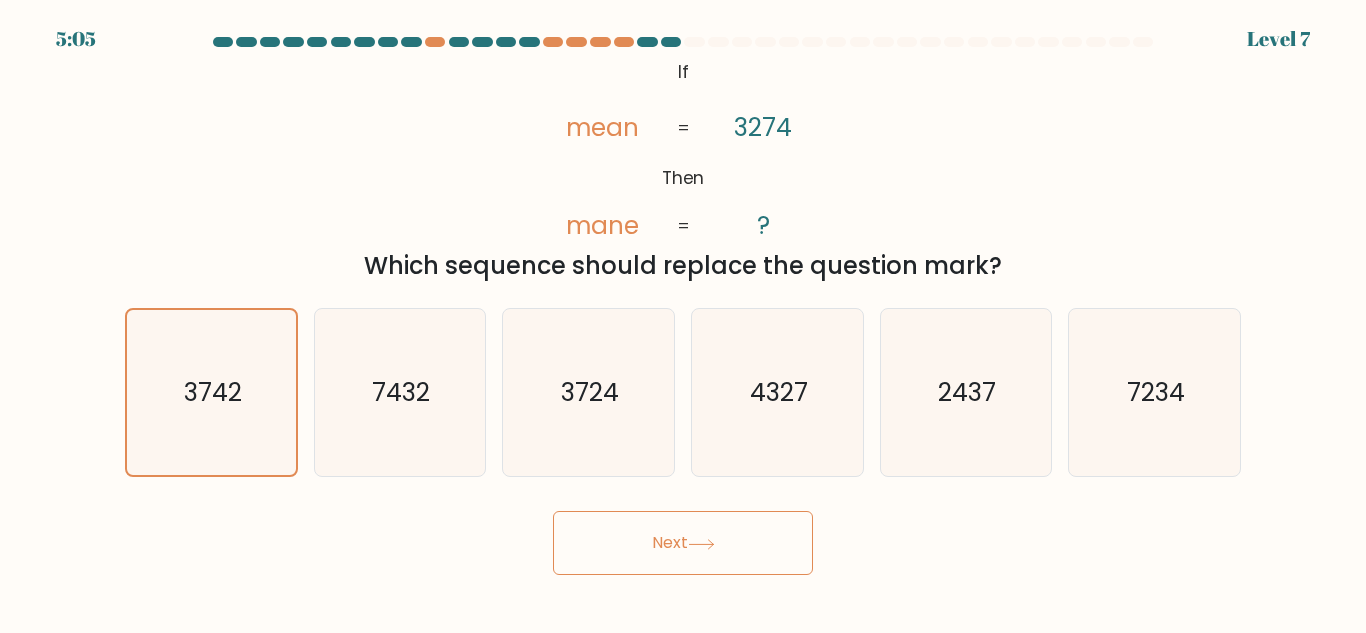 click on "Next" at bounding box center (683, 543) 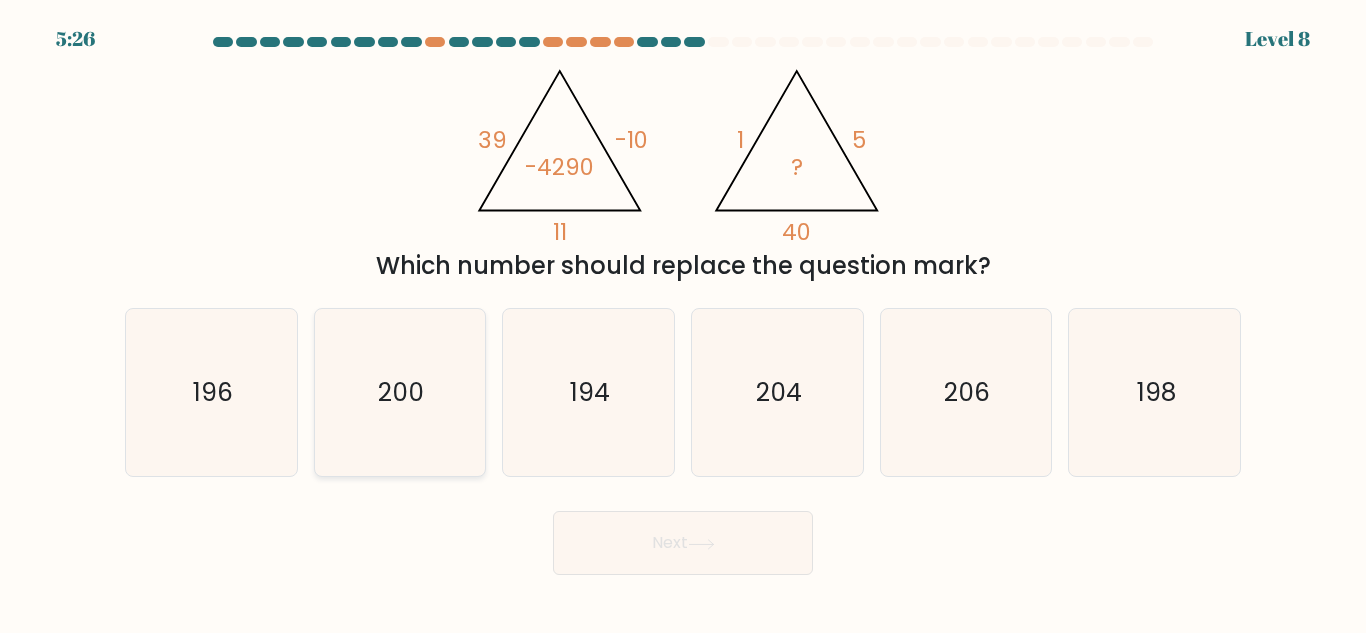 click on "200" at bounding box center [400, 392] 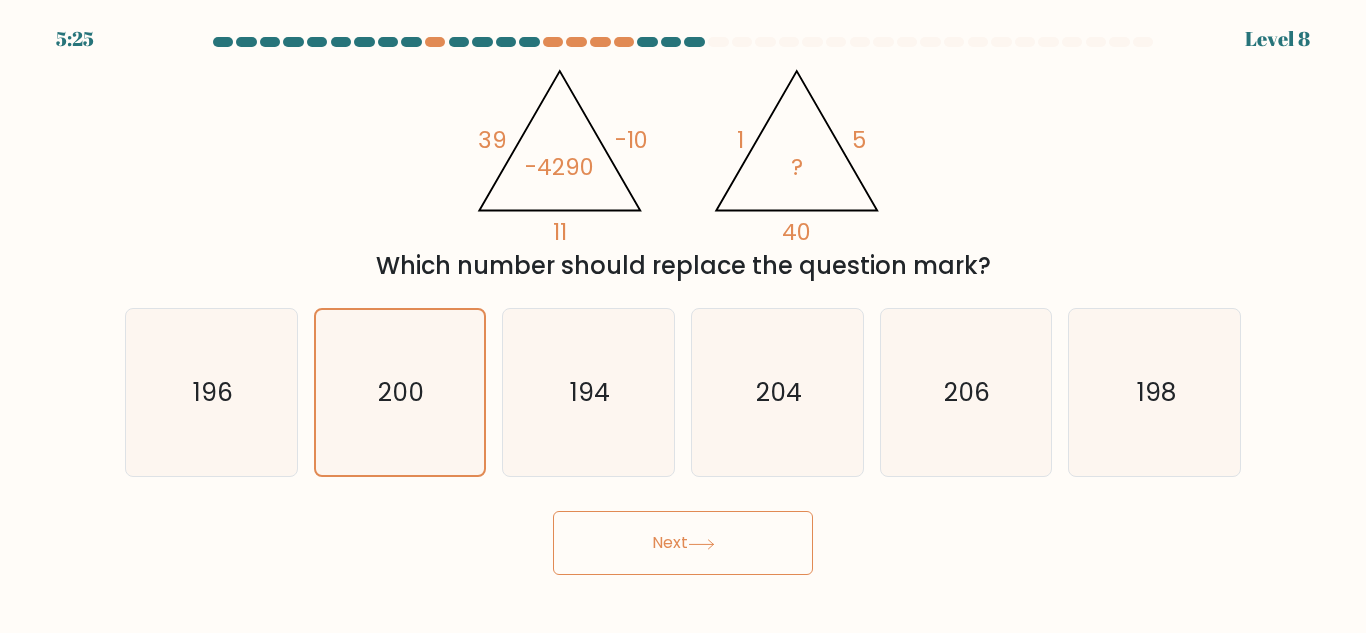click on "Next" at bounding box center (683, 543) 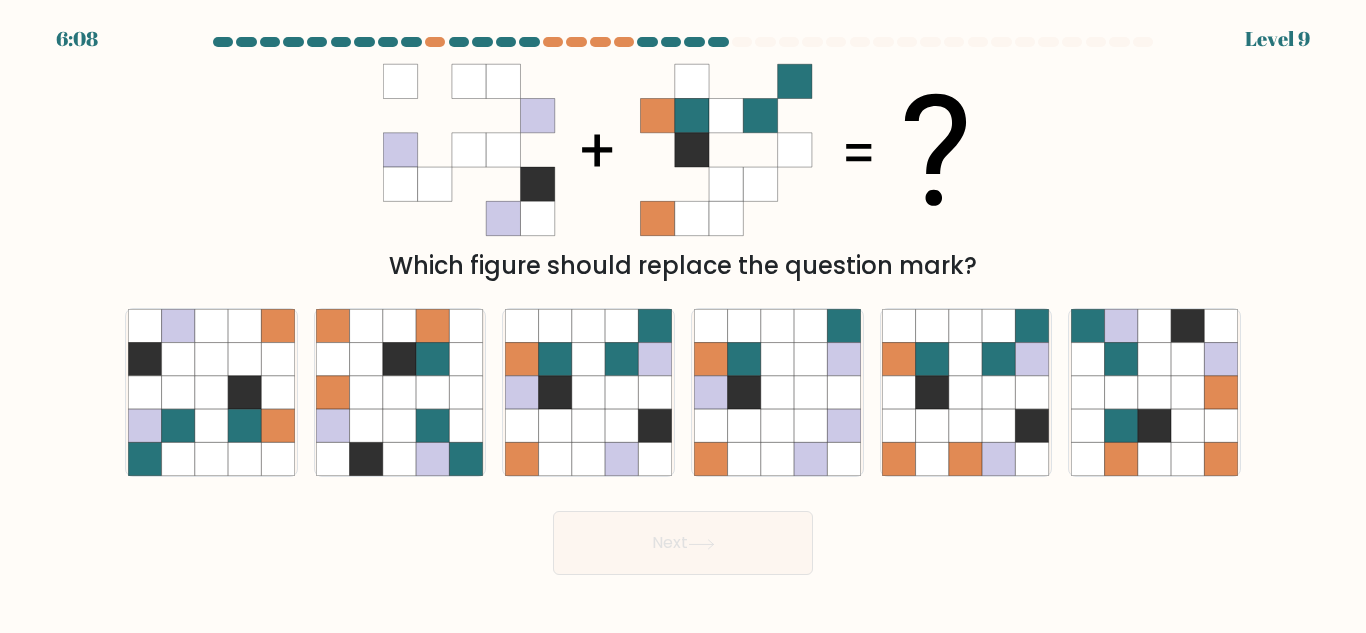 click on "Next" at bounding box center (683, 543) 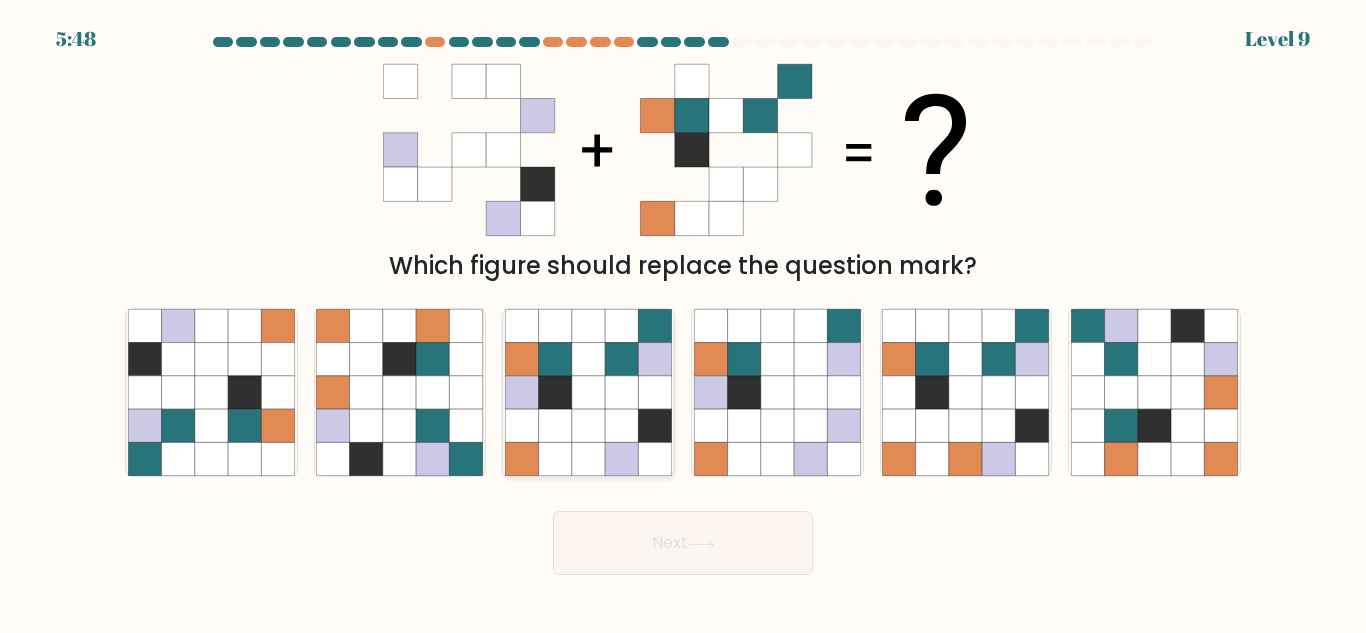 click 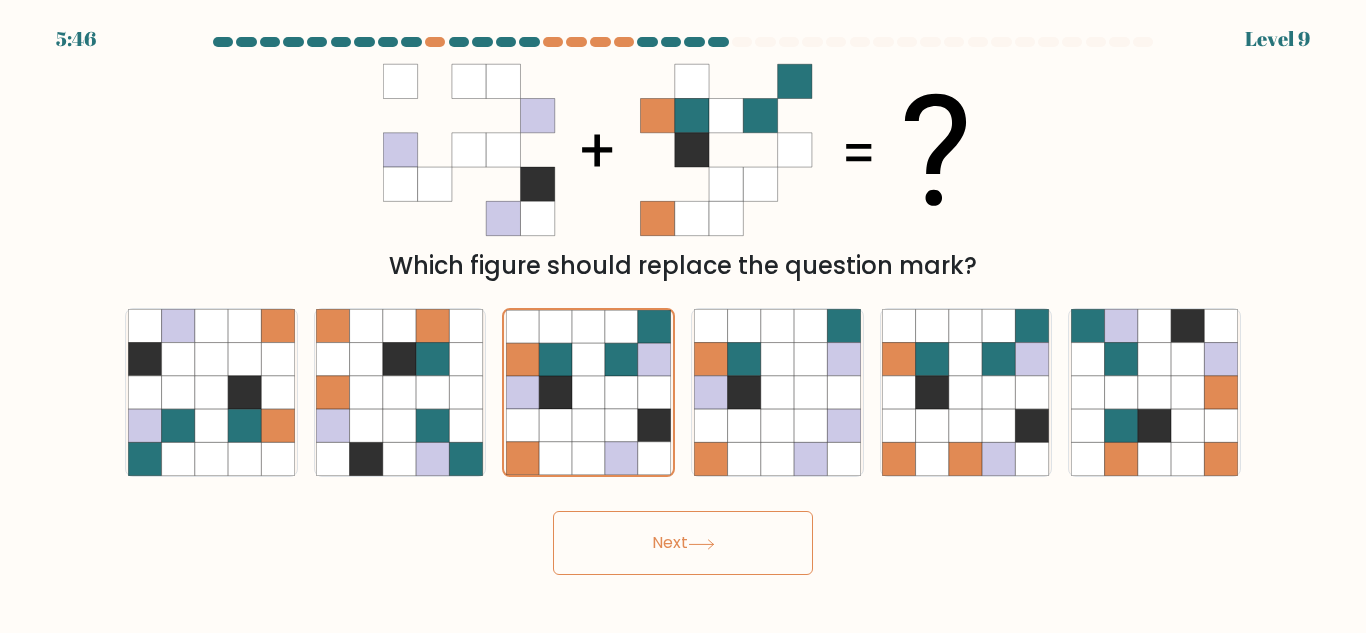click on "Next" at bounding box center [683, 543] 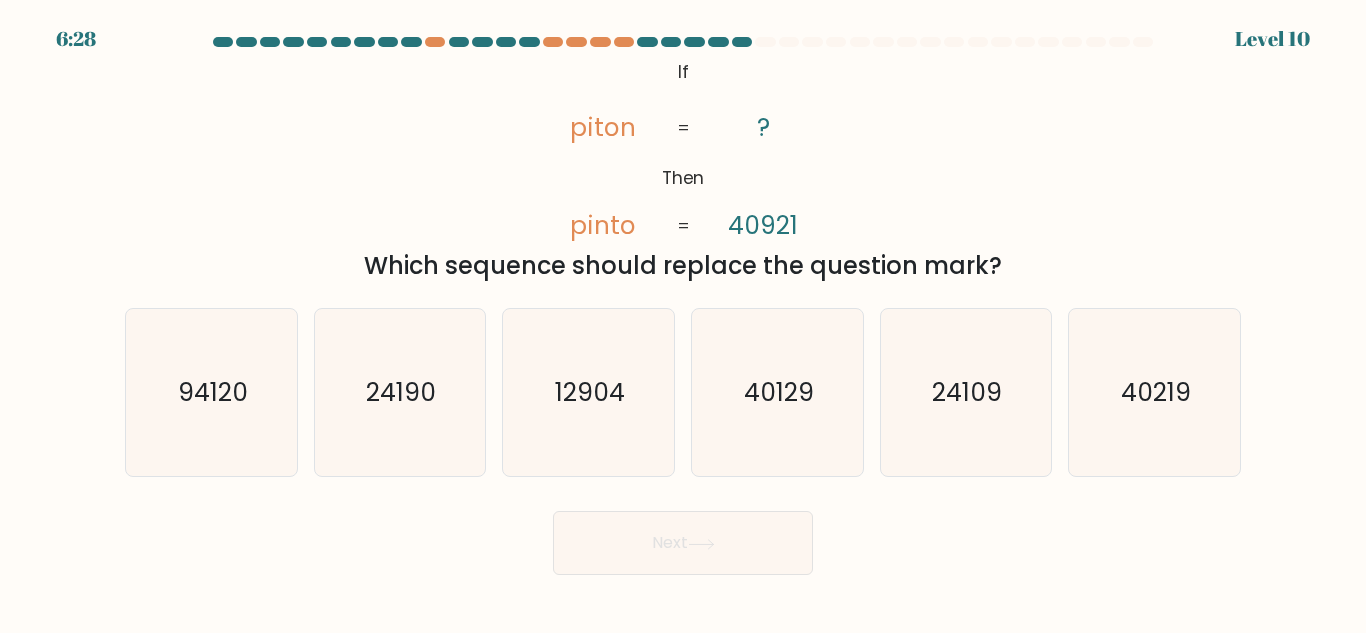 click on "Next" at bounding box center [683, 543] 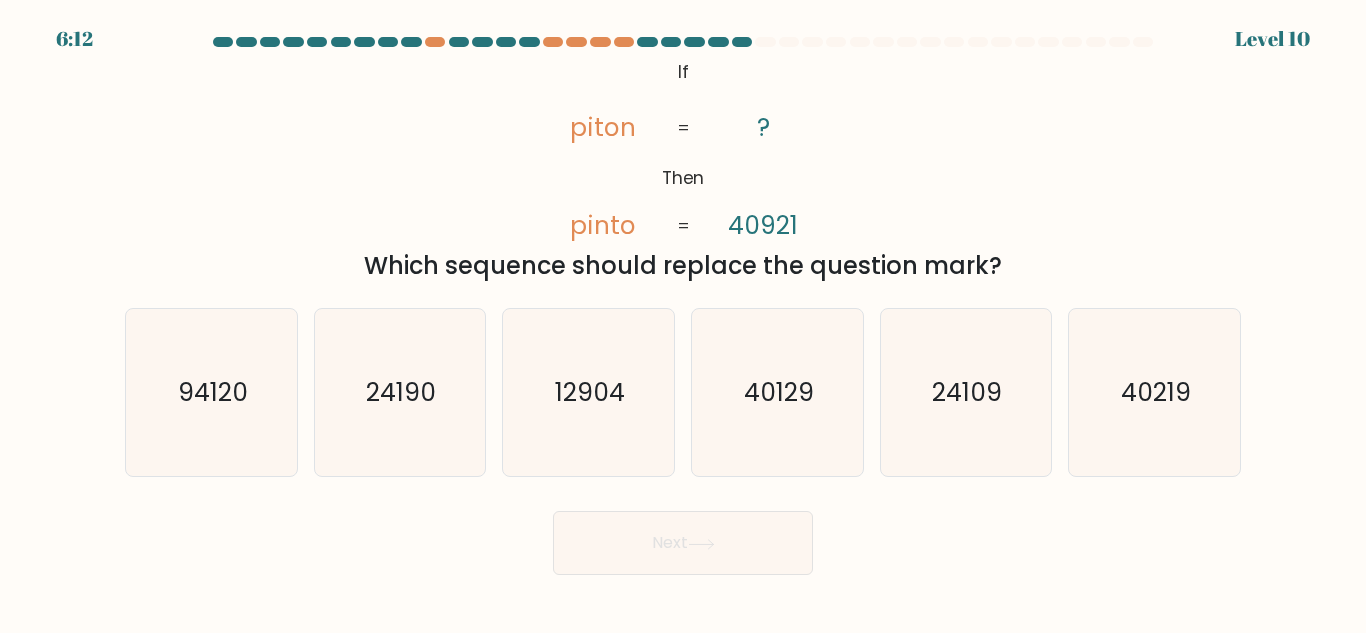 click on "e.
24109" at bounding box center (966, 392) 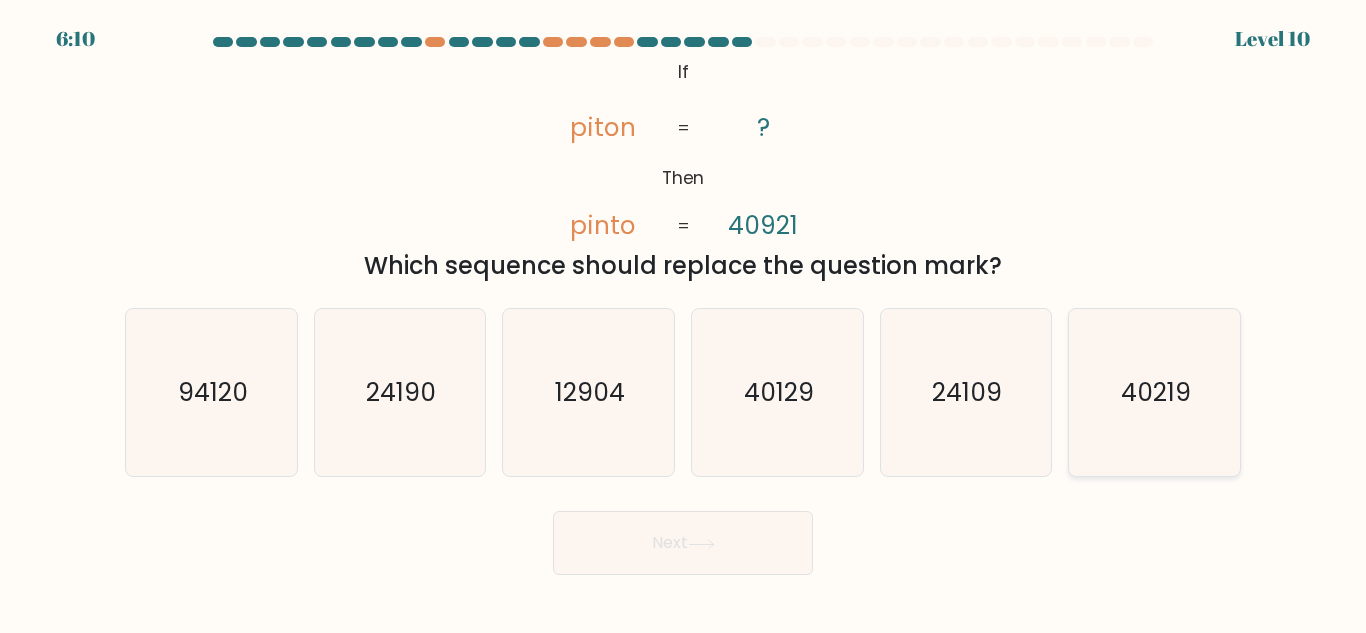 click on "40219" 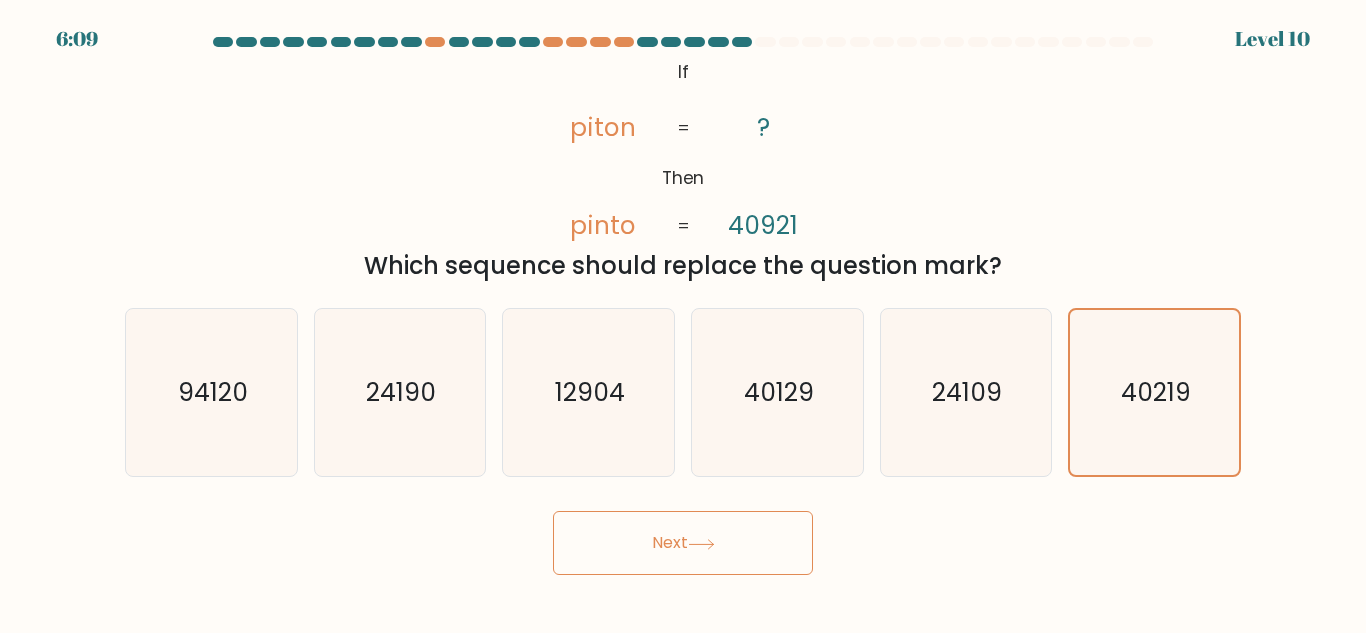 click on "Next" at bounding box center [683, 543] 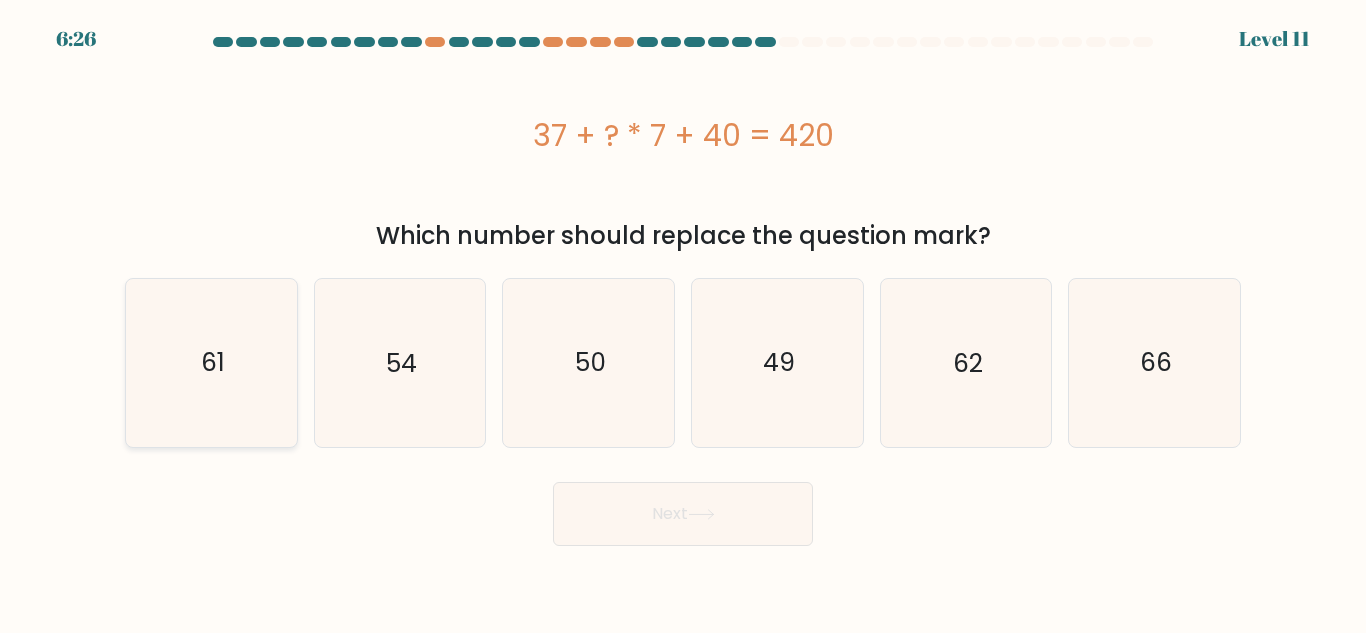 click on "61" 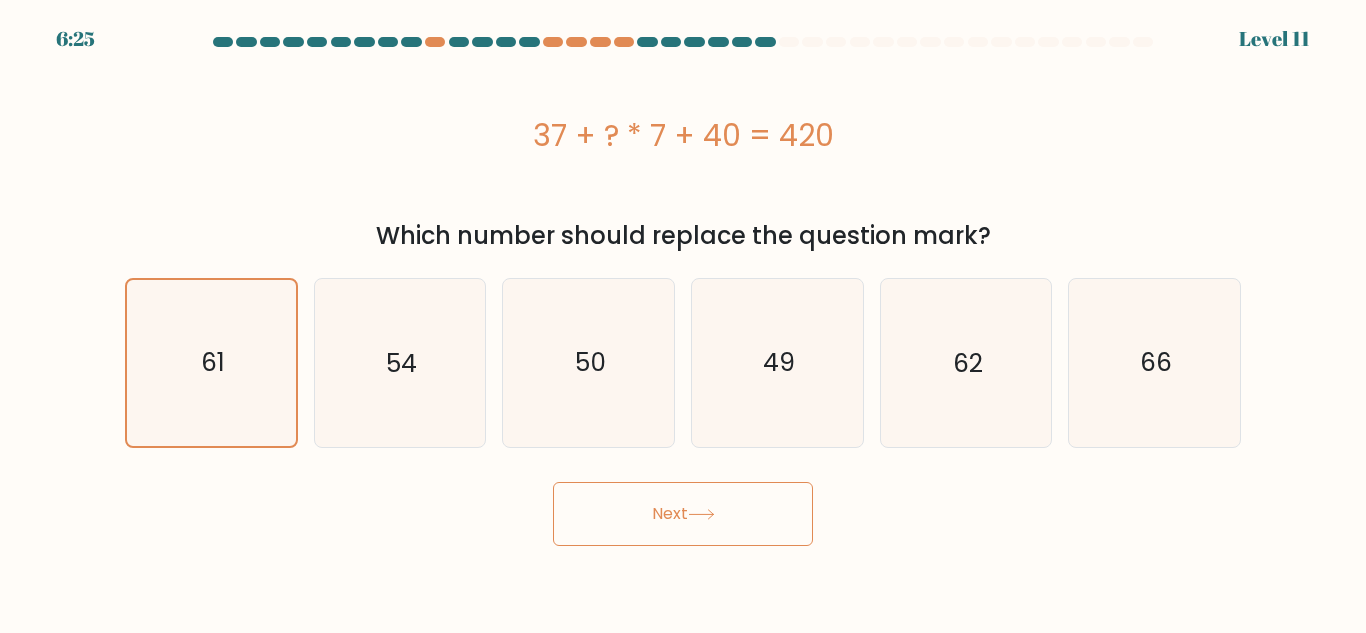 click 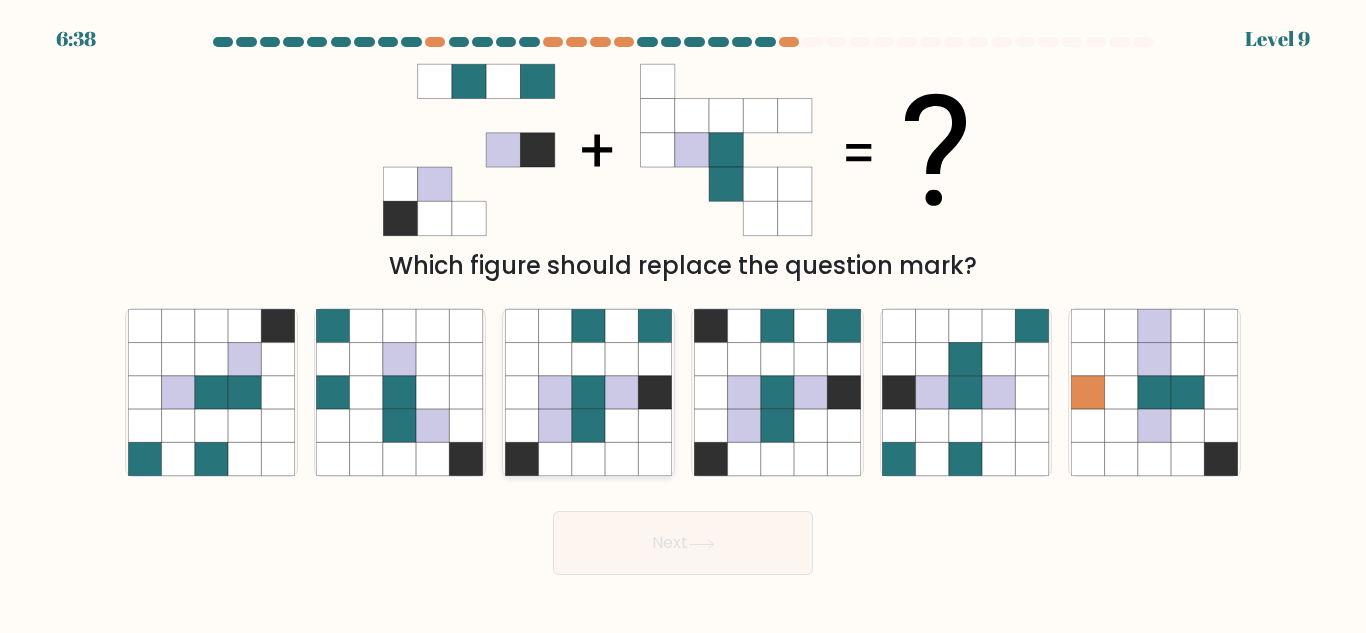 click 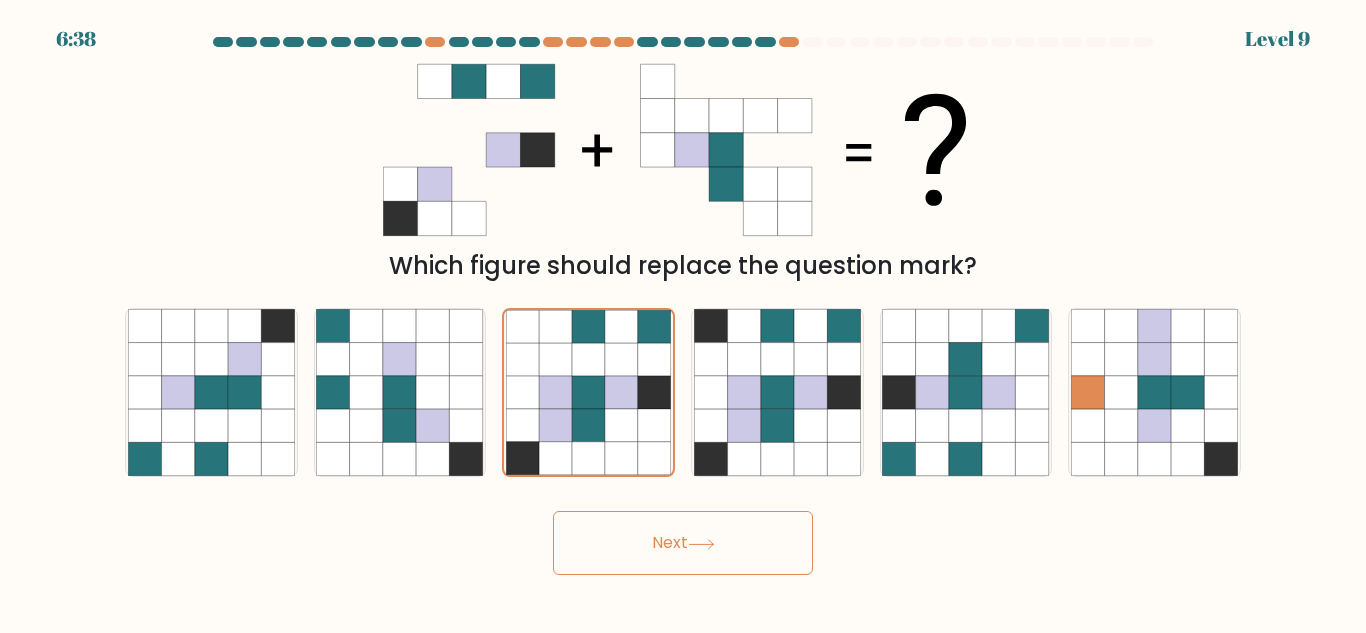 click on "Next" at bounding box center (683, 543) 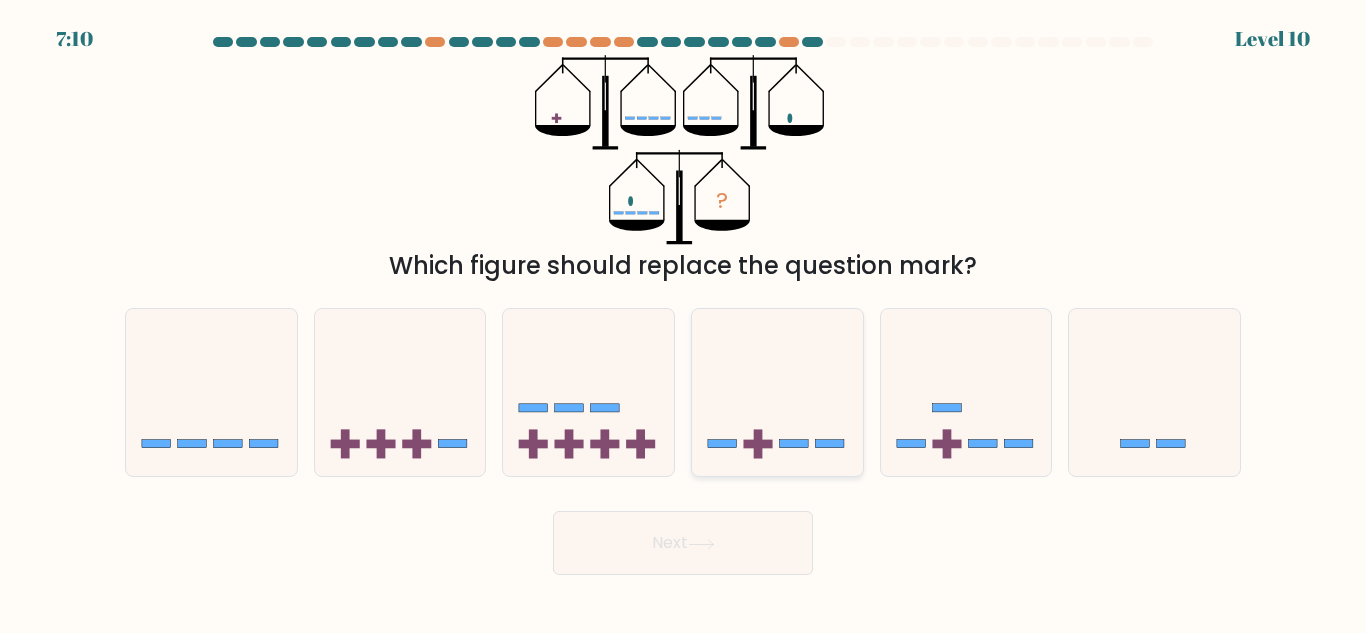 click 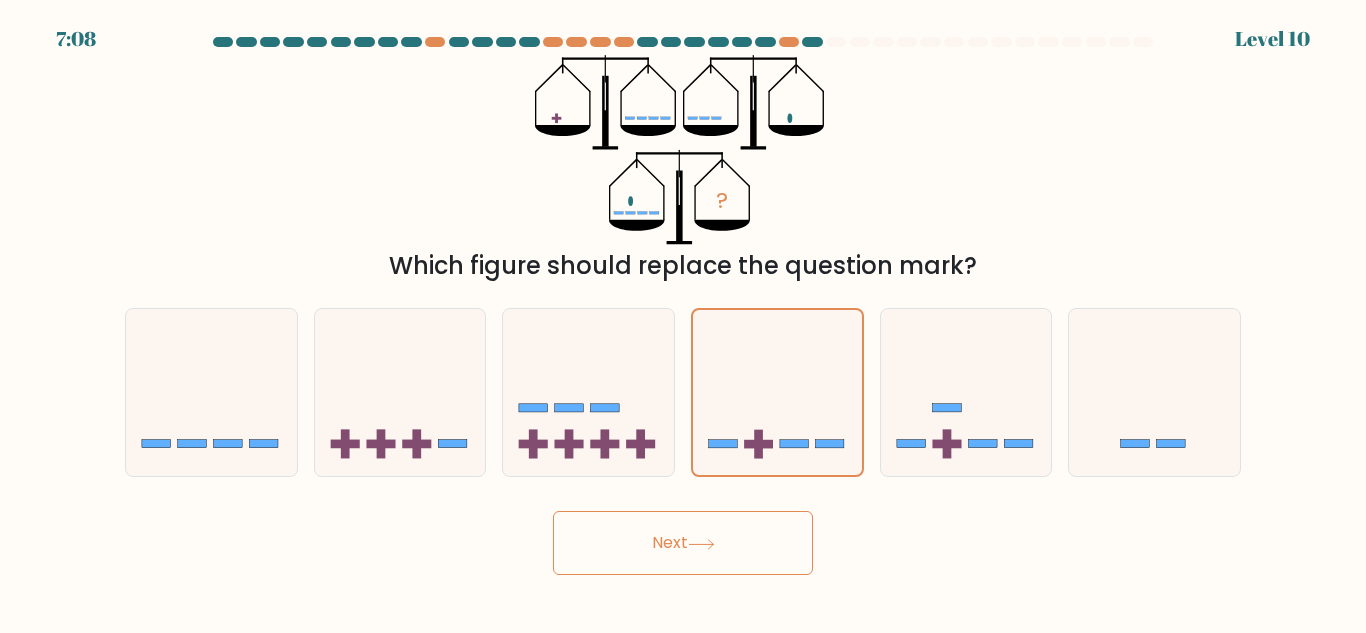 click on "Next" at bounding box center (683, 543) 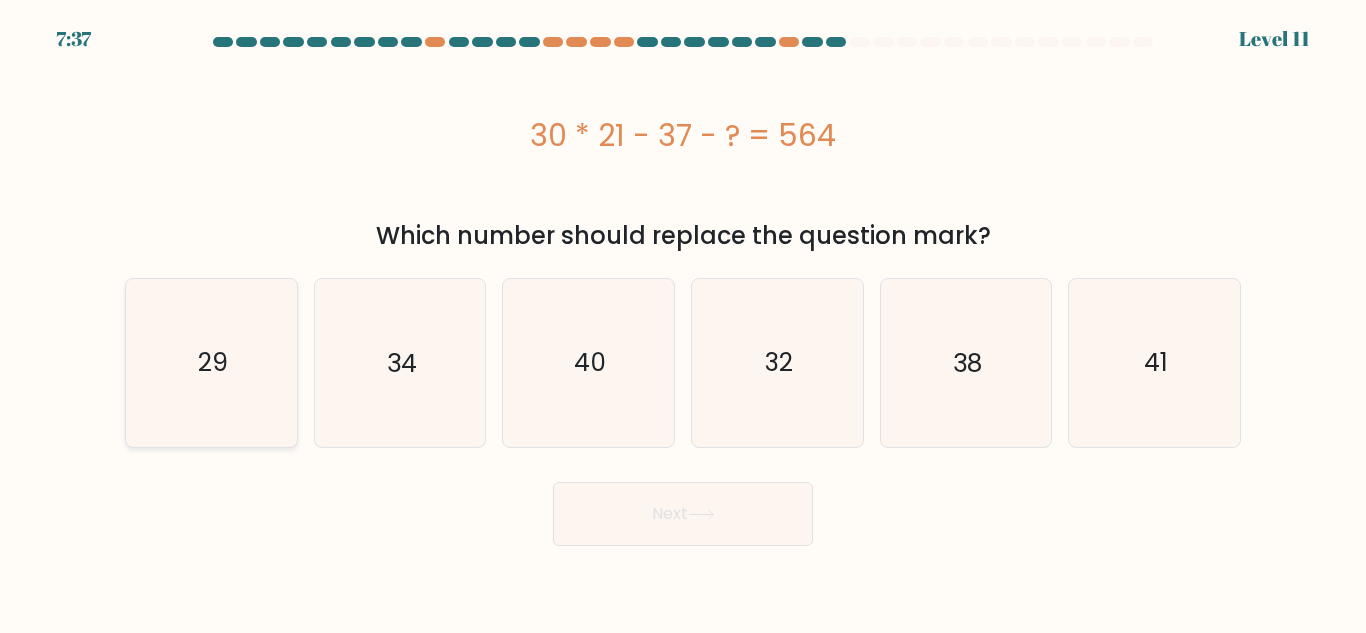 click on "29" 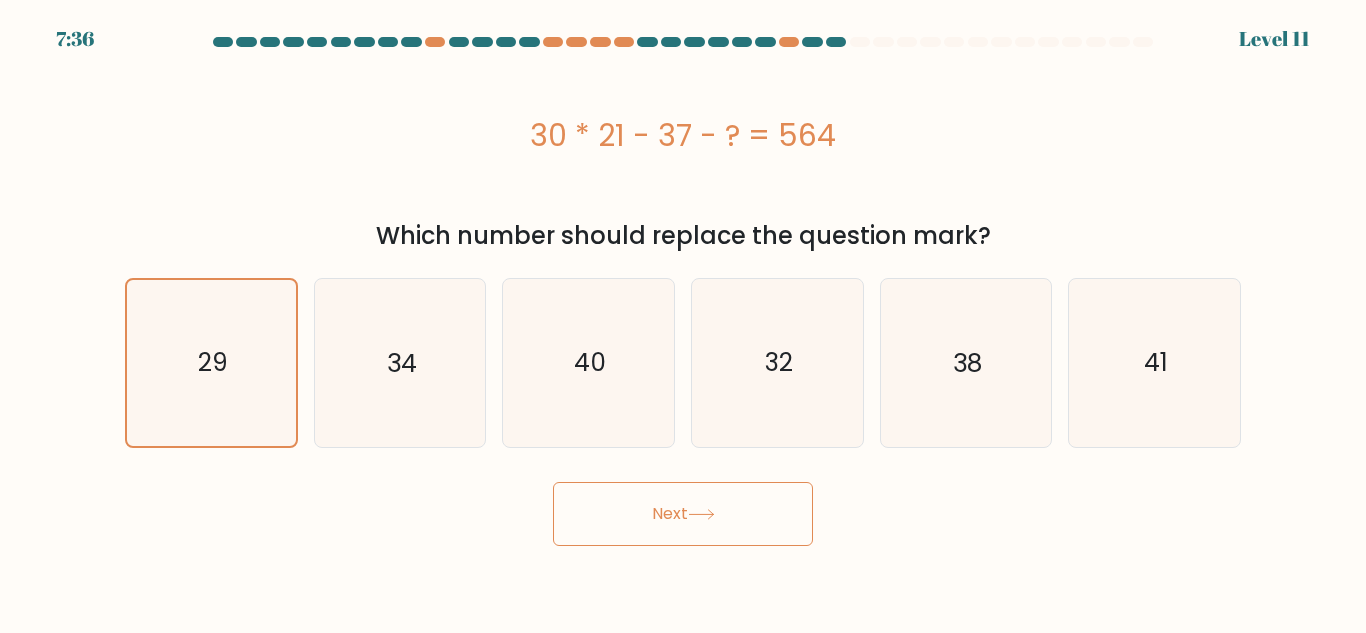 click on "Next" at bounding box center (683, 514) 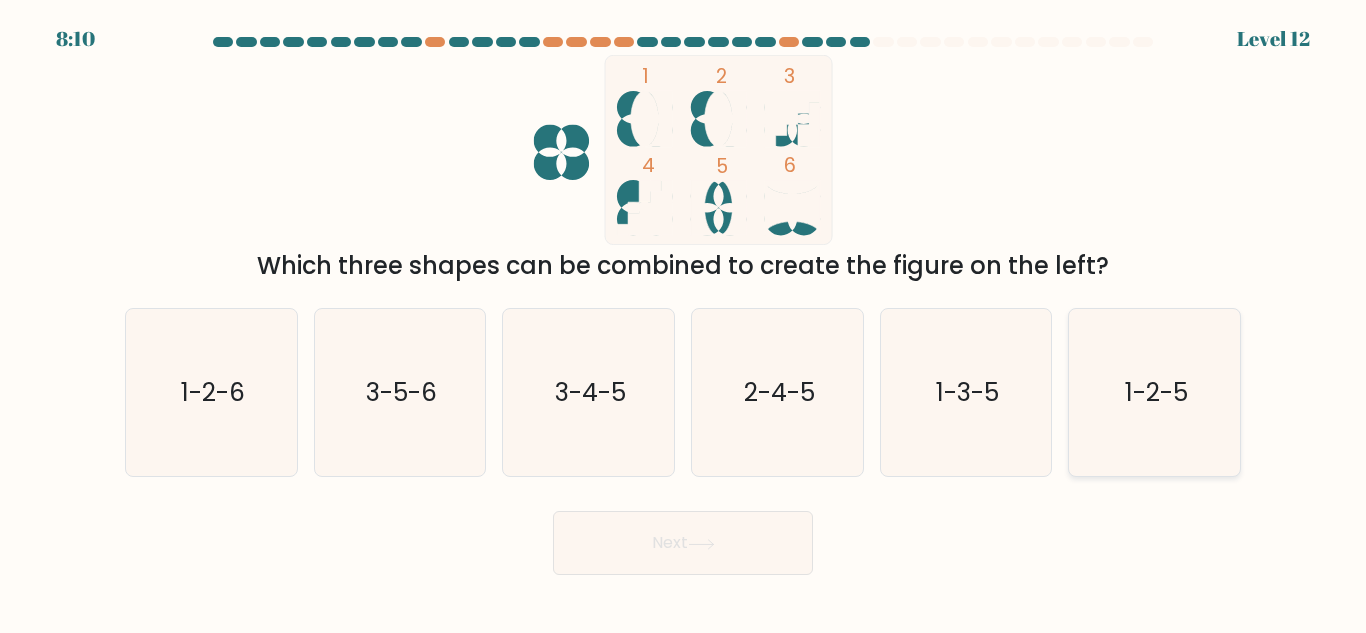 click on "1-2-5" 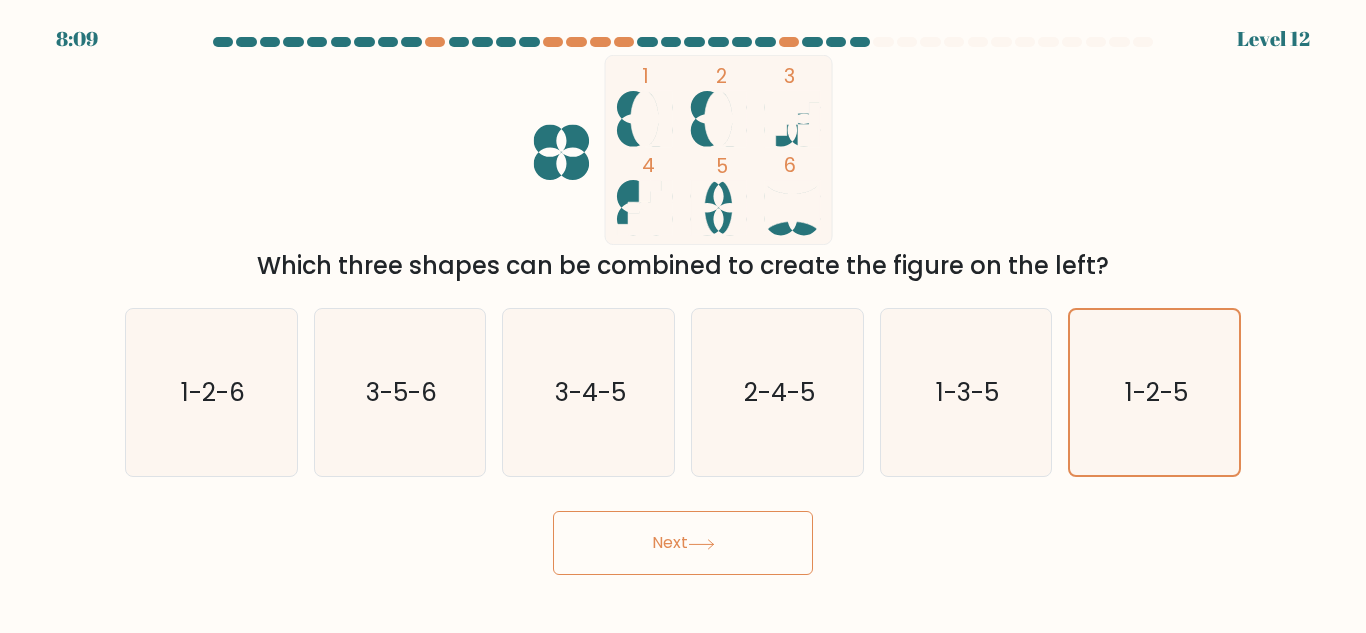 click on "Next" at bounding box center (683, 543) 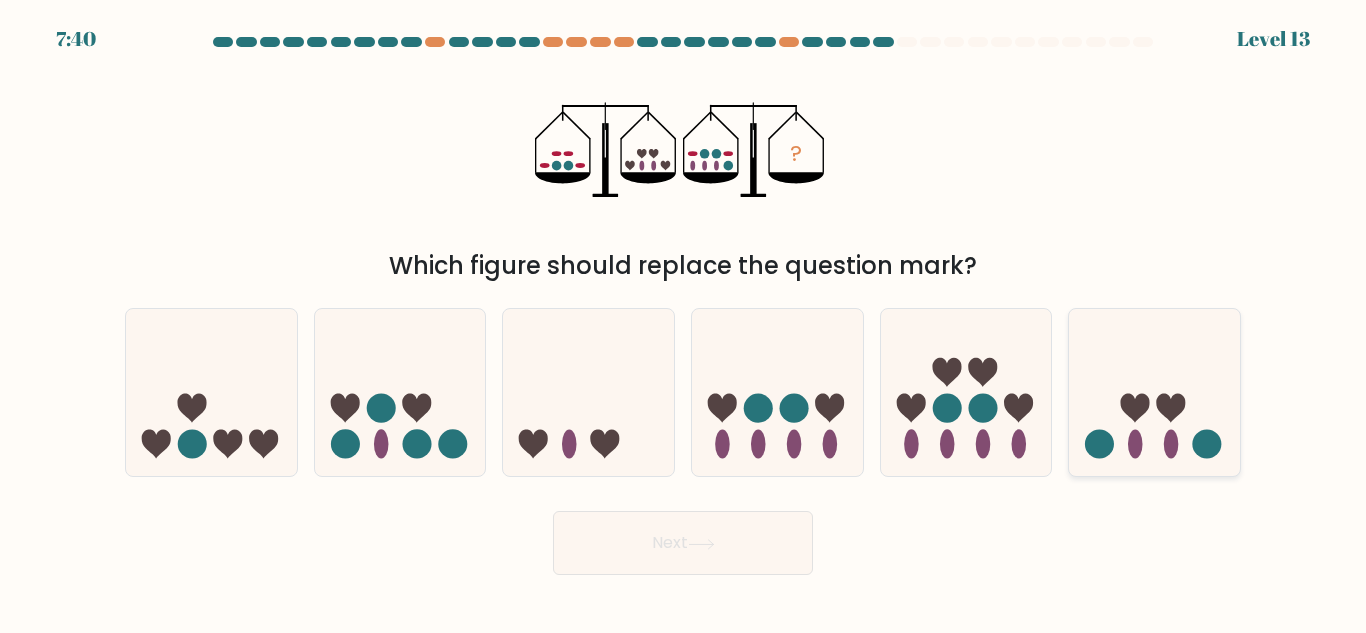 click 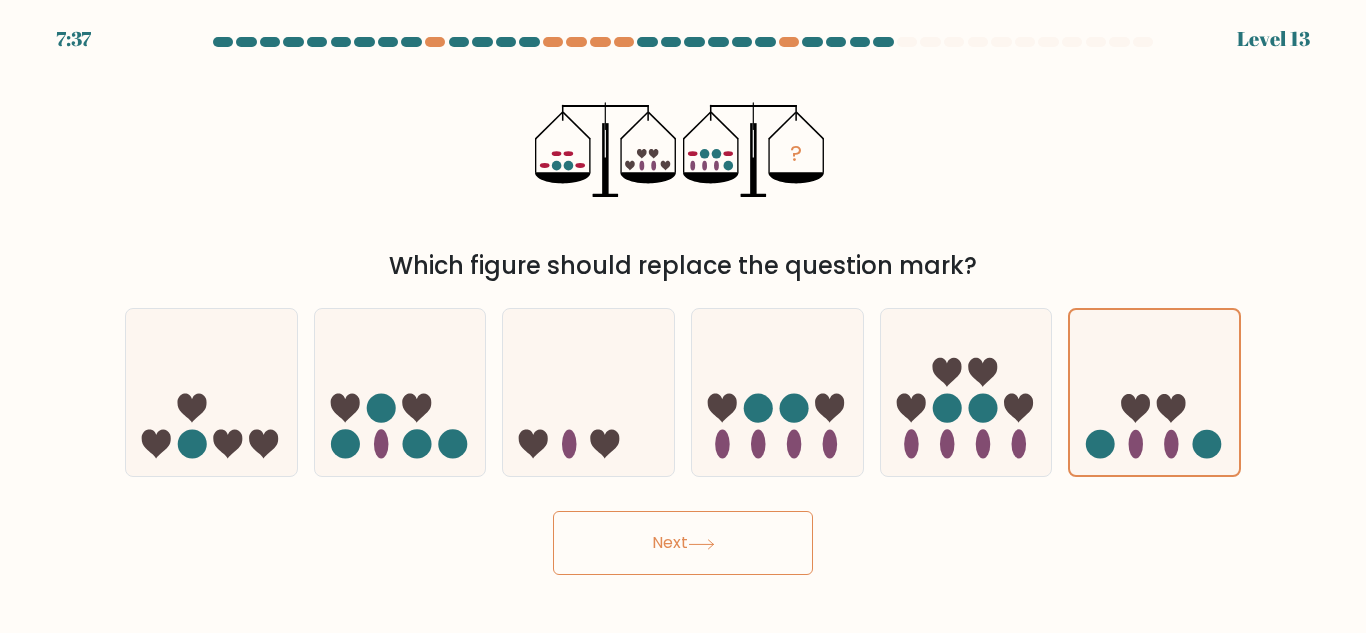 click on "Next" at bounding box center (683, 543) 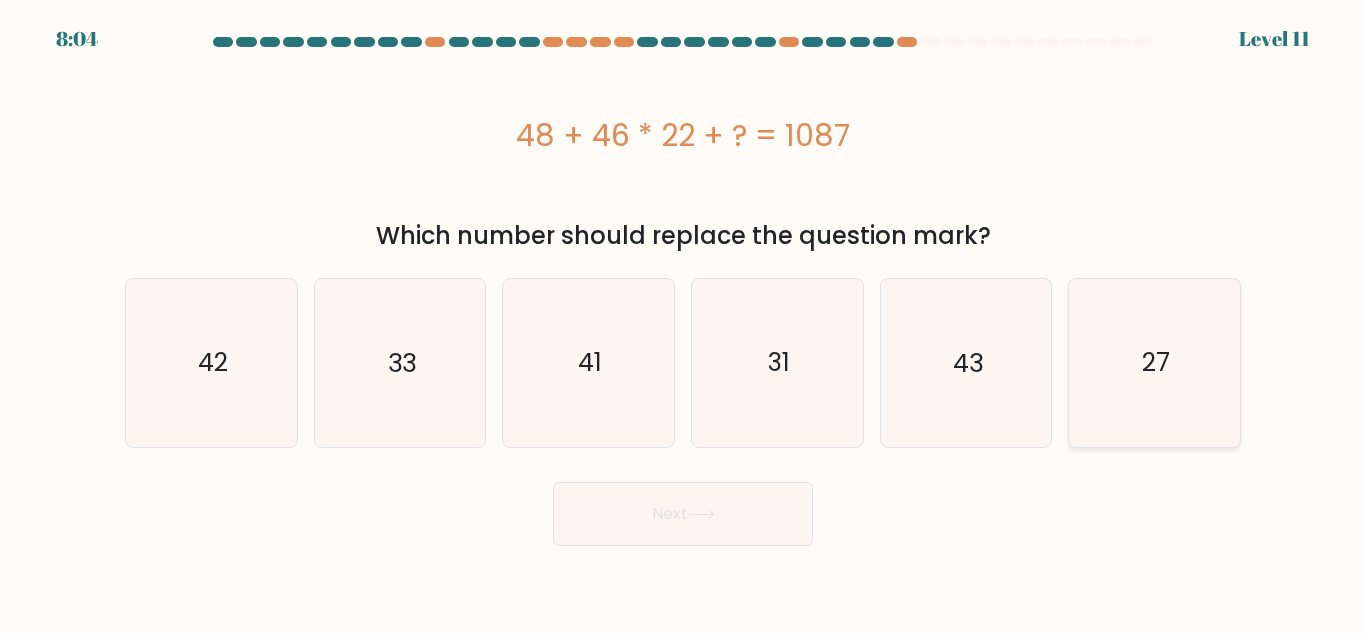 click on "27" 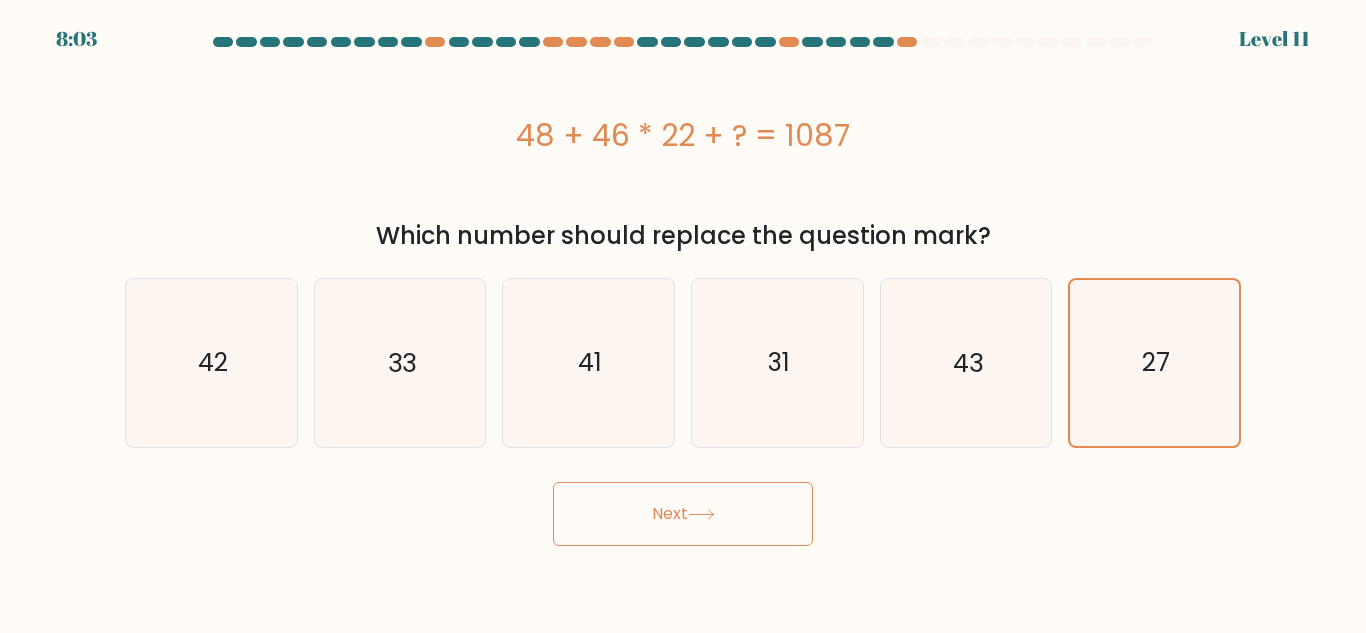 click on "Next" at bounding box center [683, 514] 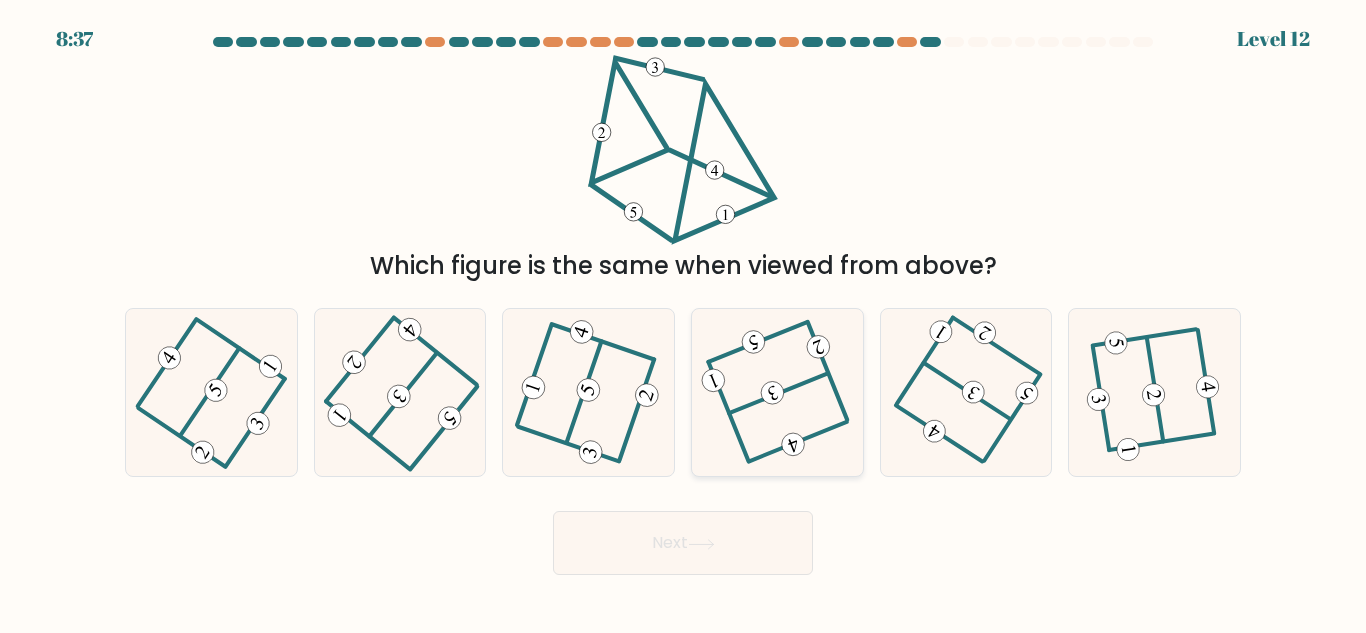 click 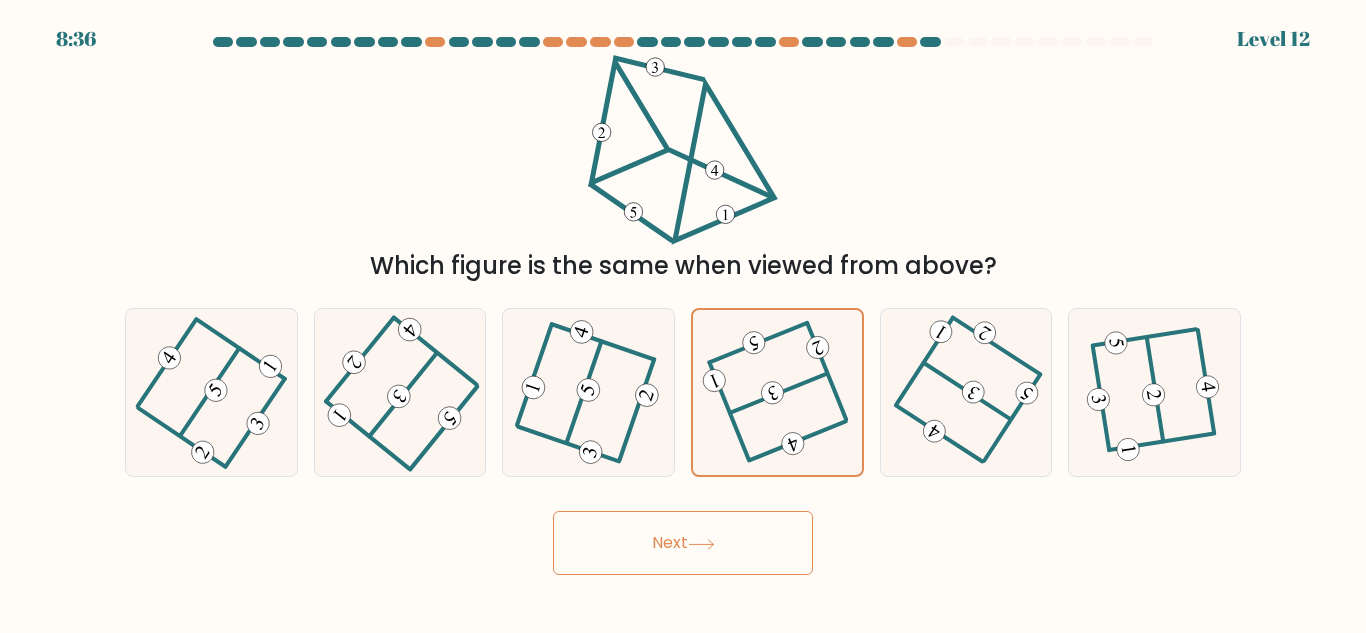 click on "Next" at bounding box center [683, 543] 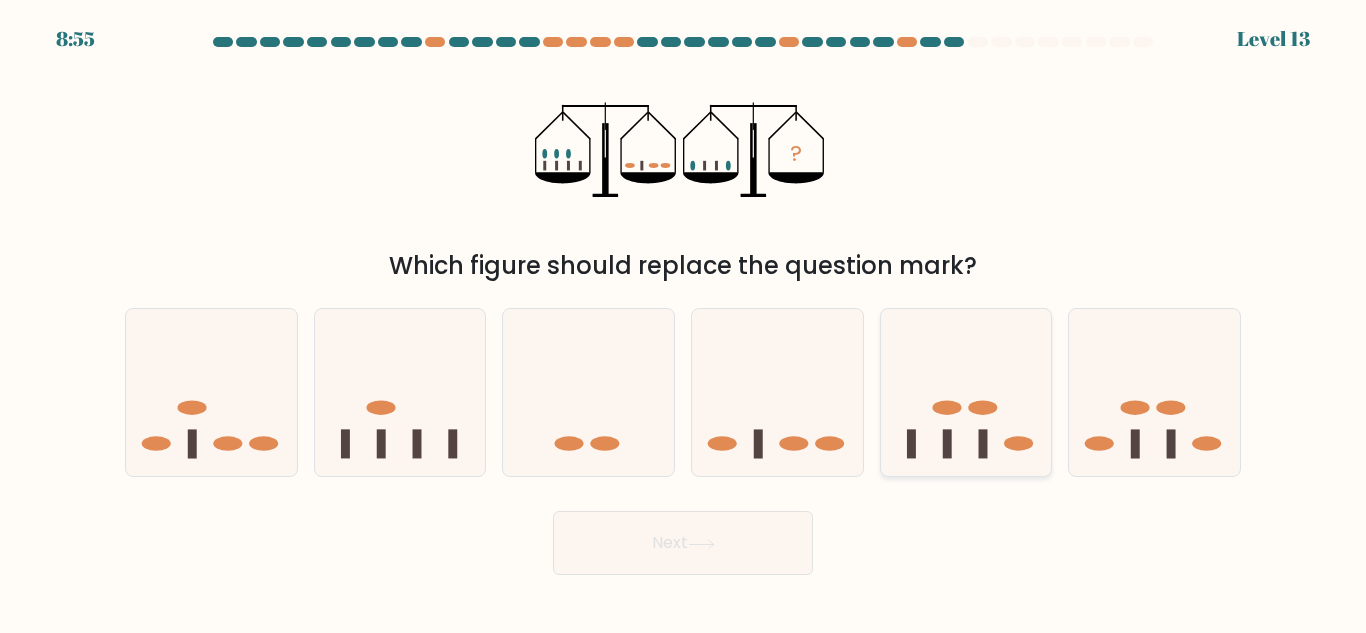 click 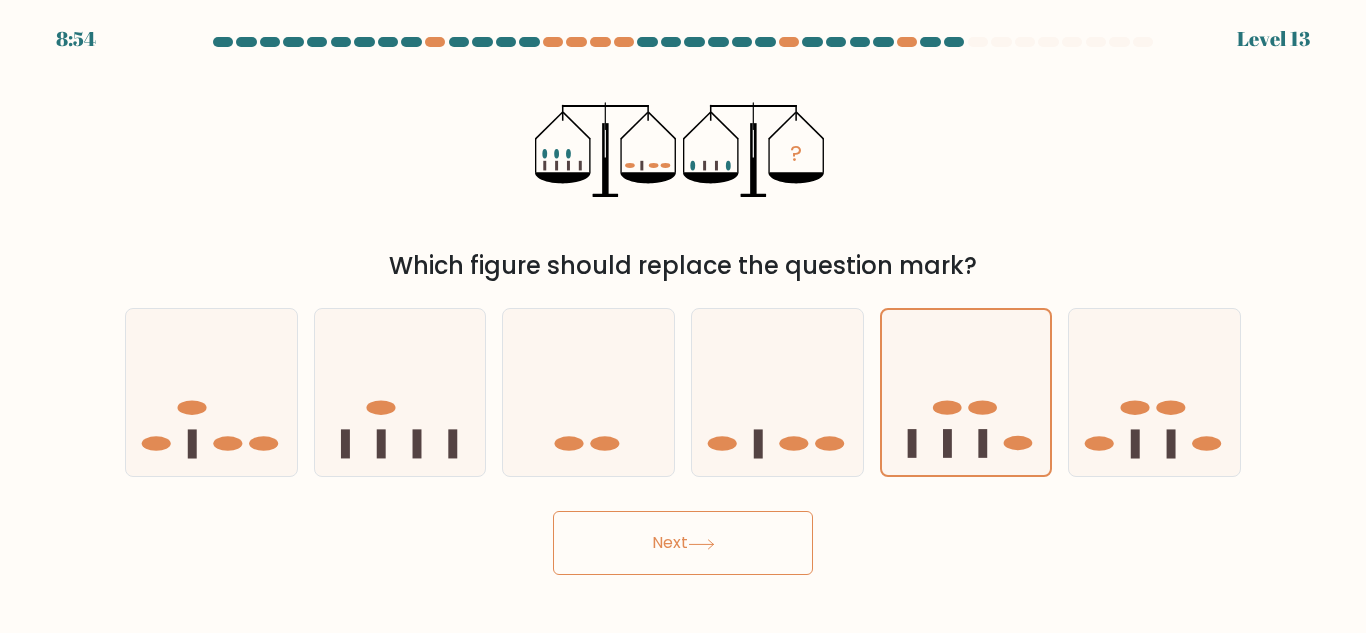 click on "Next" at bounding box center [683, 543] 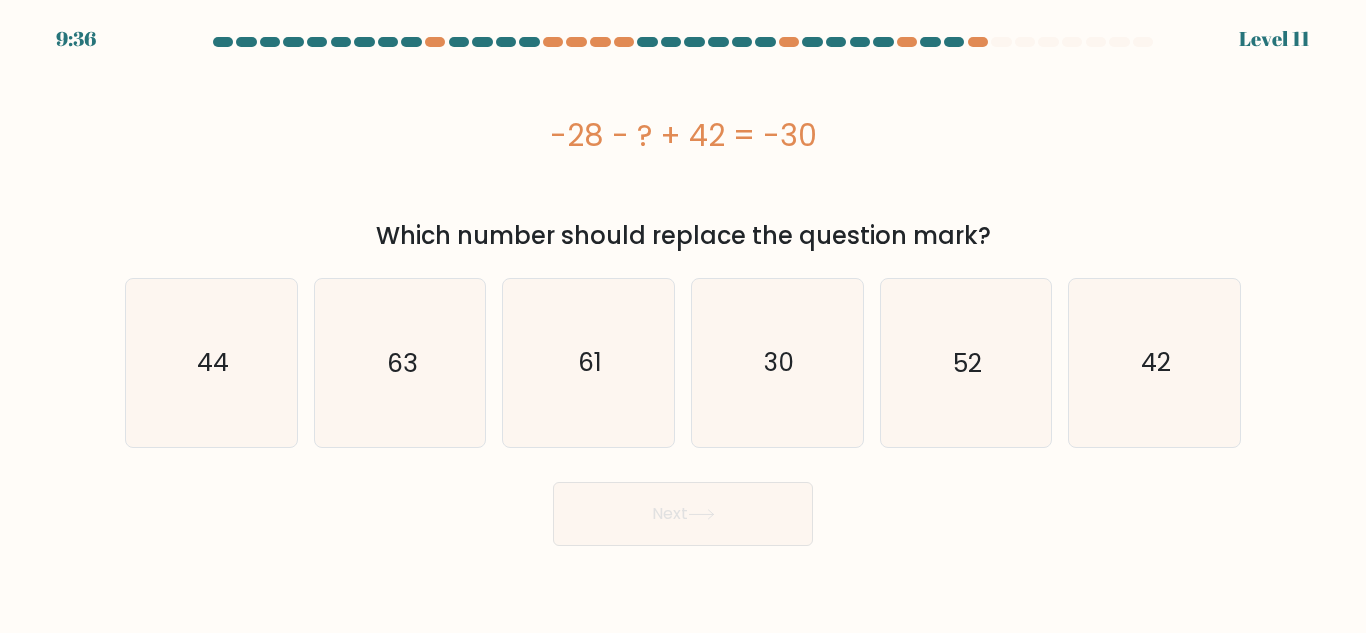 click on "Next" at bounding box center [683, 514] 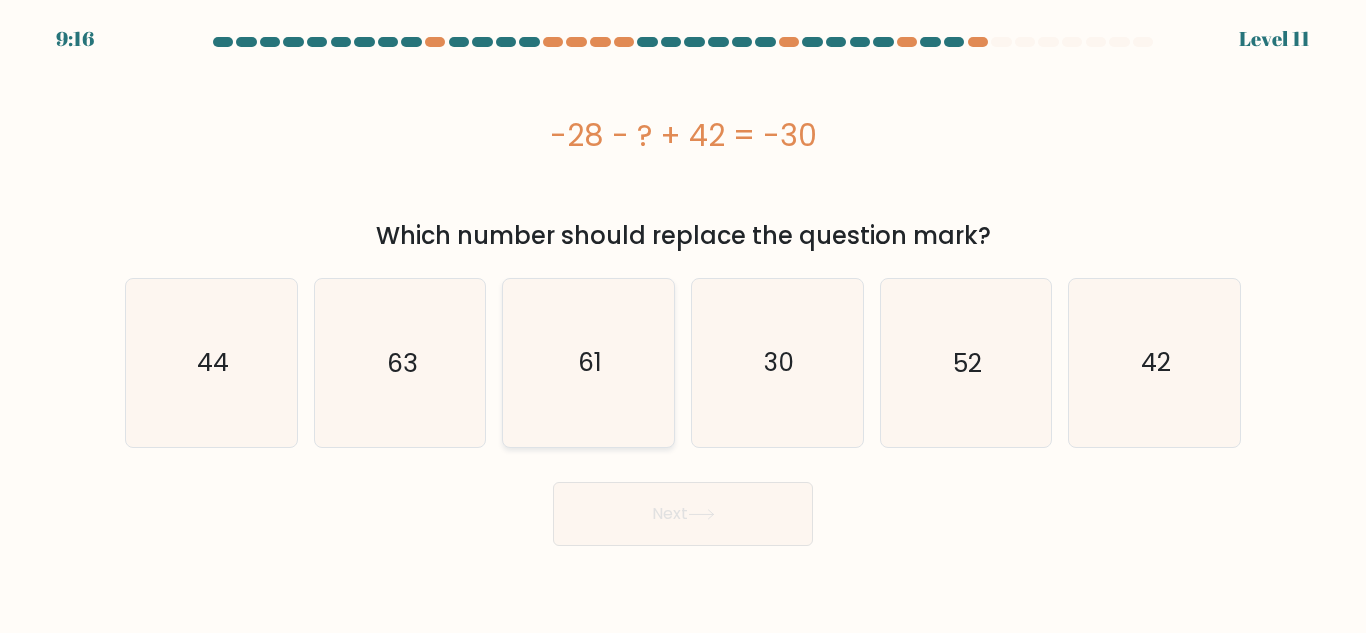 click on "61" 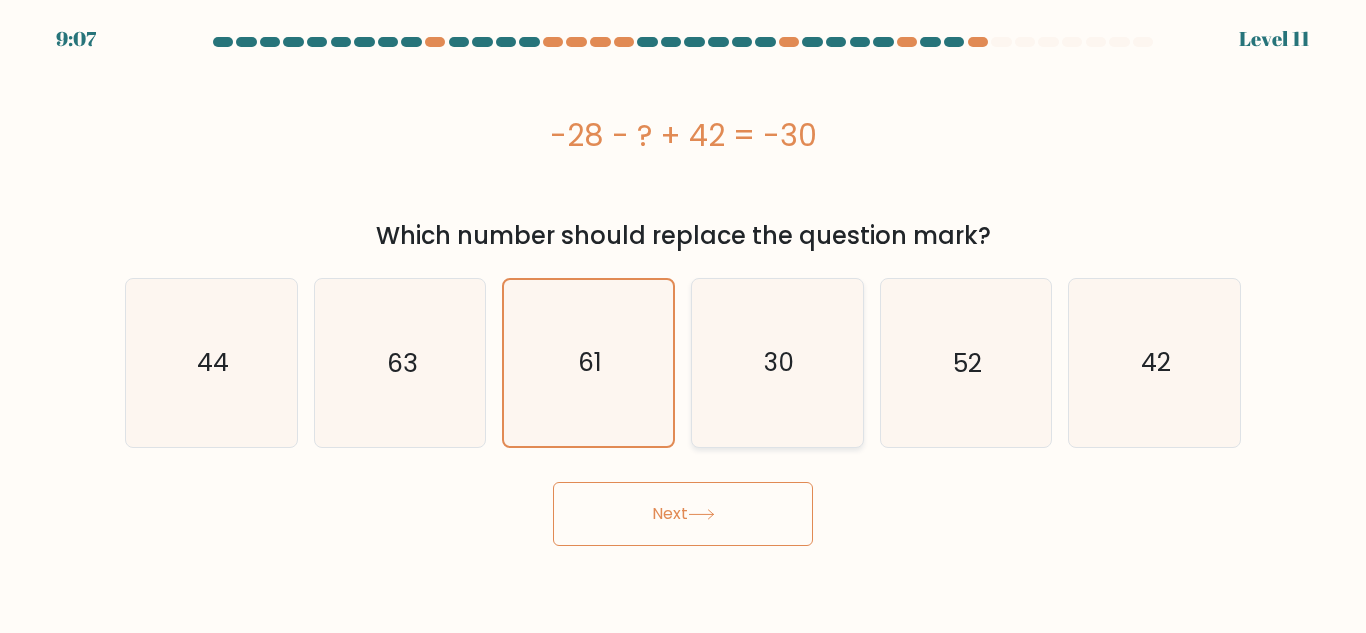 click on "30" 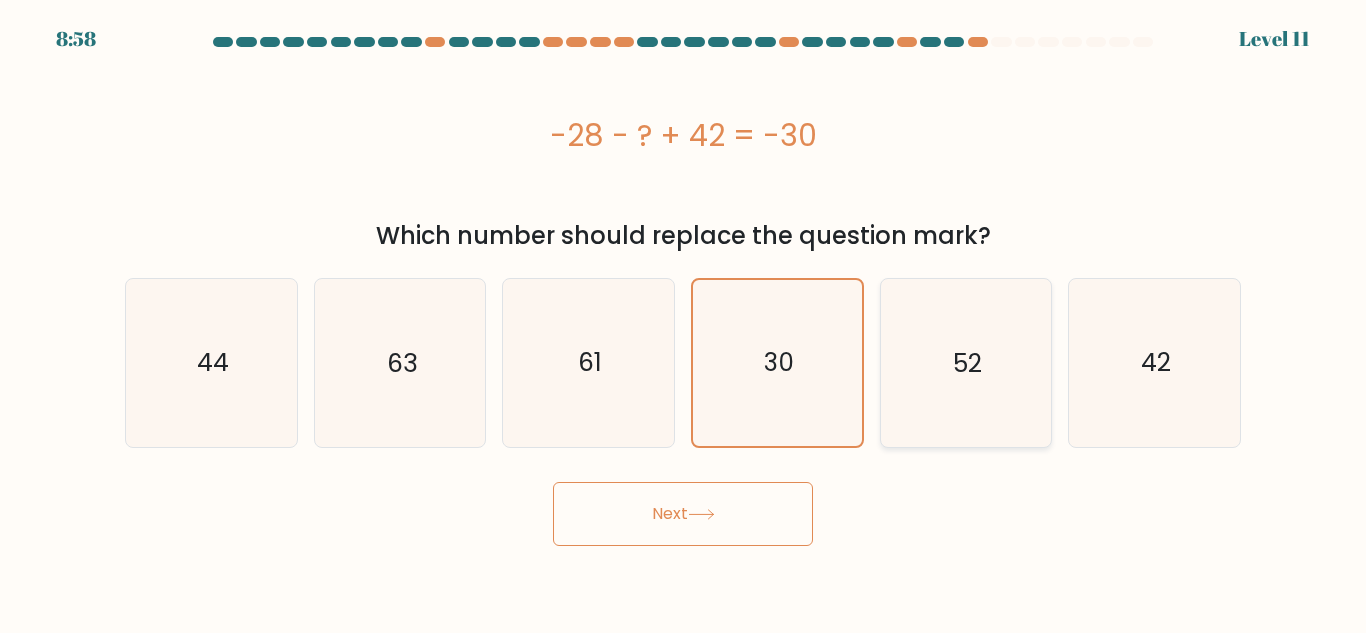 click on "52" 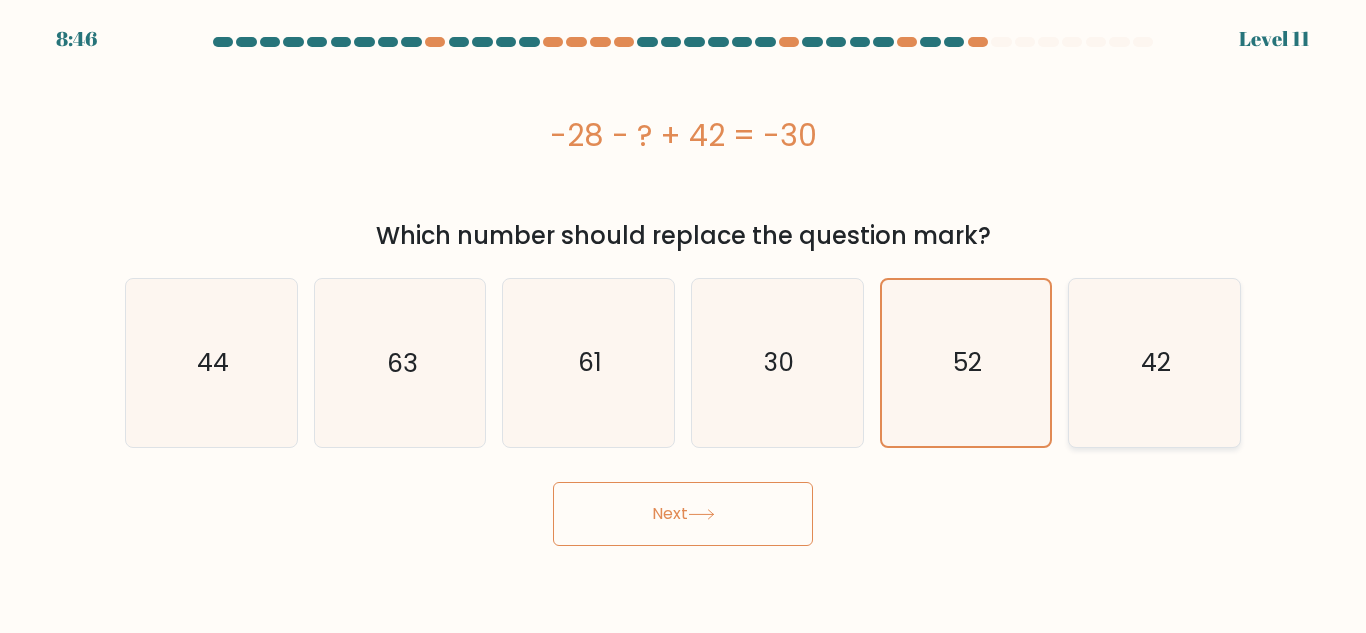 click on "42" 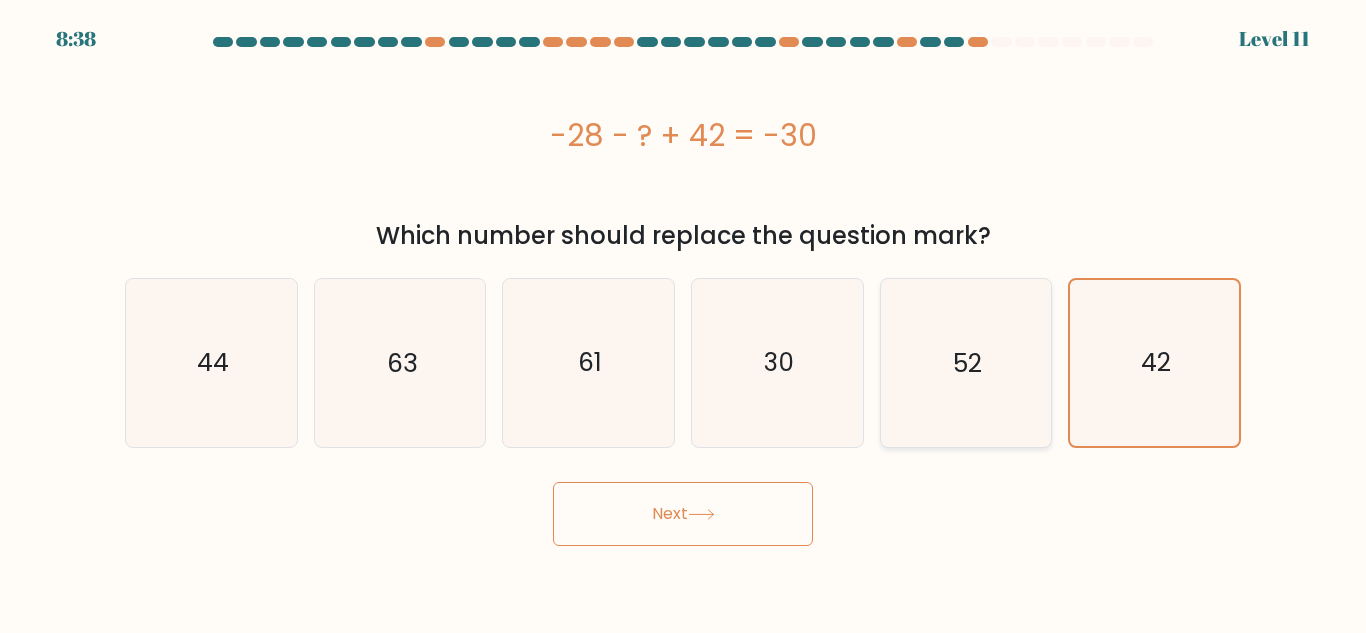click on "52" 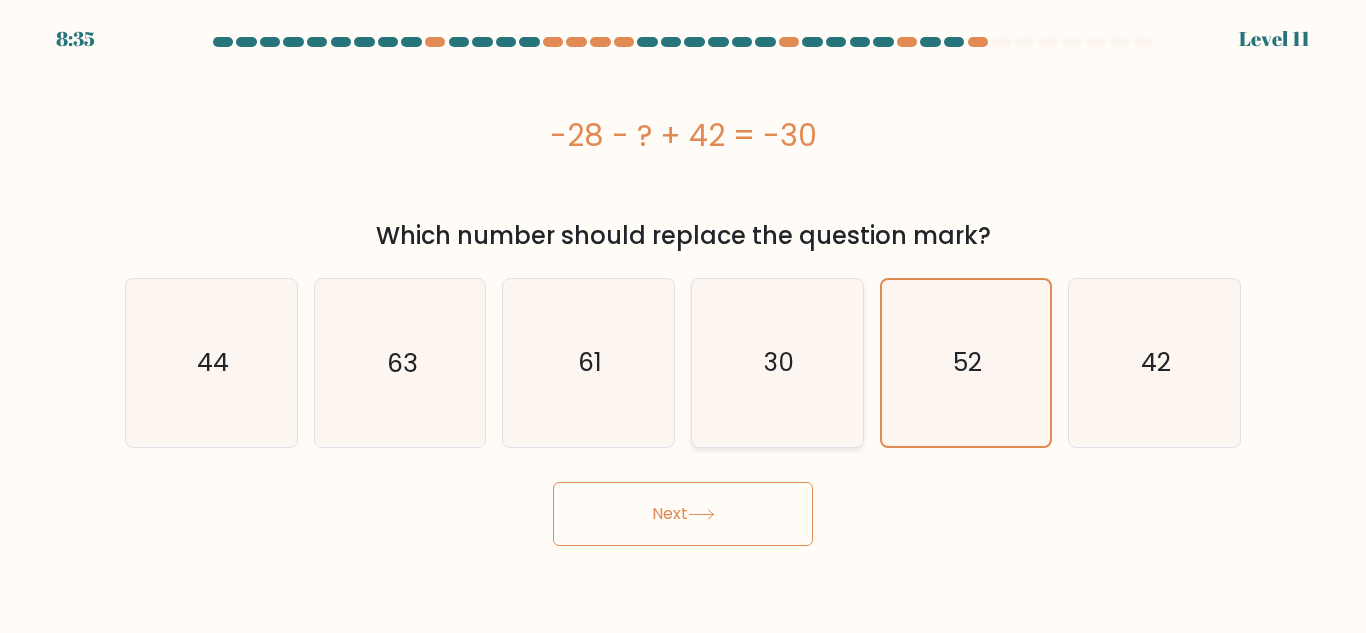 click on "30" 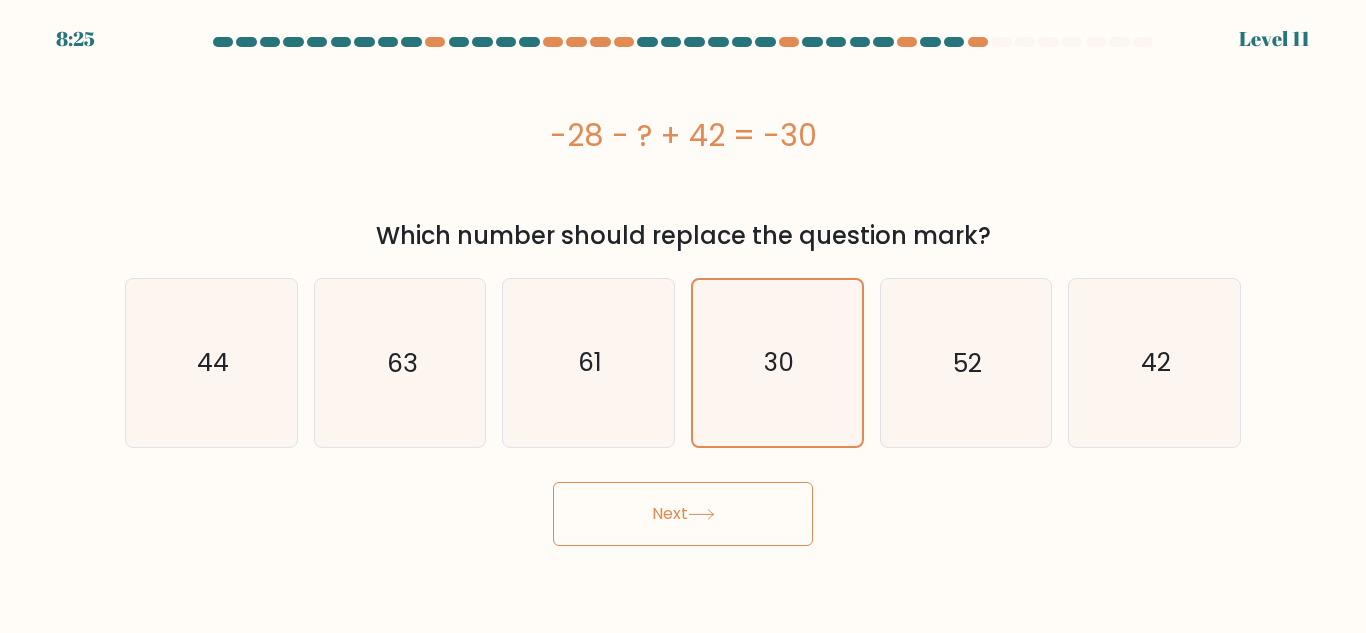 click on "Next" at bounding box center [683, 514] 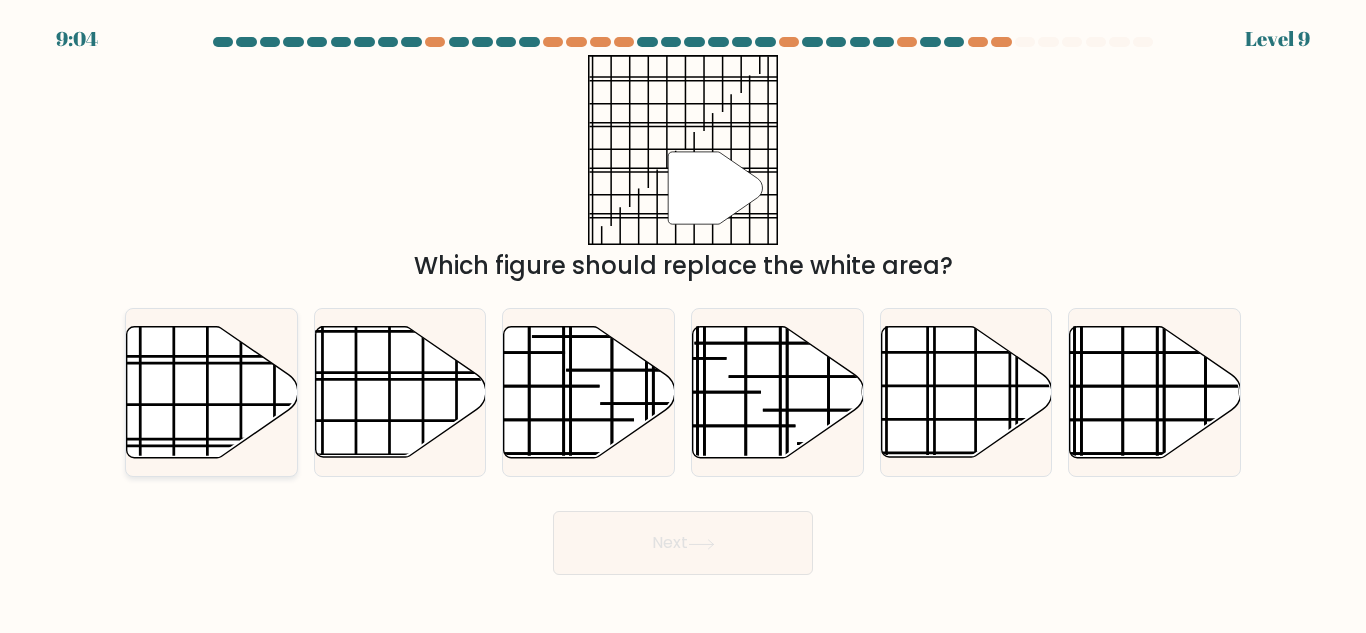 click 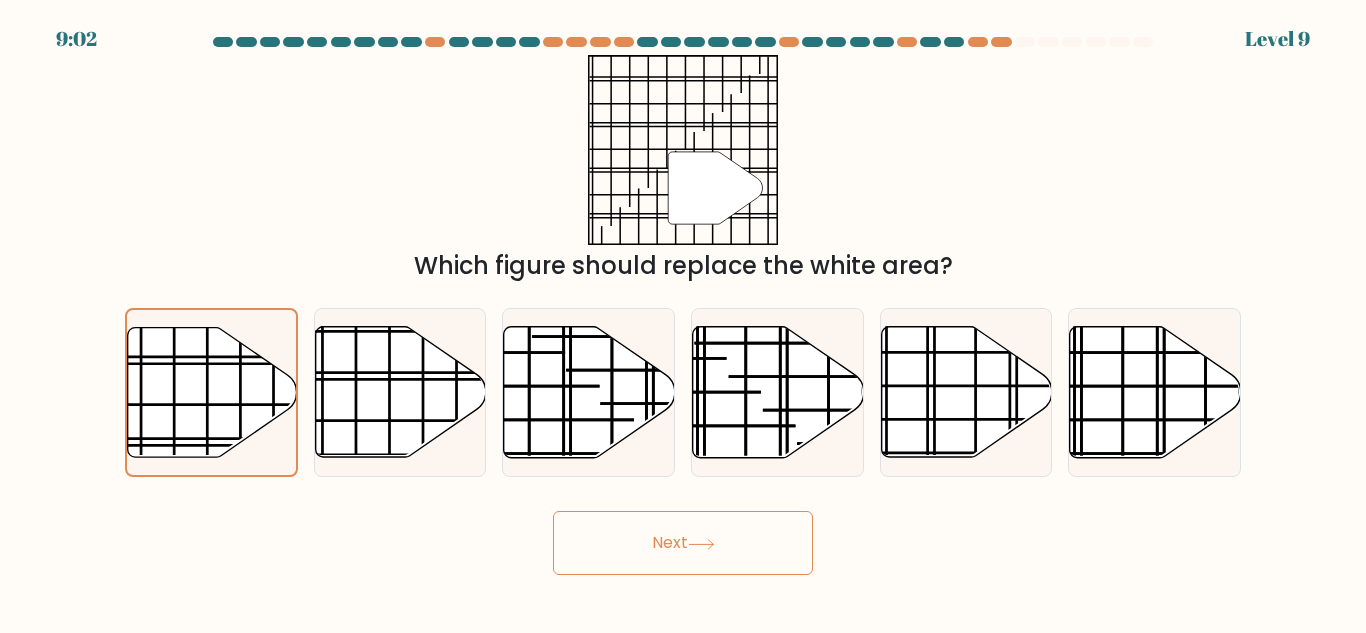 click on "Next" at bounding box center (683, 543) 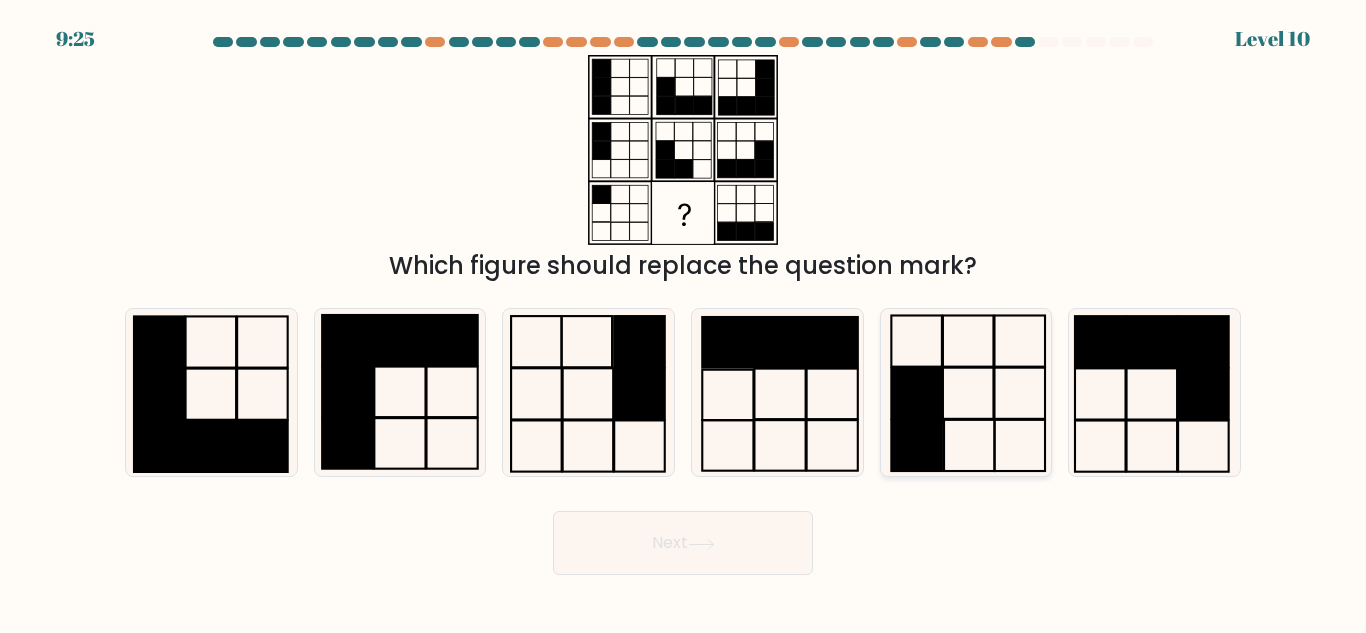 click 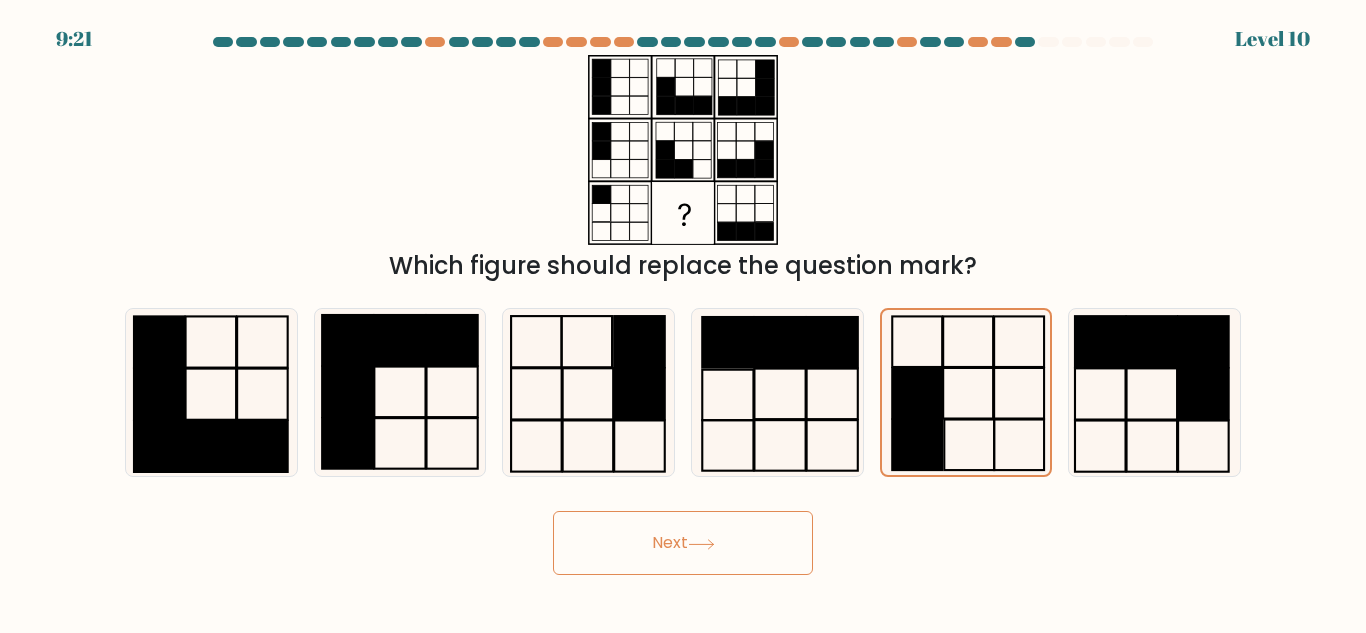 click at bounding box center (683, 306) 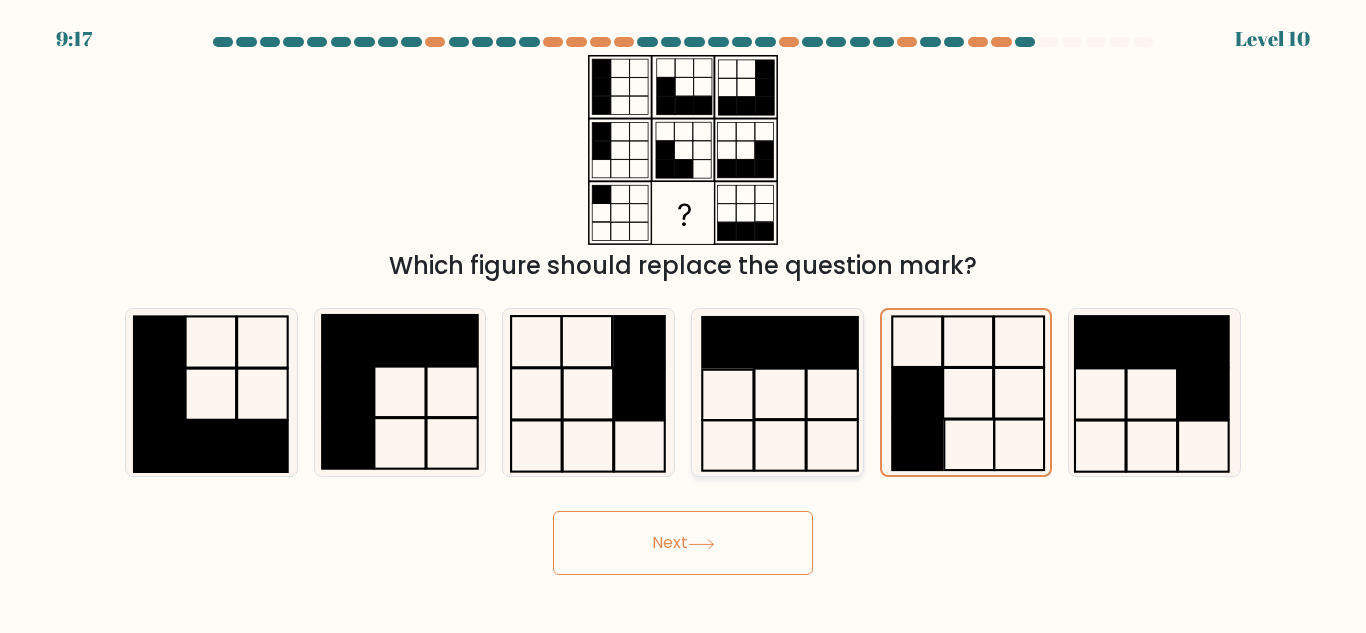 click 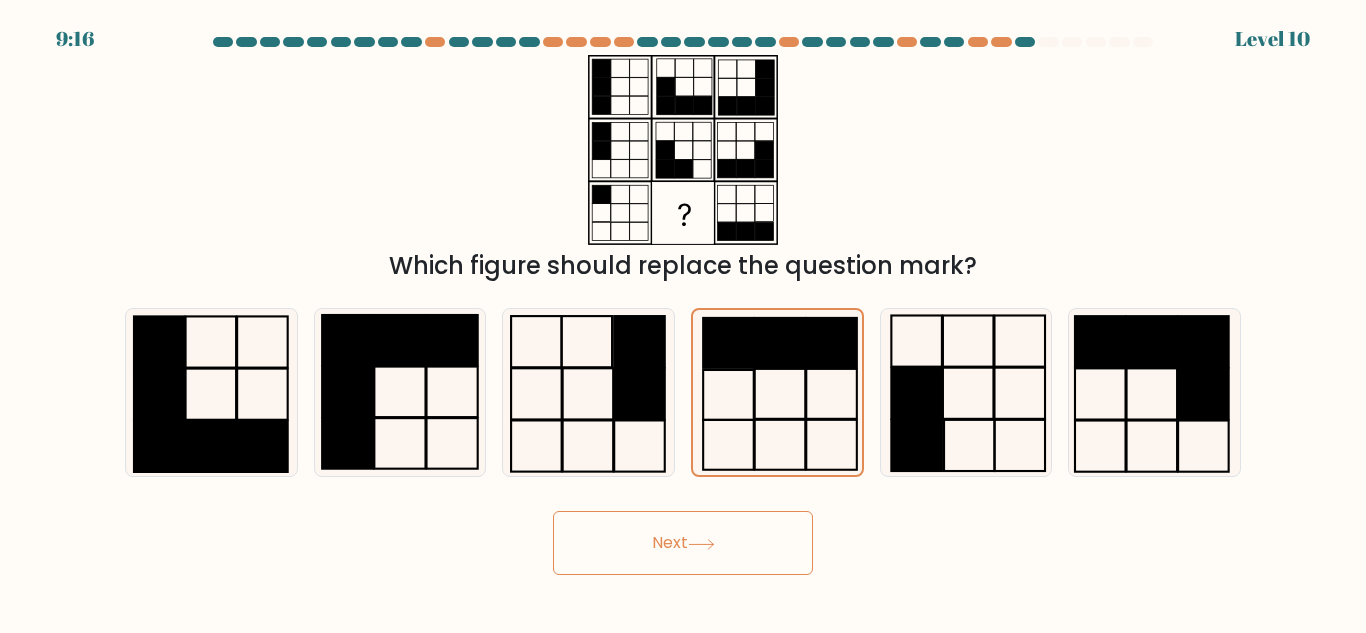 click on "Next" at bounding box center (683, 543) 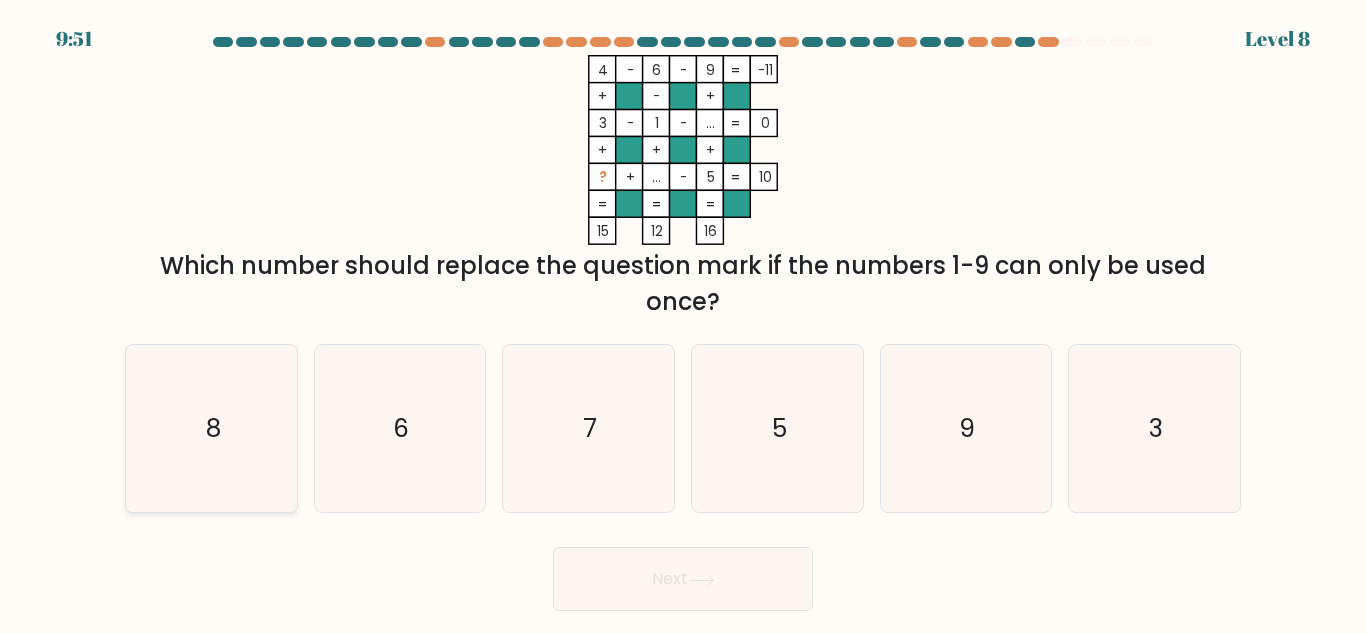 click on "8" 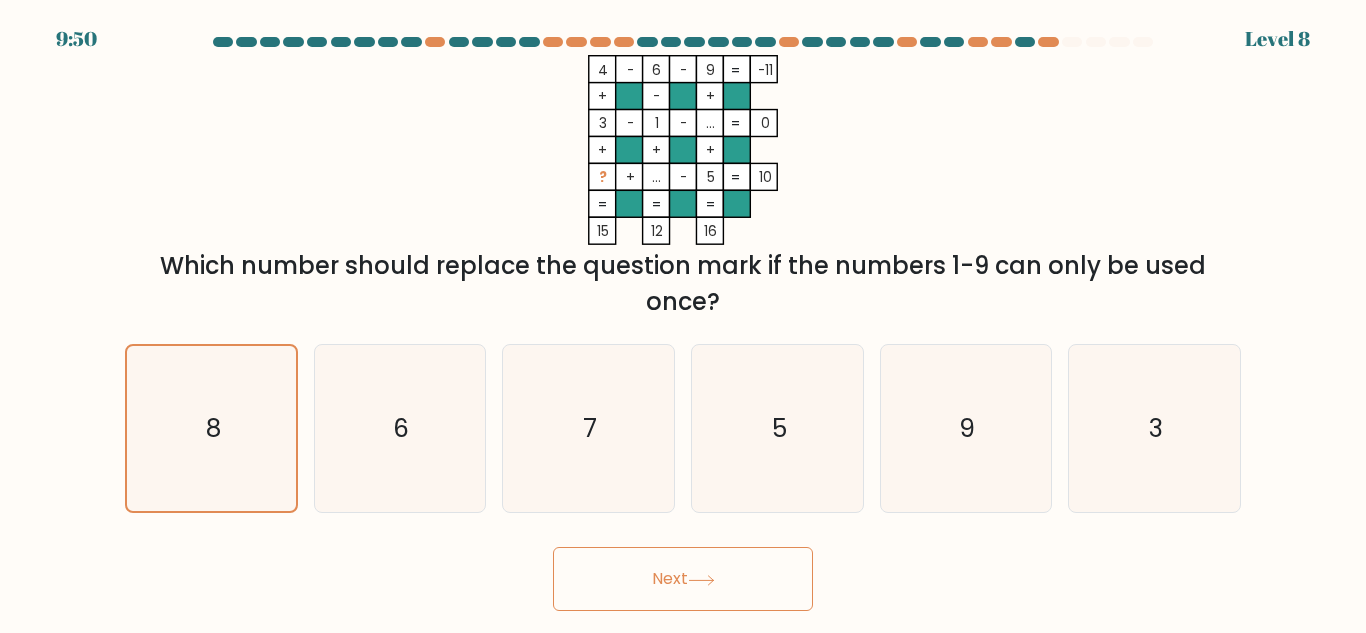 click on "Next" at bounding box center (683, 579) 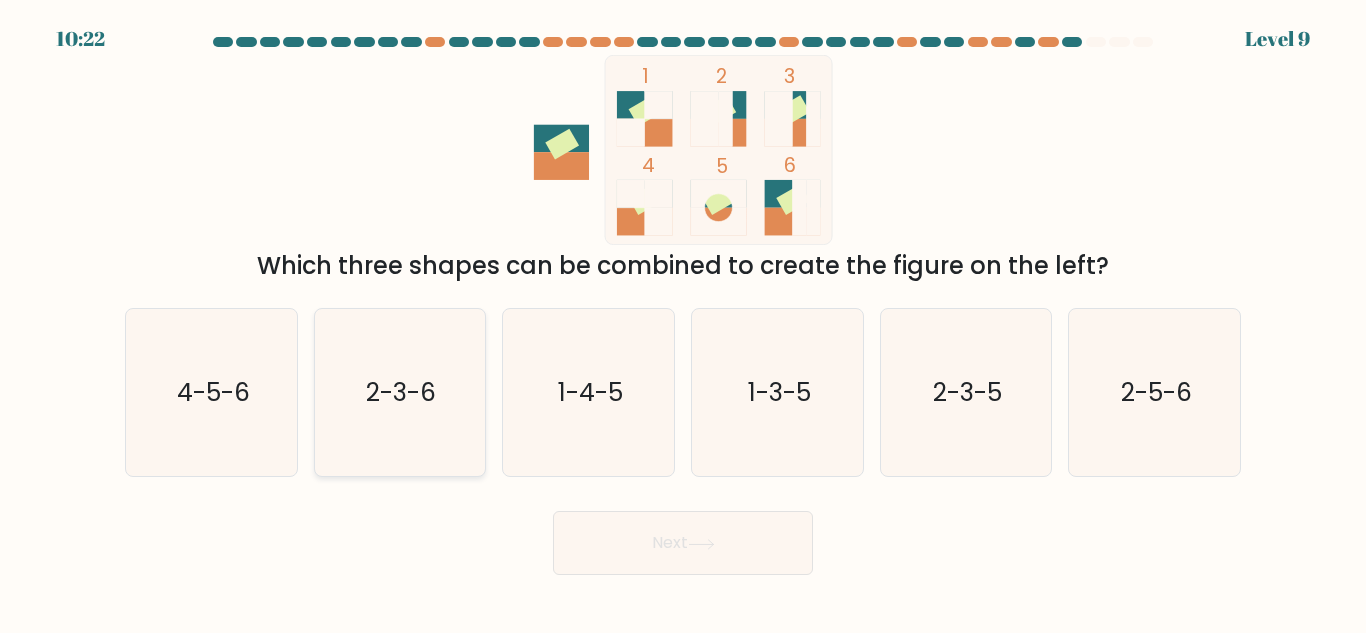 click on "2-3-6" 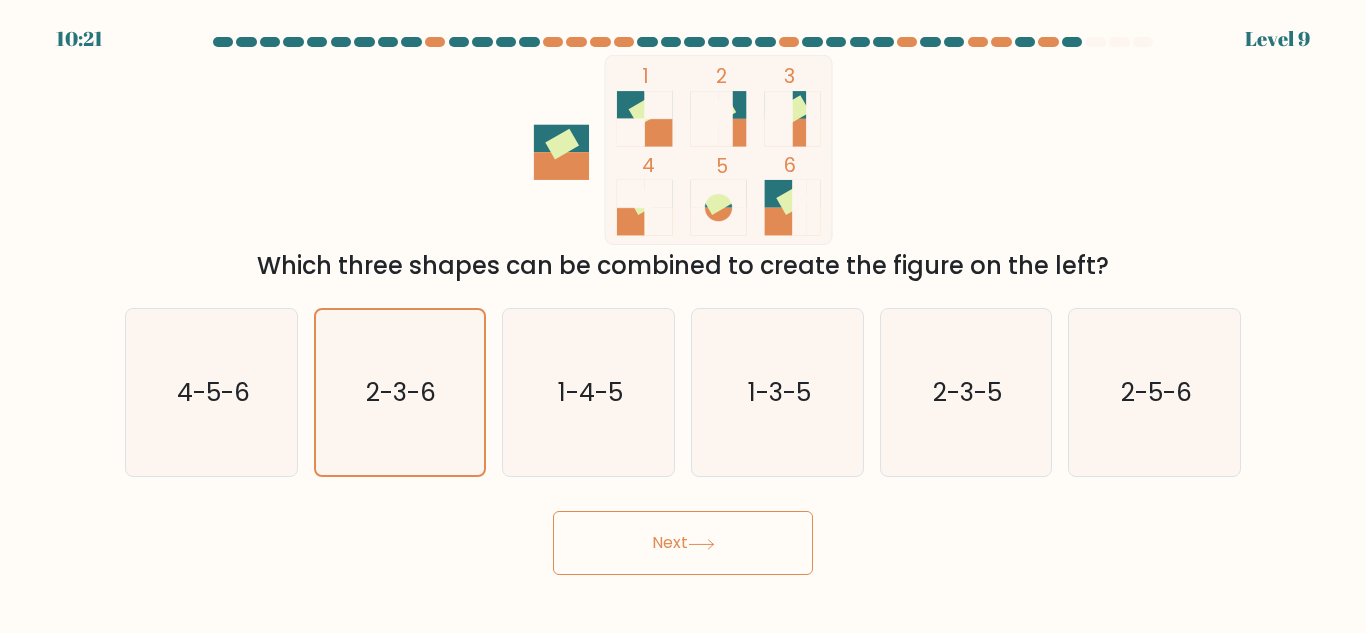 click on "Next" at bounding box center (683, 543) 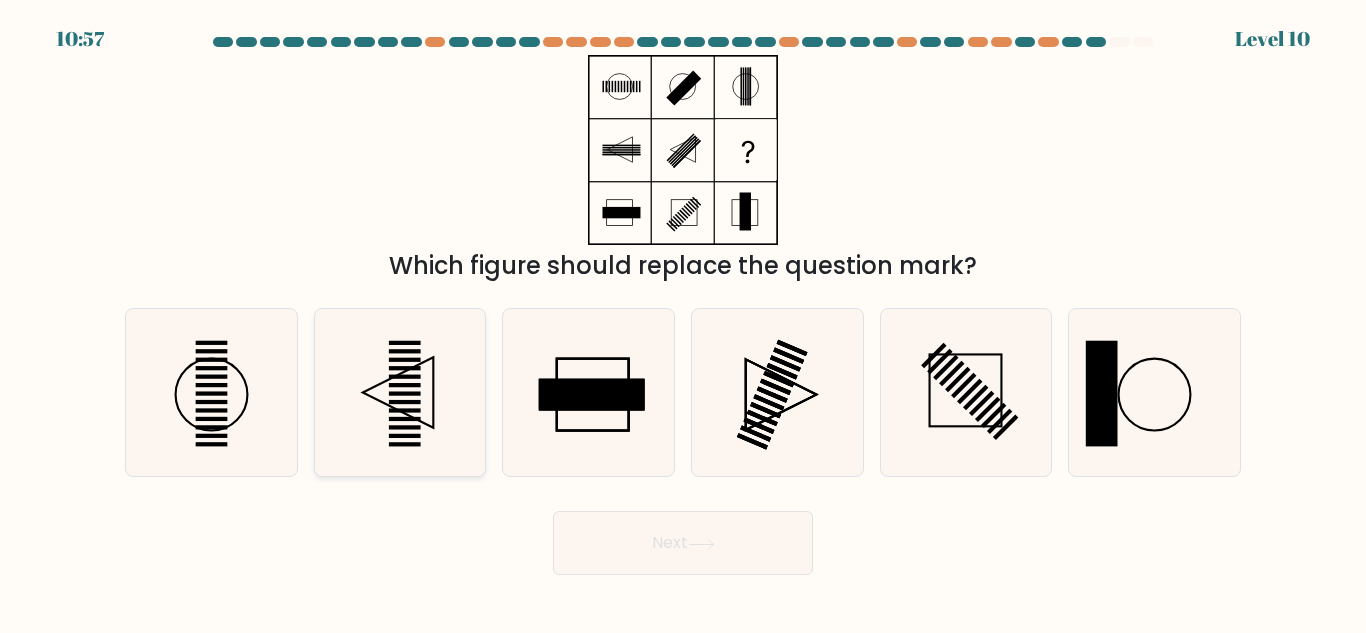 click 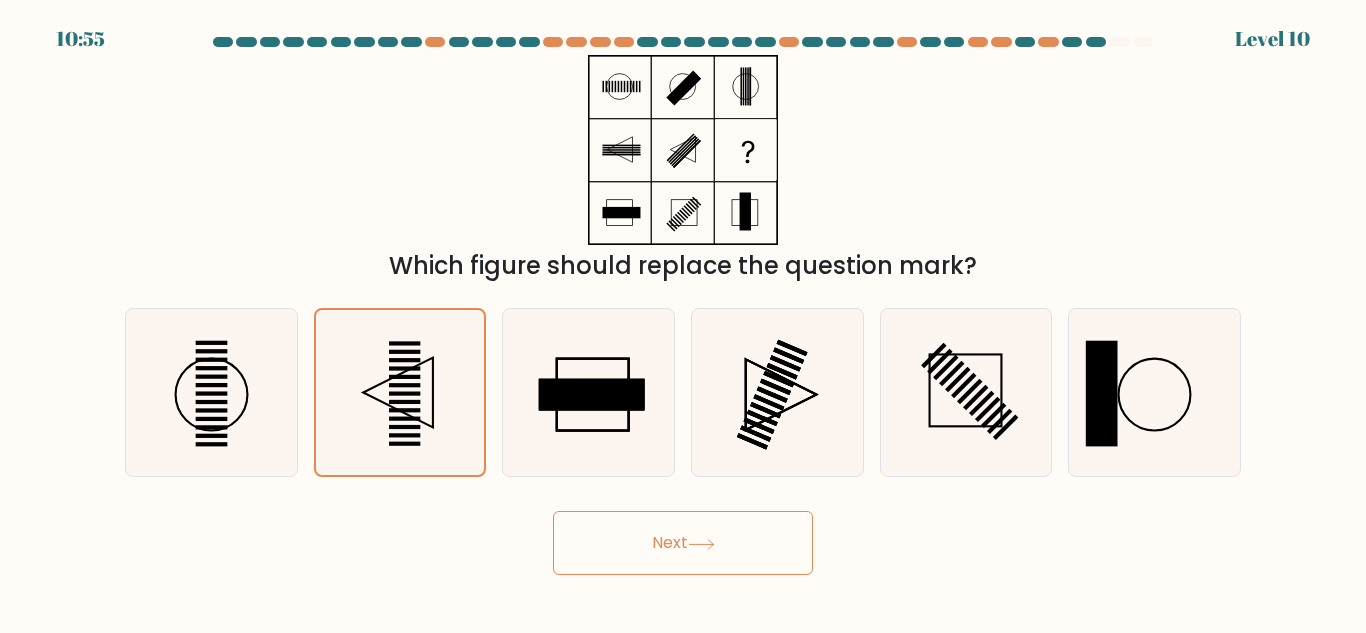 click on "Next" at bounding box center [683, 543] 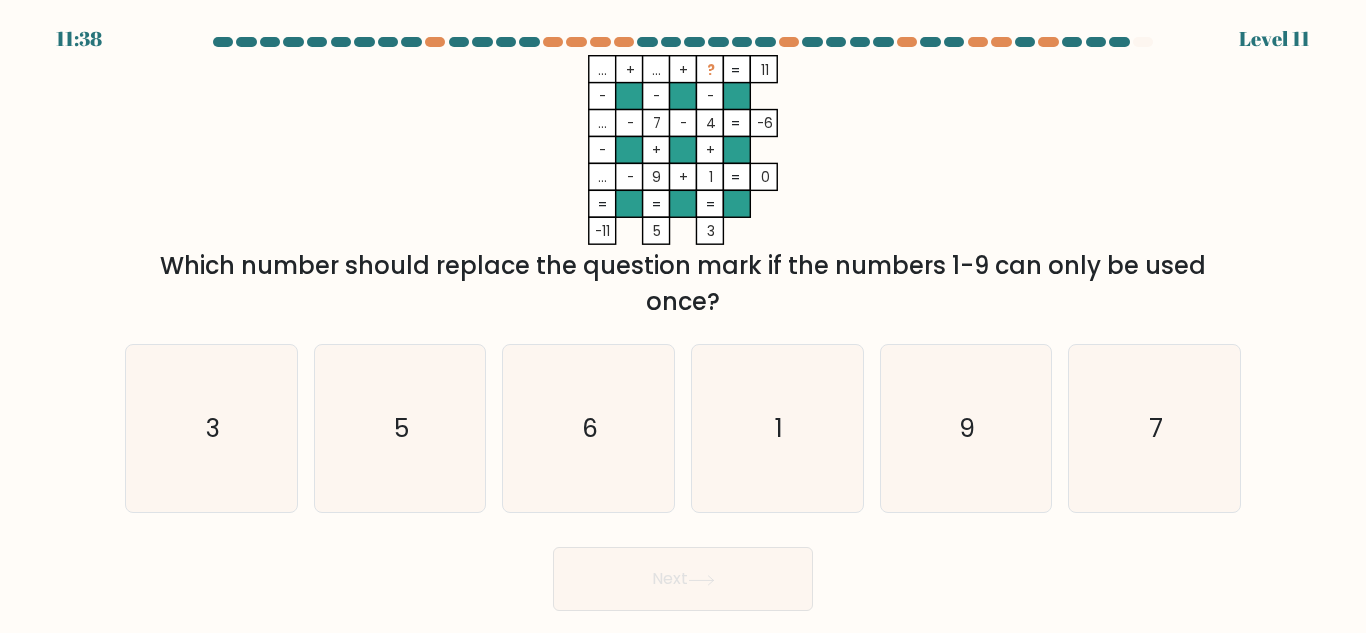 click on "Next" at bounding box center [683, 574] 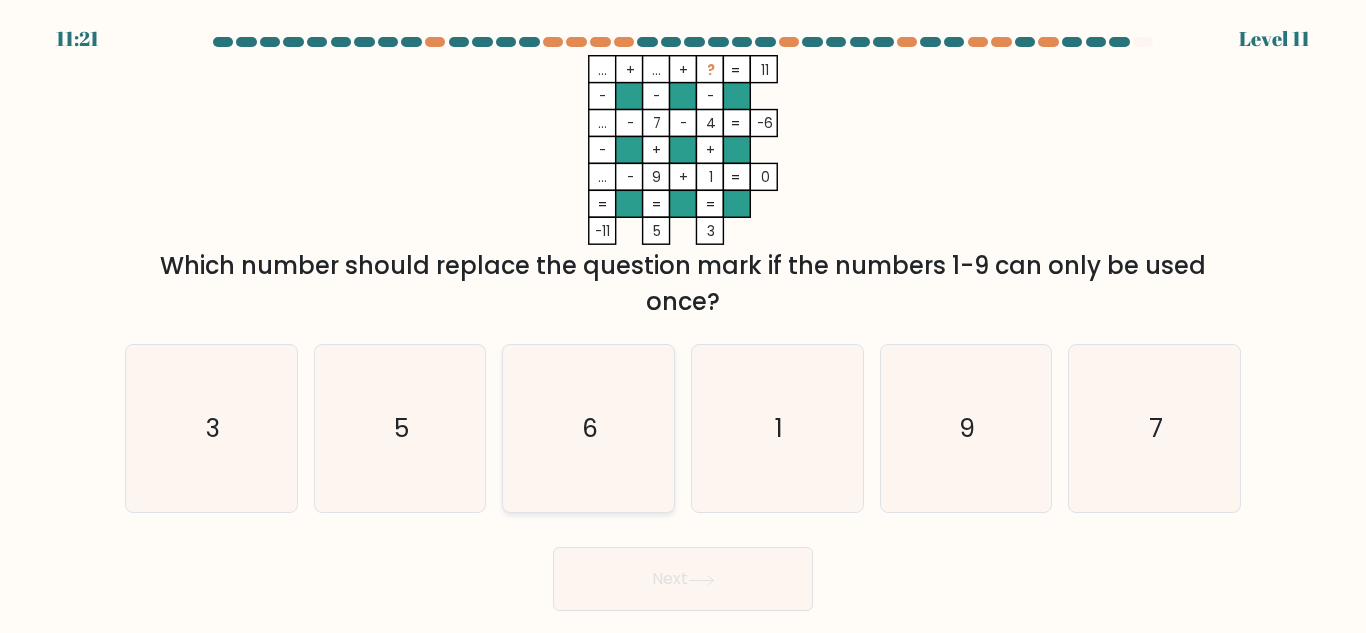 click on "6" 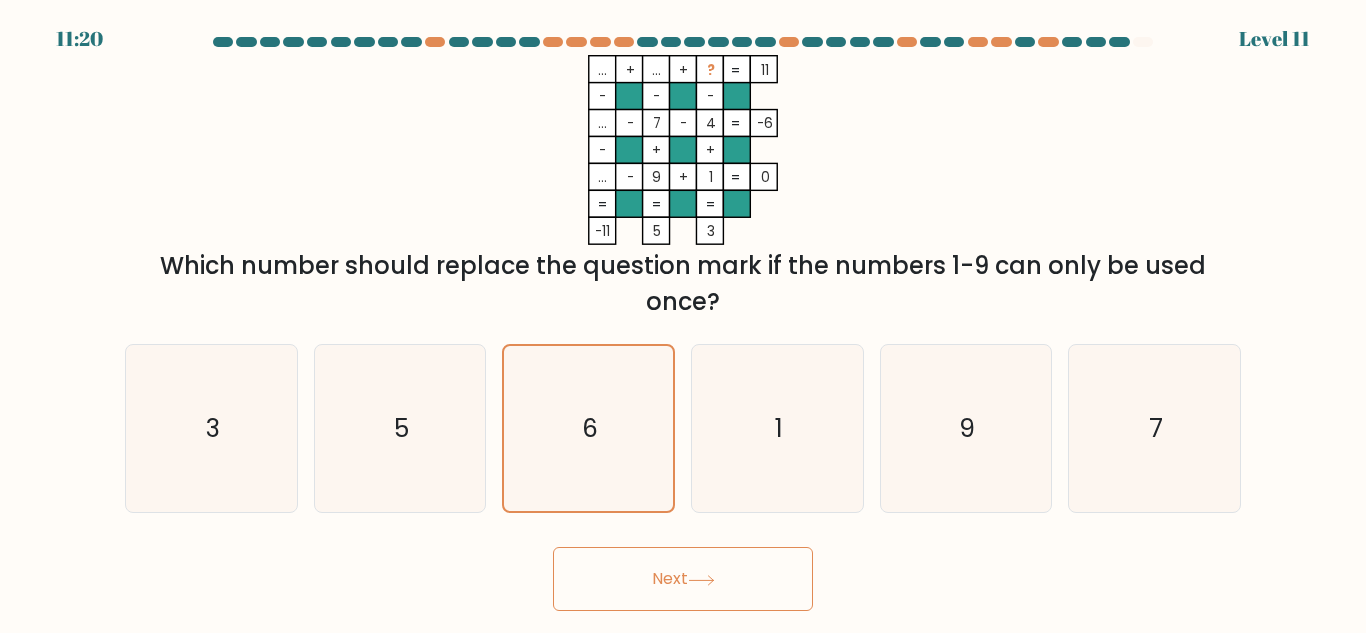 click on "Next" at bounding box center [683, 579] 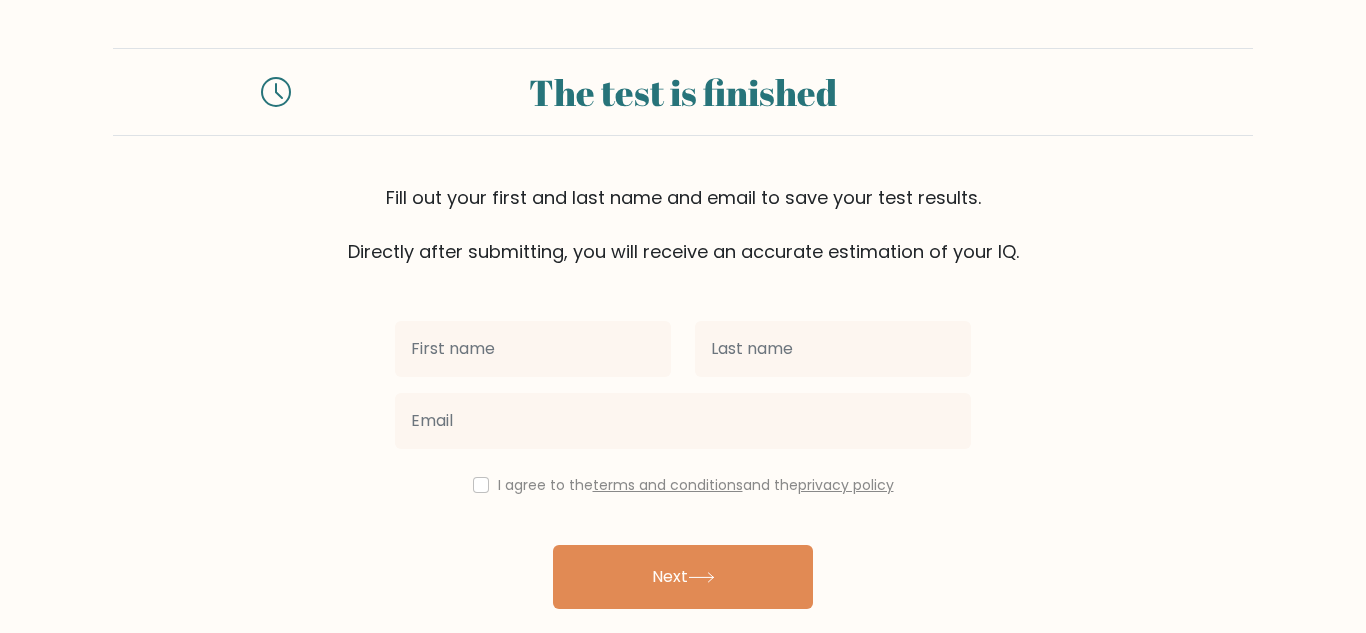 scroll, scrollTop: 0, scrollLeft: 0, axis: both 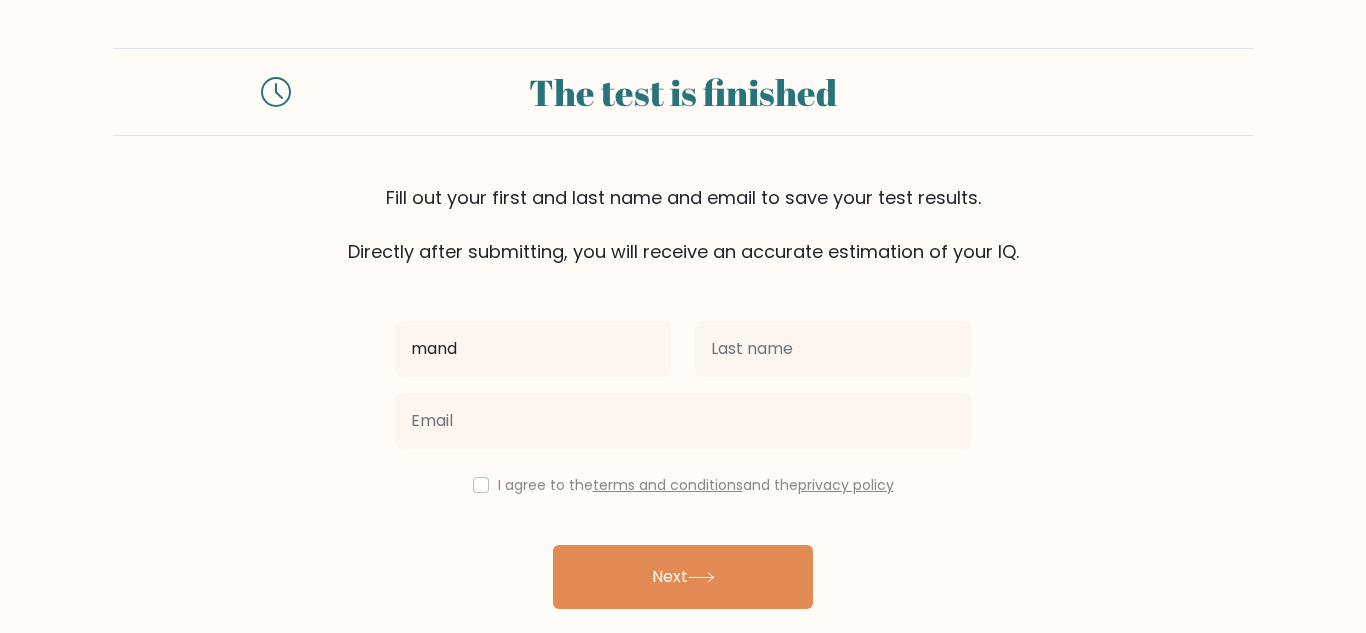 click on "mand" at bounding box center [533, 349] 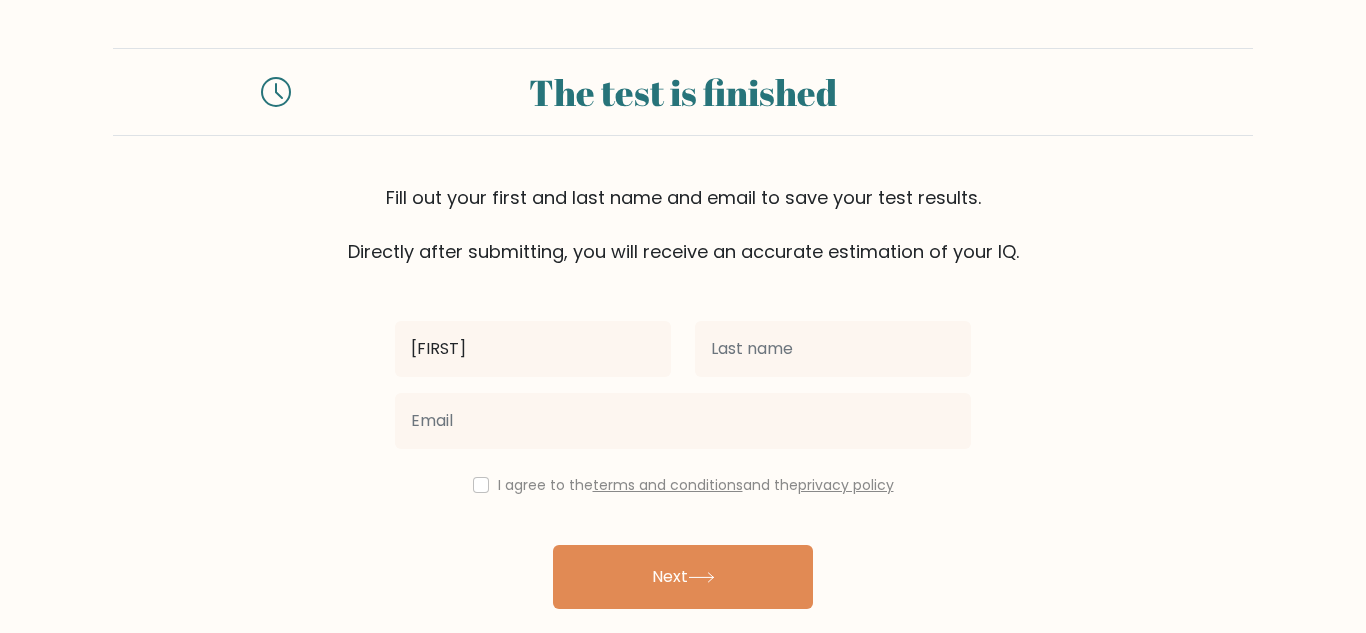type on "mandy" 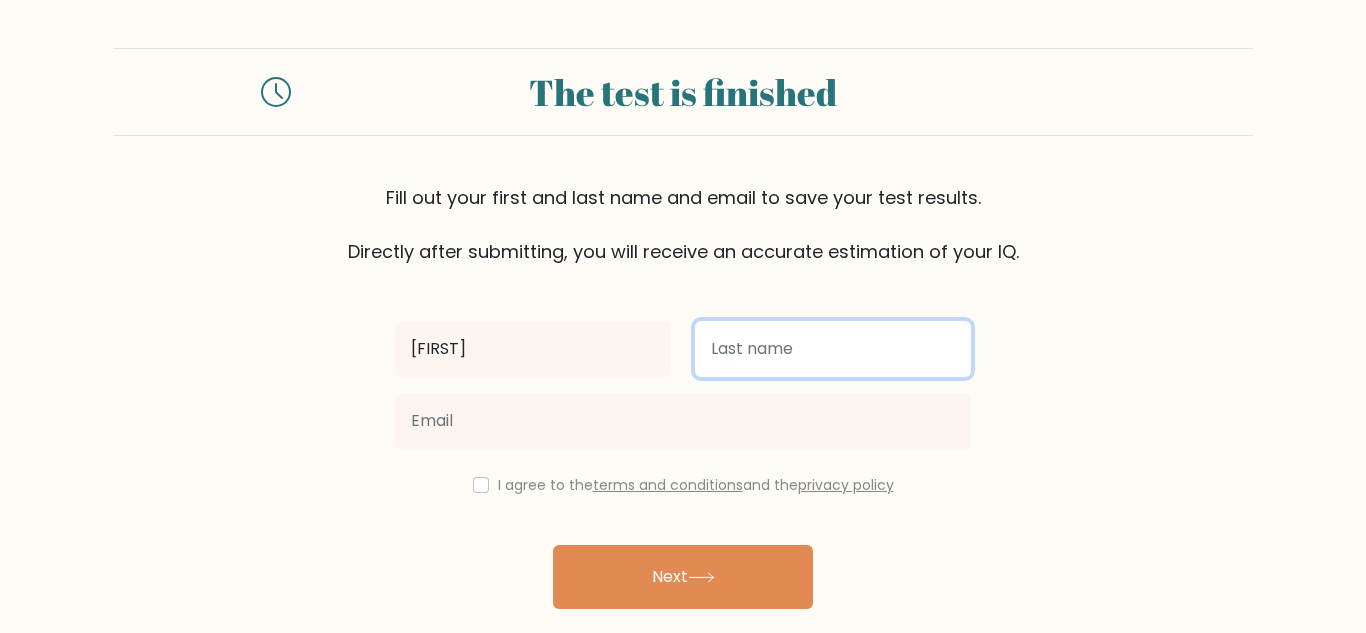 click at bounding box center (833, 349) 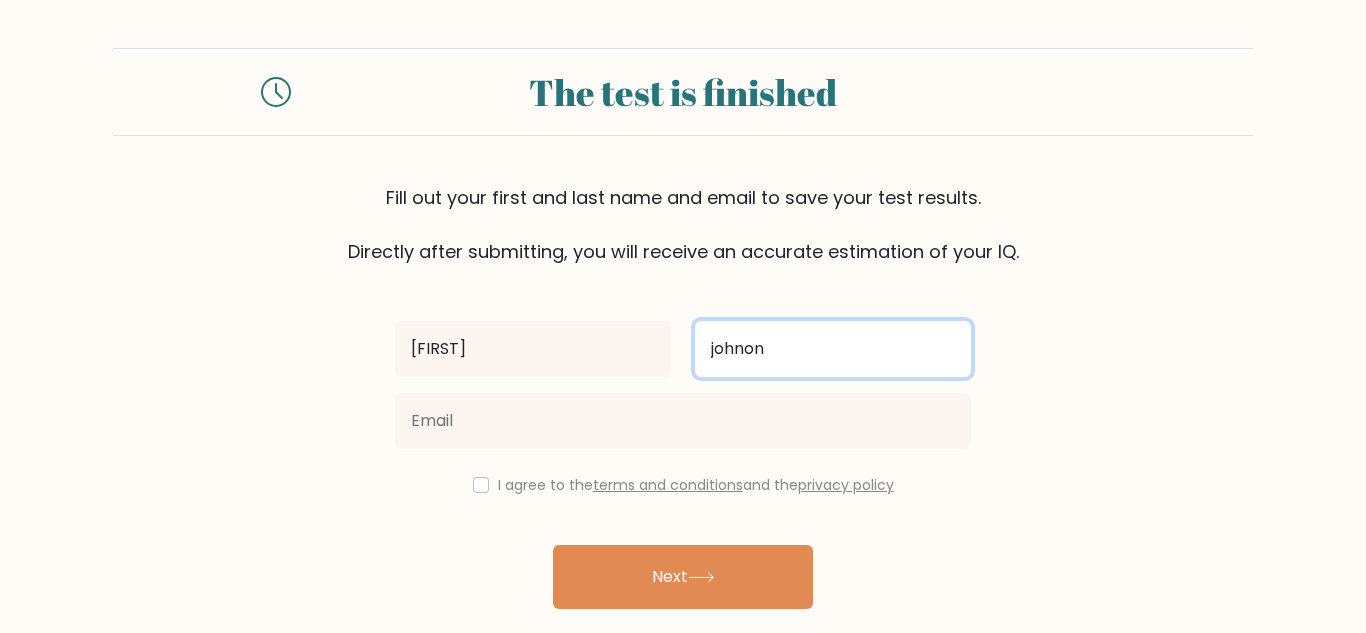 click on "johnon" at bounding box center (833, 349) 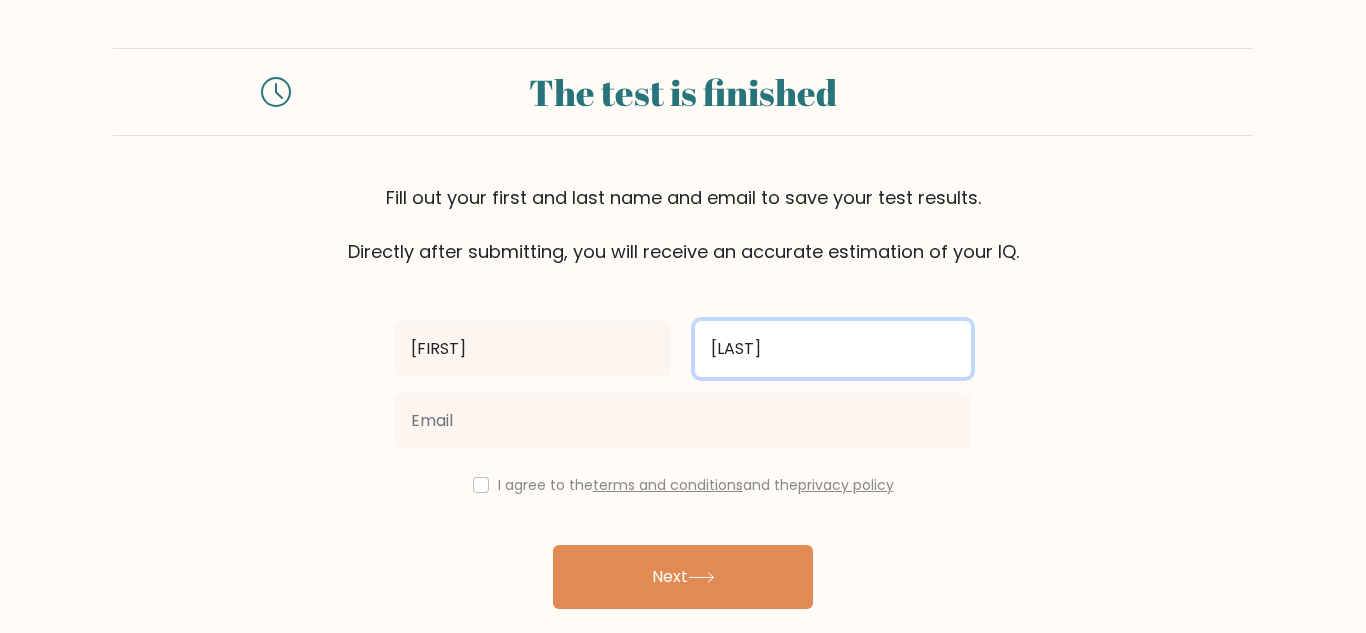 type on "johnson" 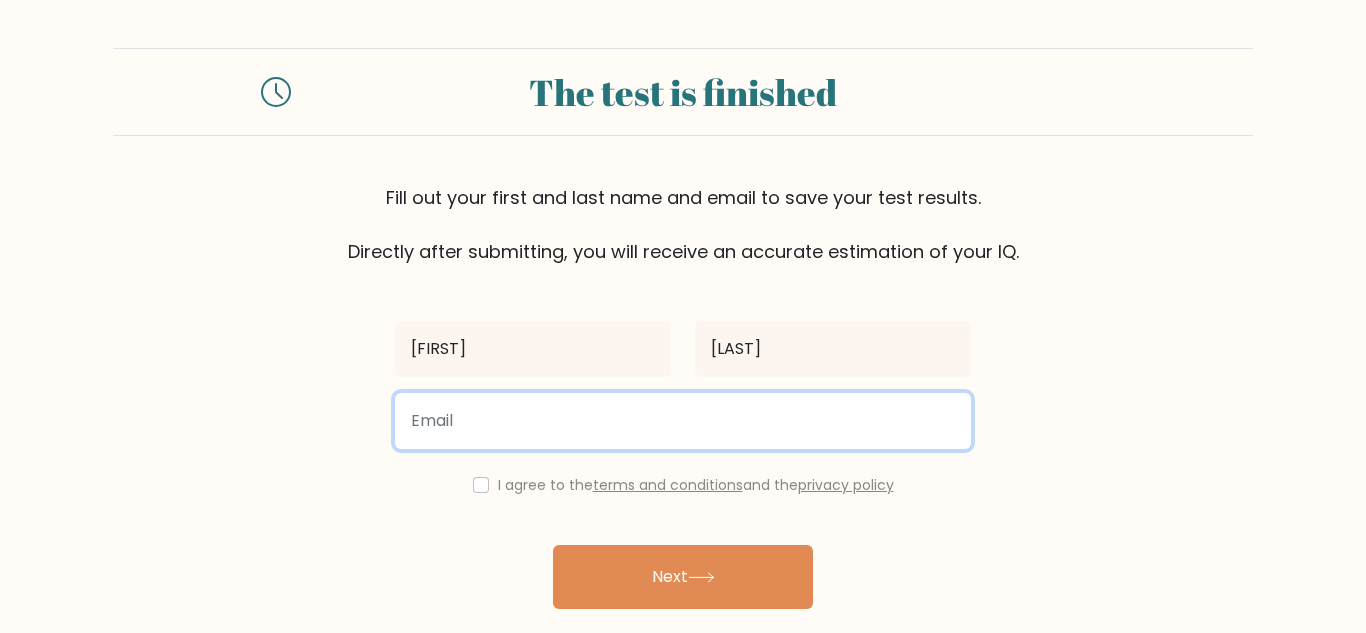 click at bounding box center (683, 421) 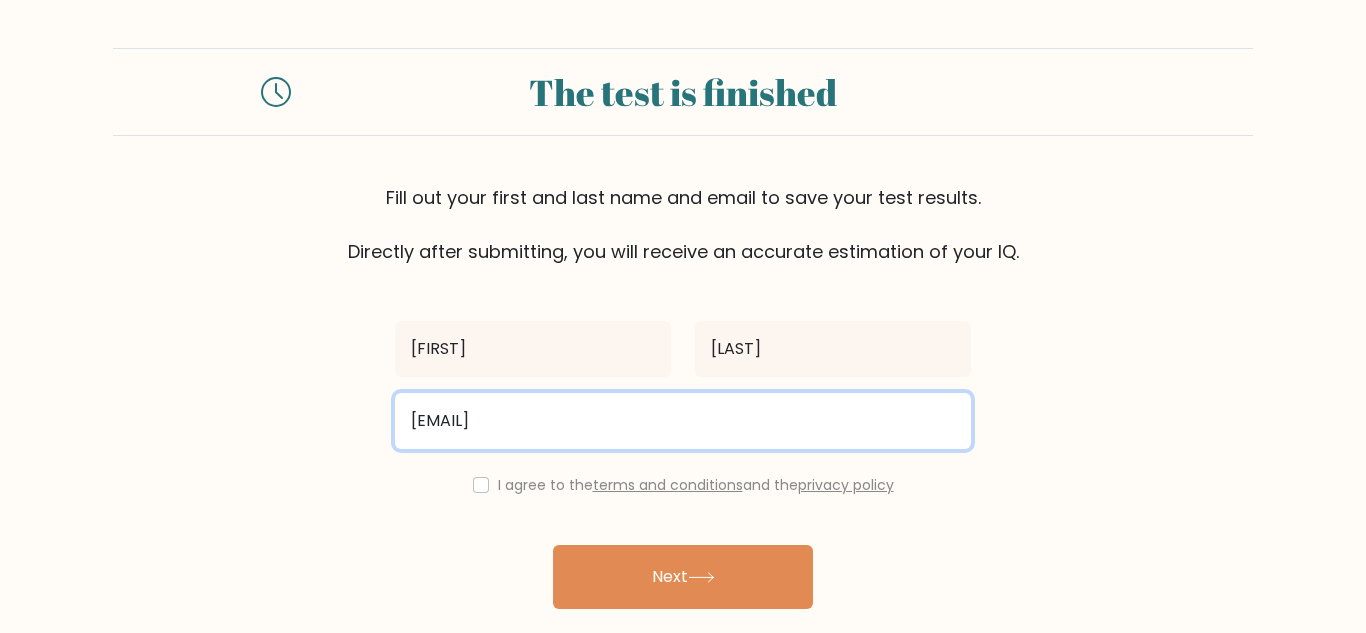type on "mandyjohnson220@g.mail.com" 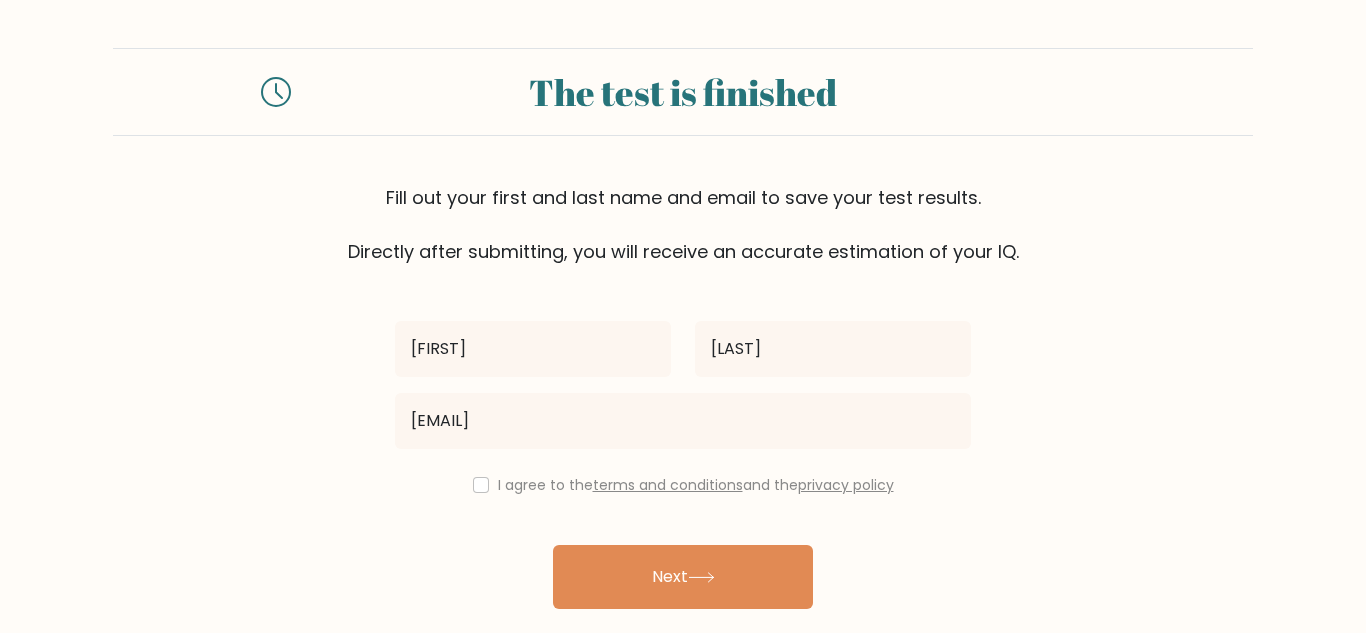 click on "I agree to the  terms and conditions  and the  privacy policy" at bounding box center [683, 485] 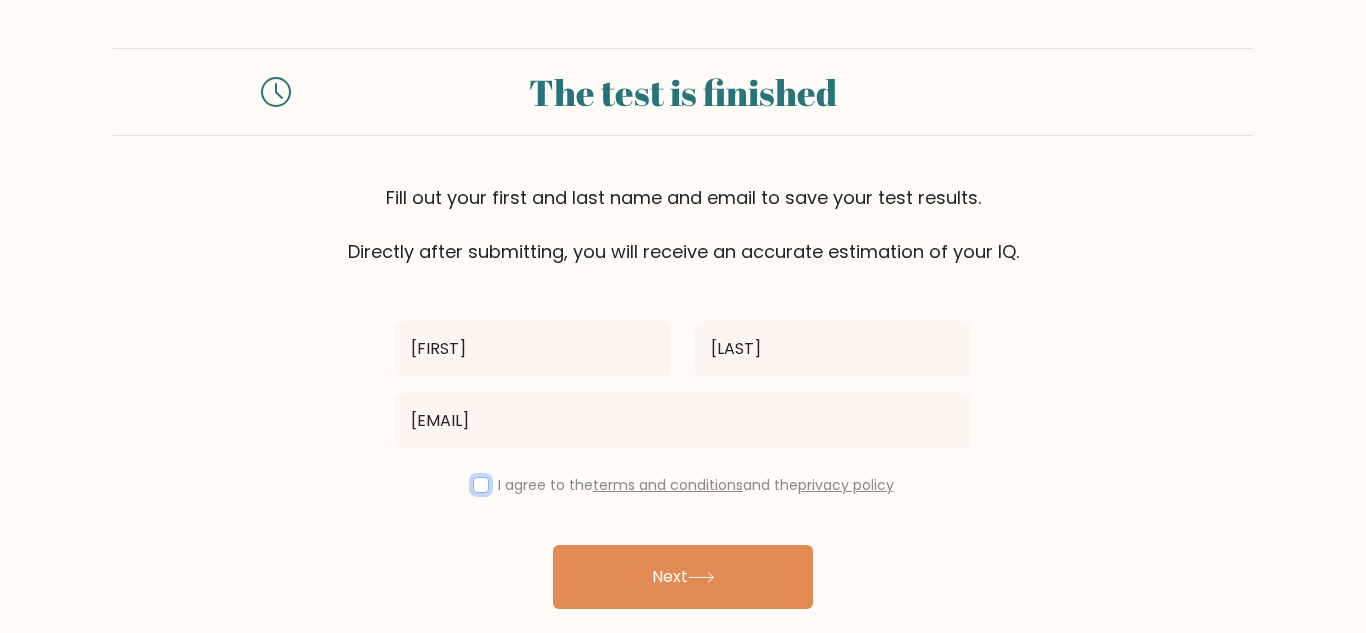click at bounding box center [481, 485] 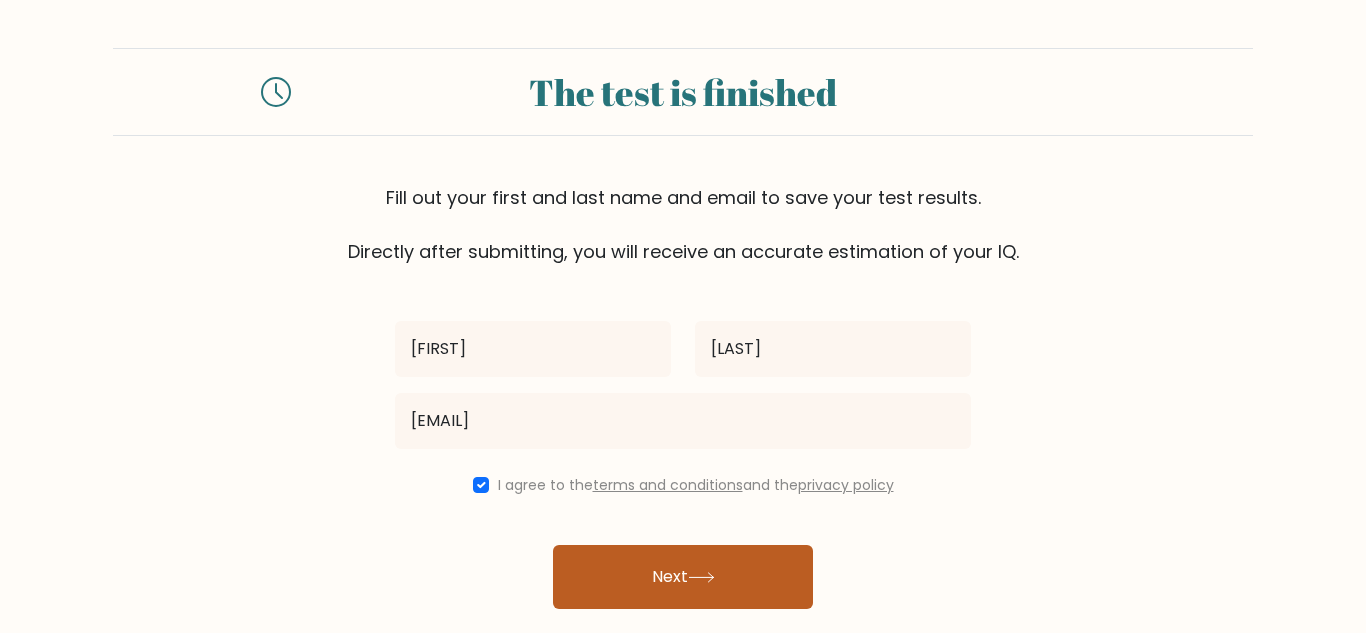 click on "Next" at bounding box center (683, 577) 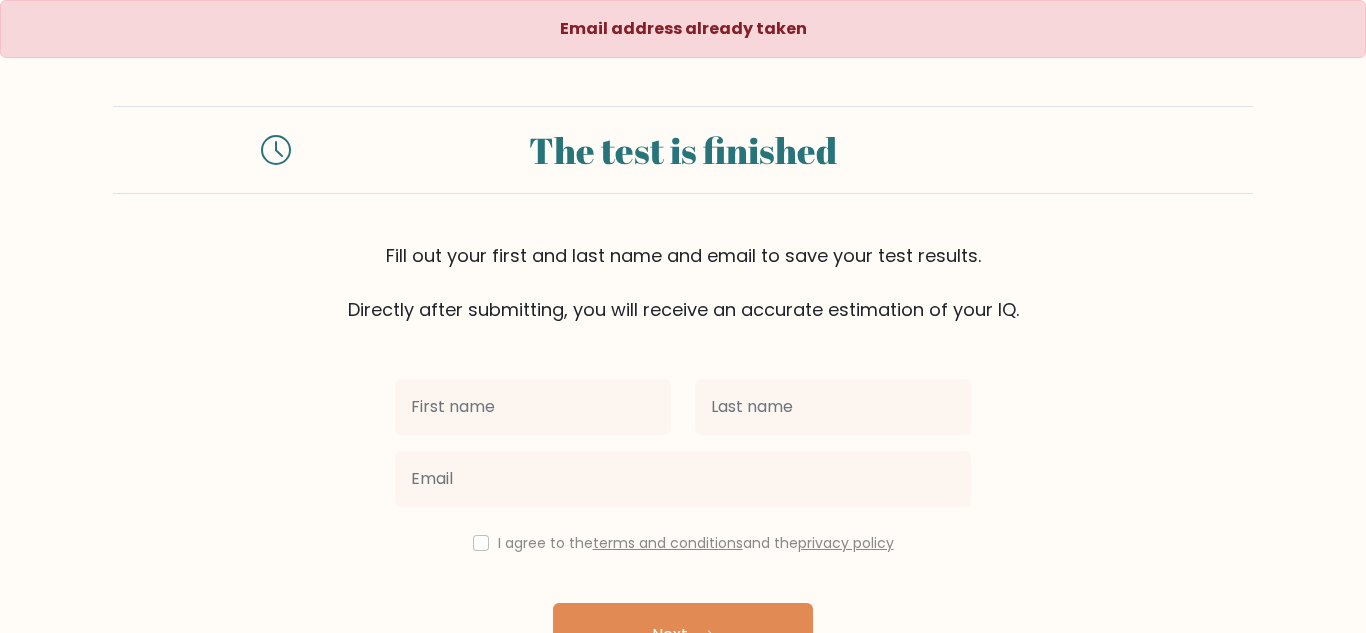 scroll, scrollTop: 0, scrollLeft: 0, axis: both 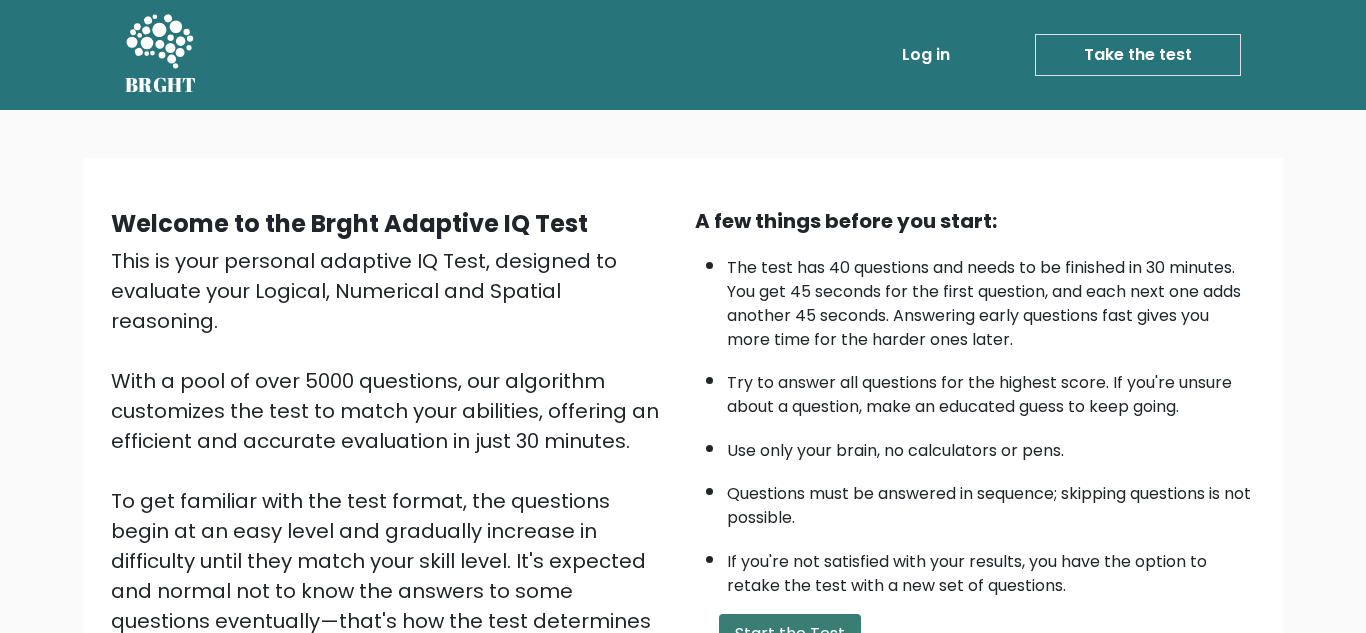 click on "Start the Test" at bounding box center [790, 634] 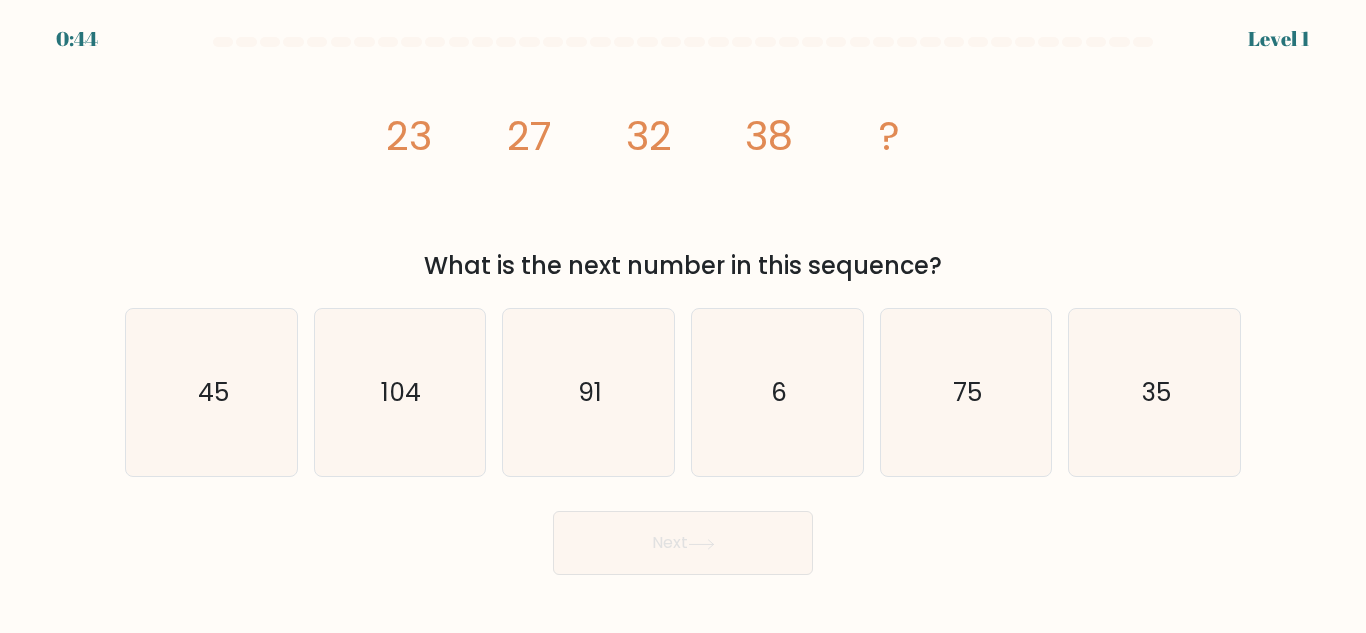 scroll, scrollTop: 0, scrollLeft: 0, axis: both 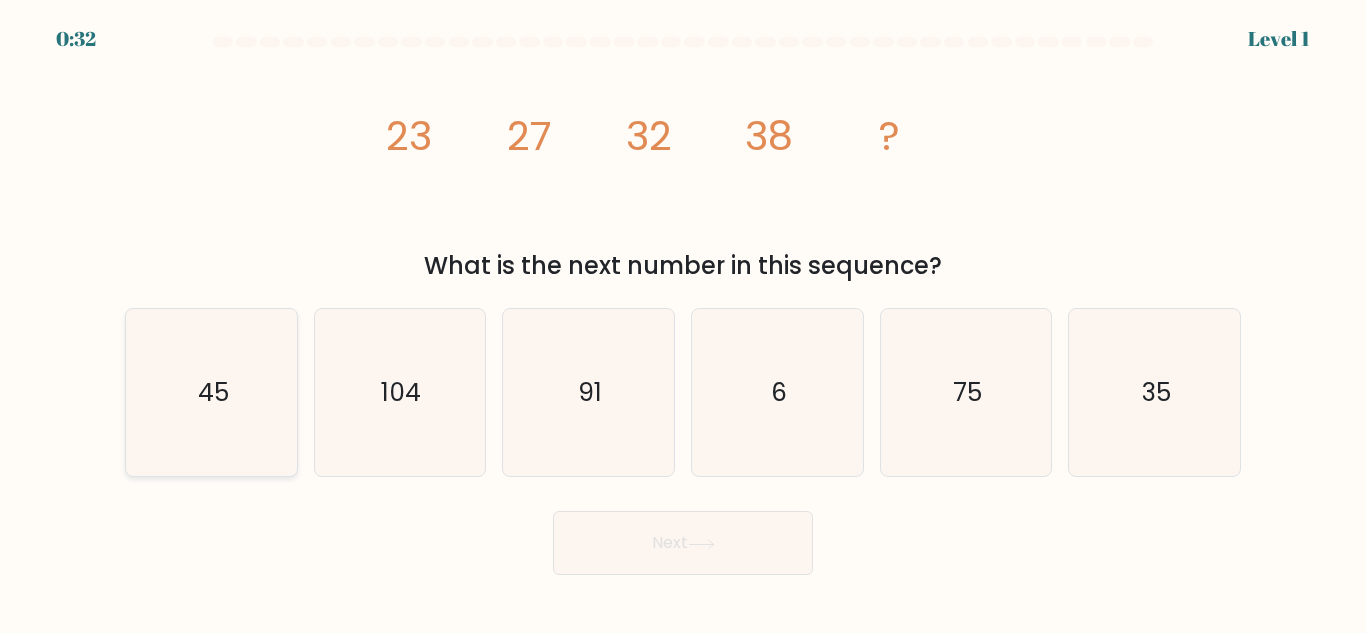 click on "45" 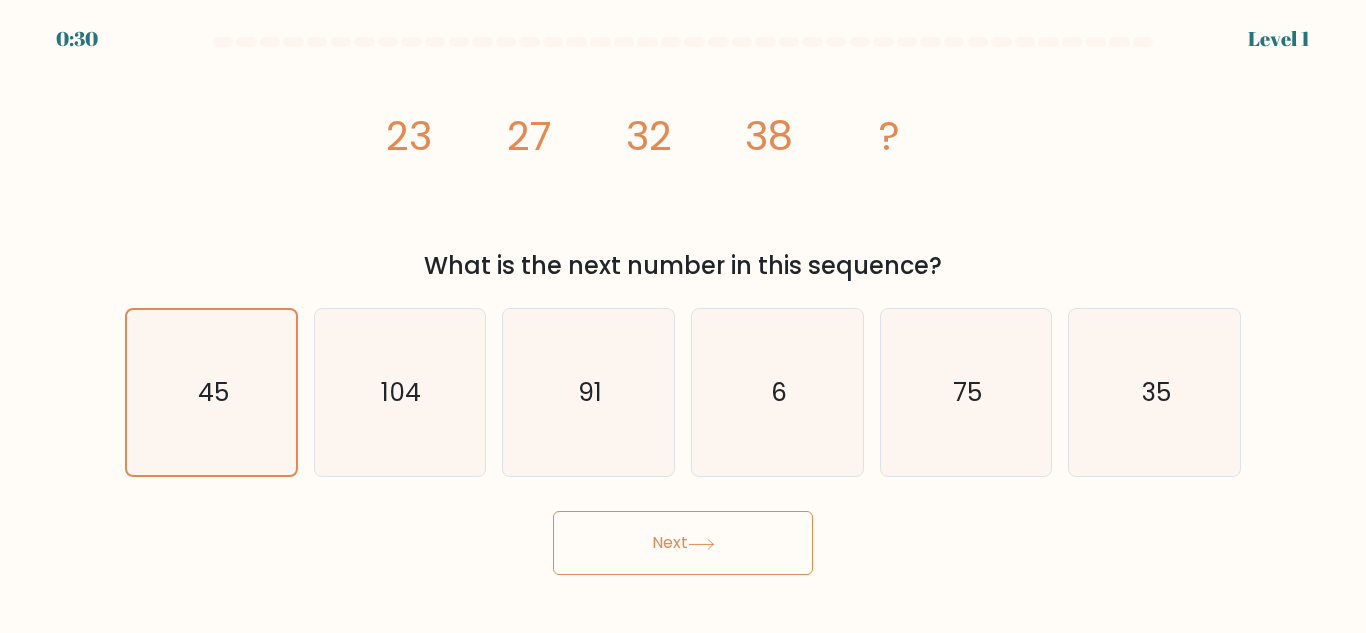 click on "Next" at bounding box center (683, 543) 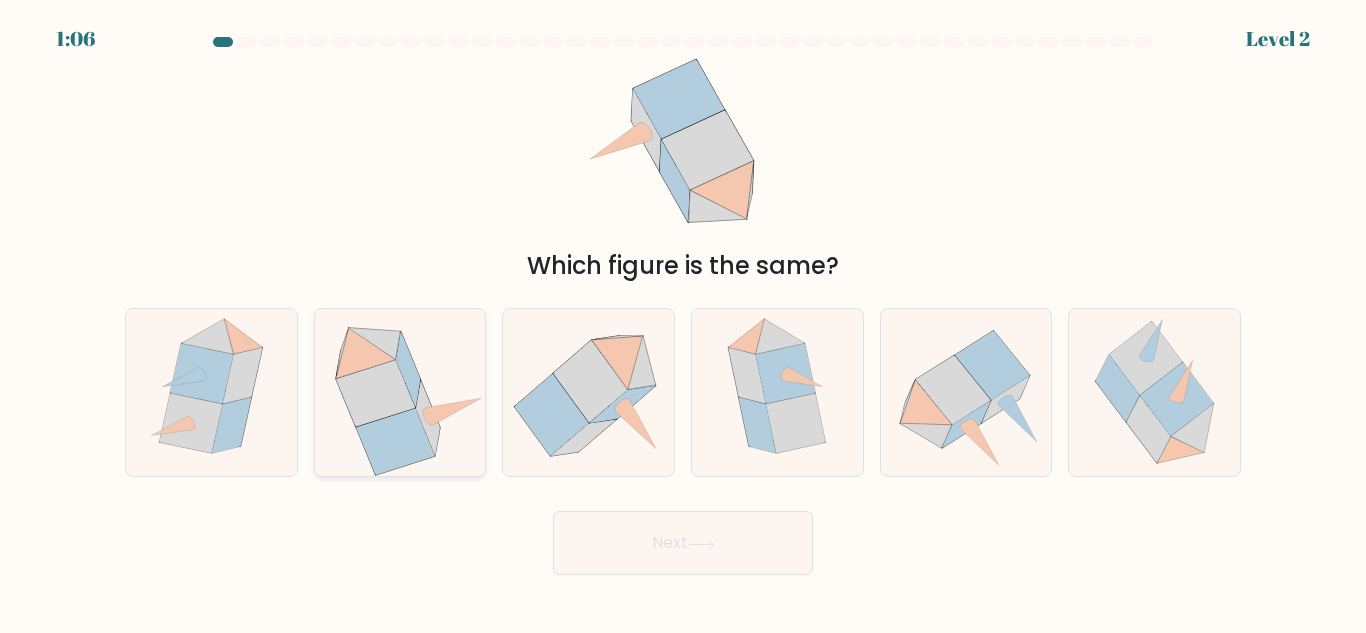 click 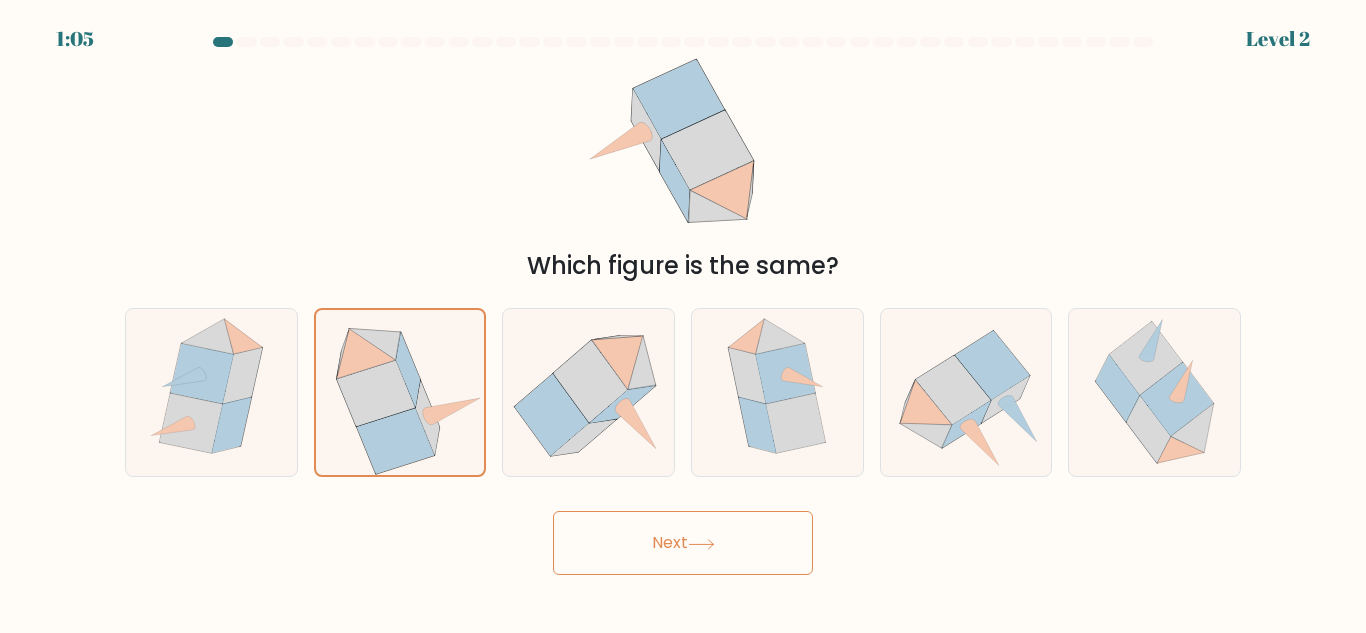 click on "Next" at bounding box center [683, 543] 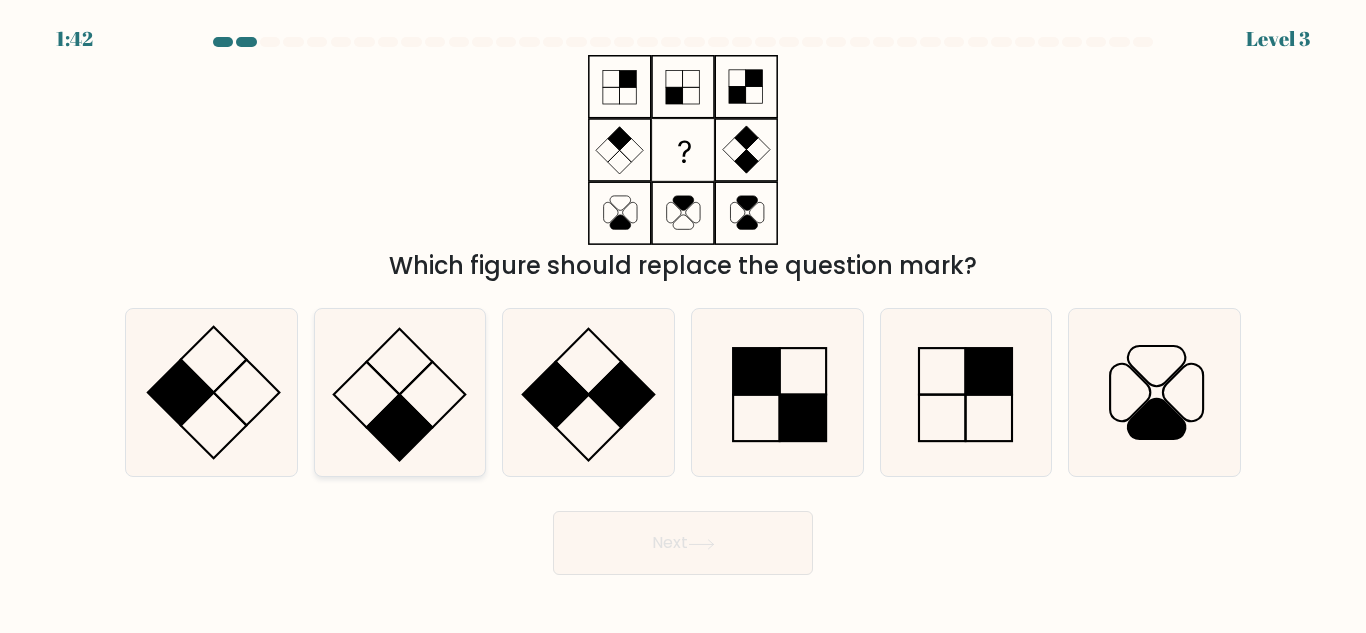 click 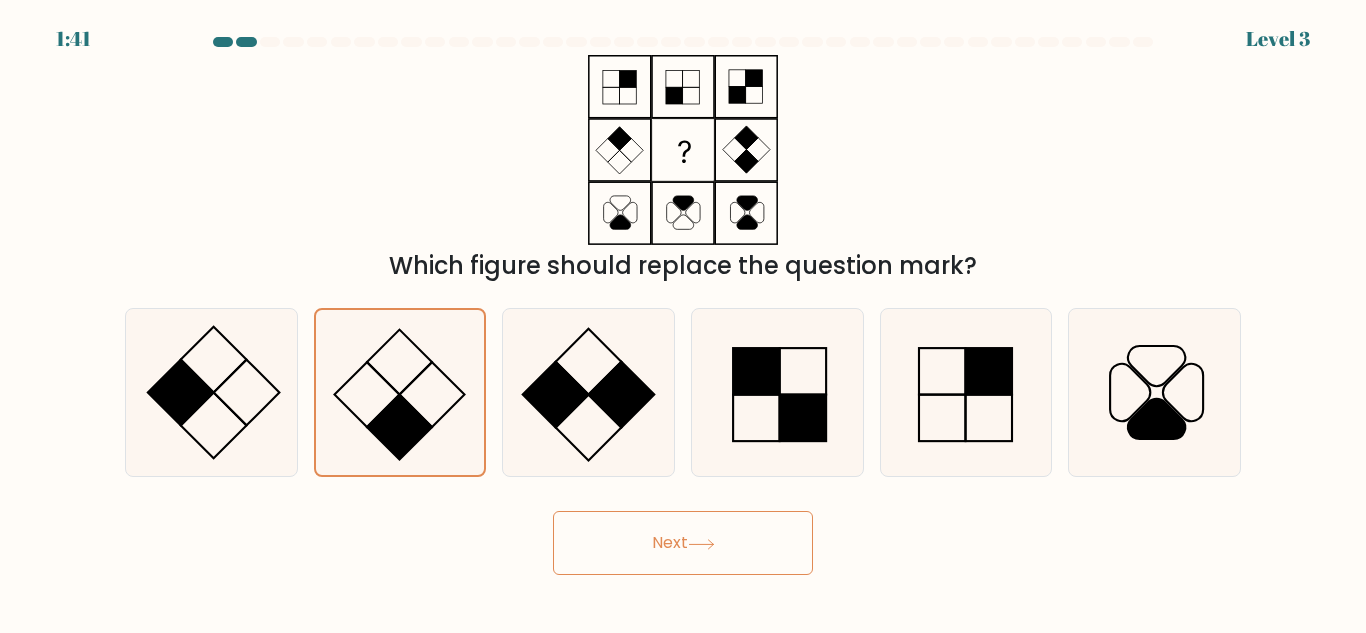 click on "Next" at bounding box center [683, 543] 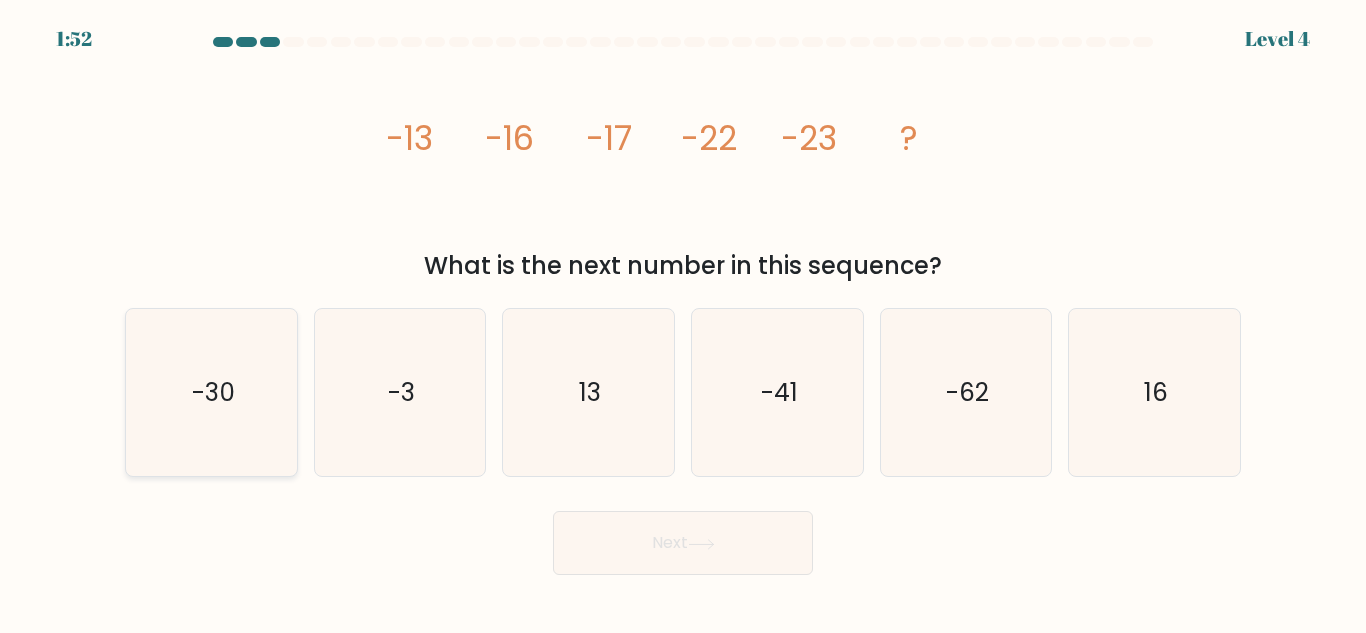 click on "-30" 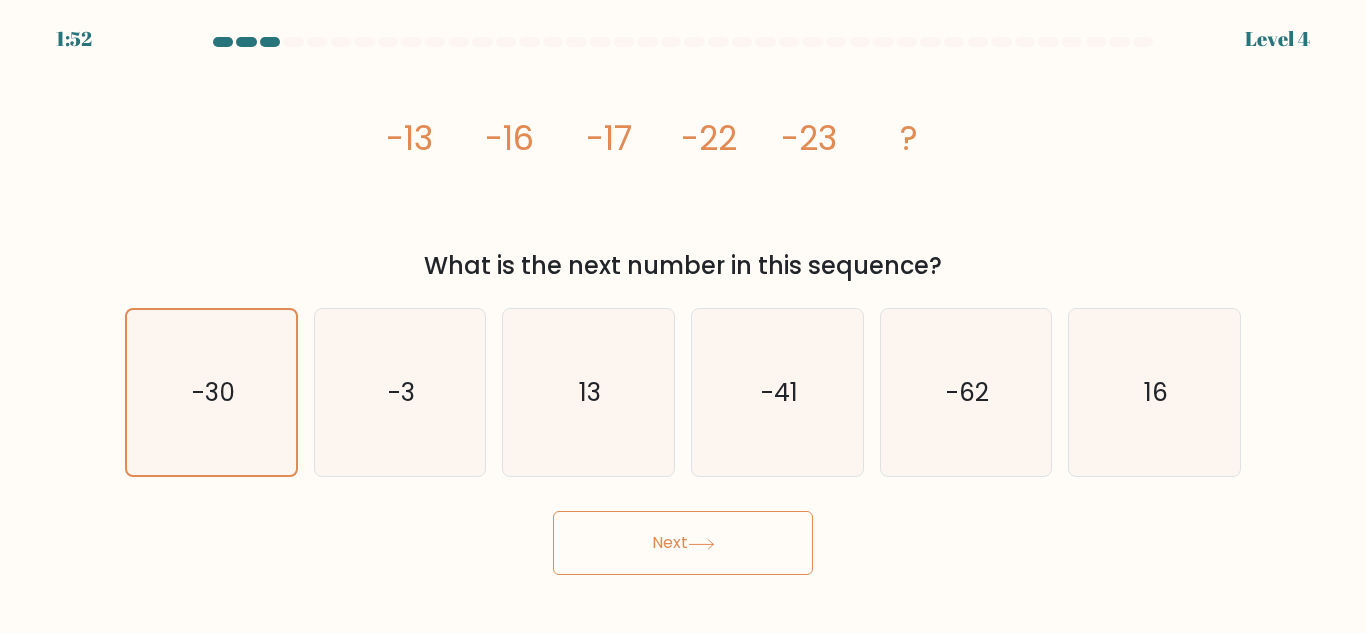 click on "Next" at bounding box center (683, 543) 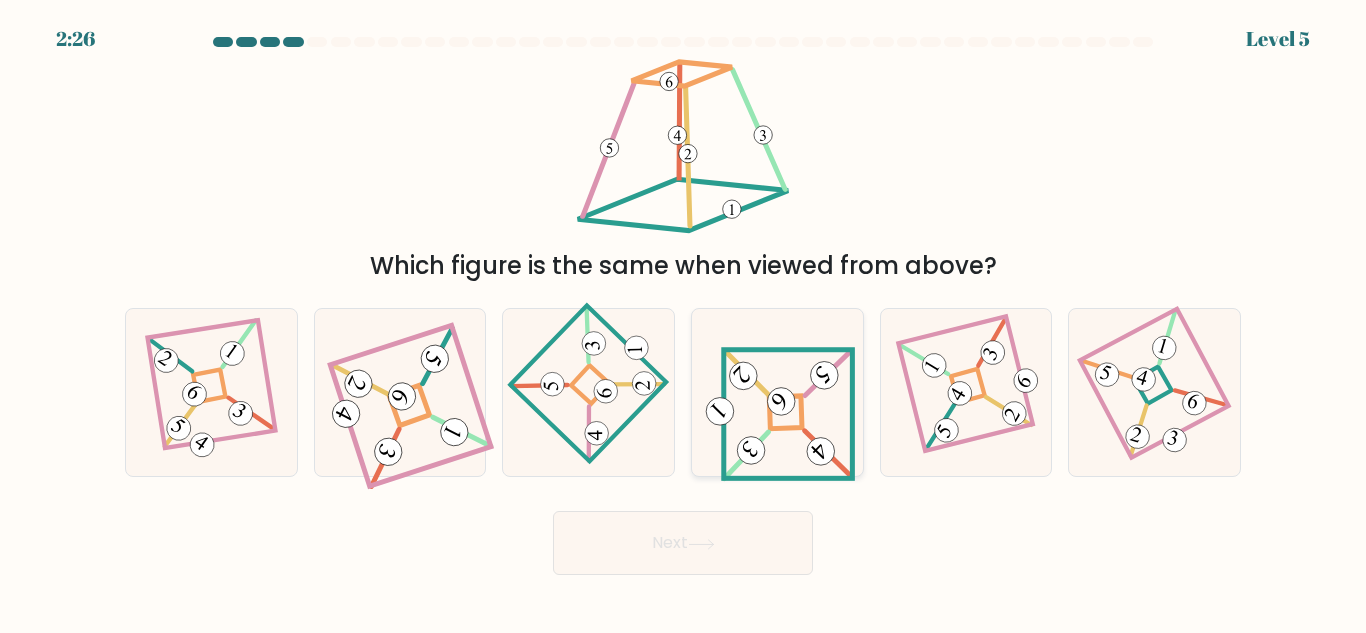 click 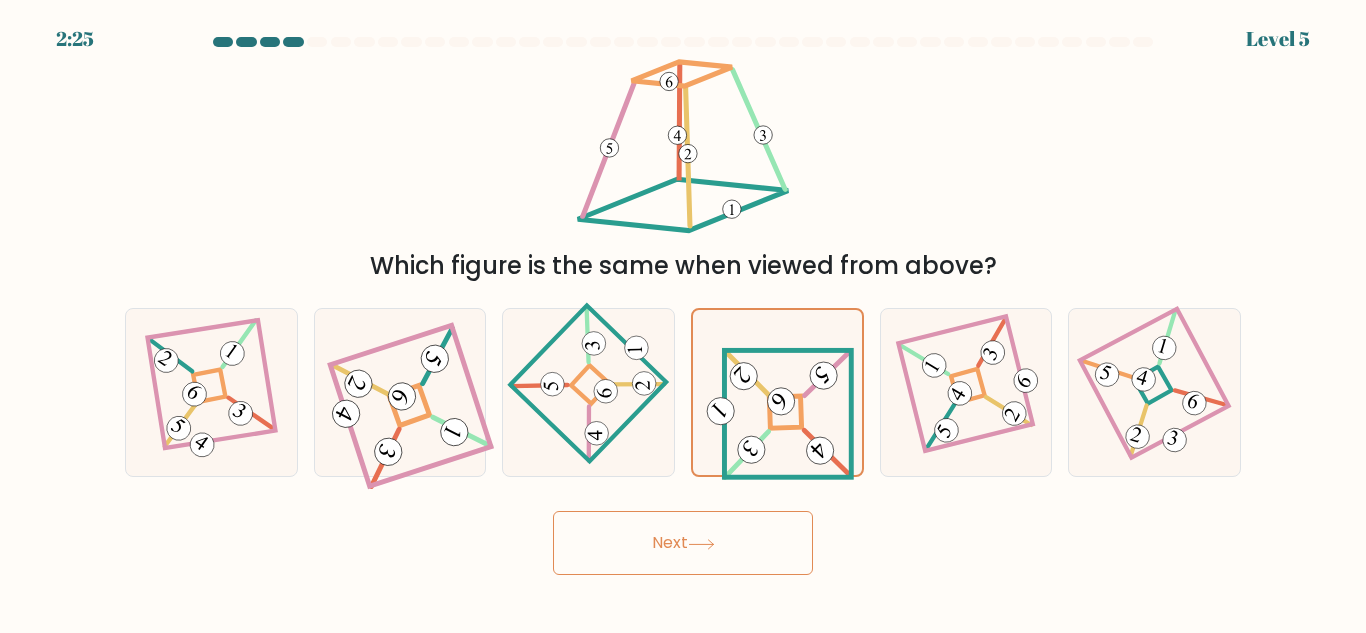 click 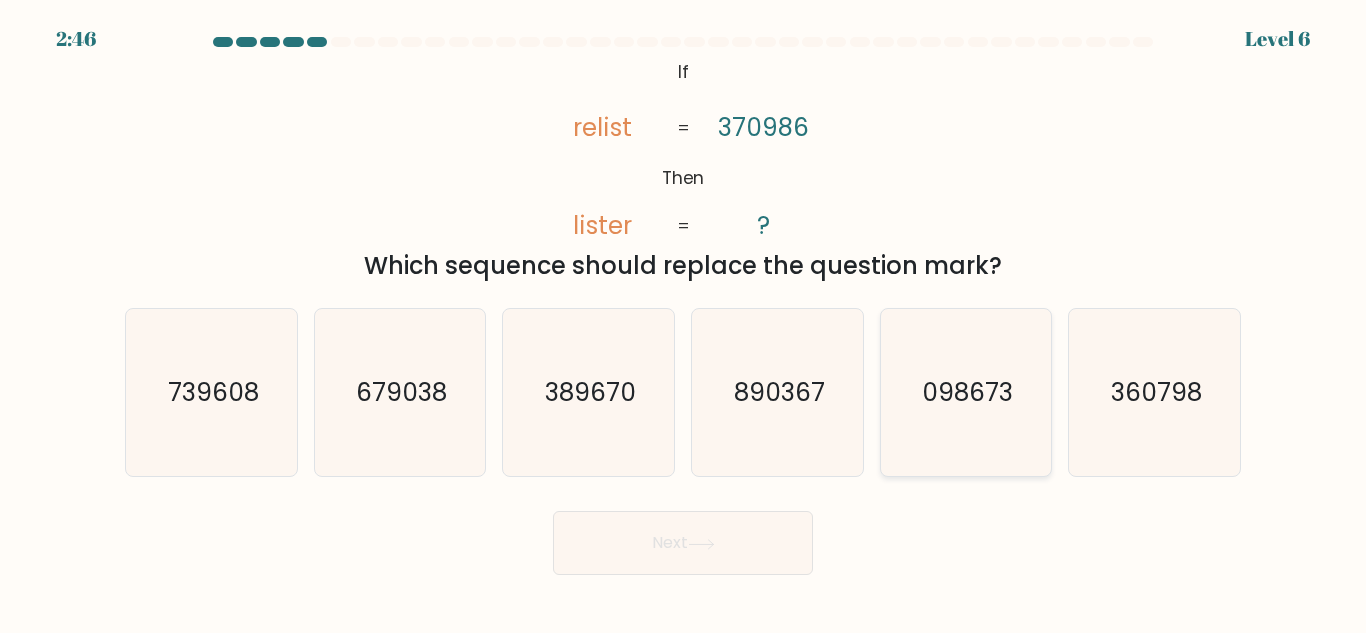 click on "098673" 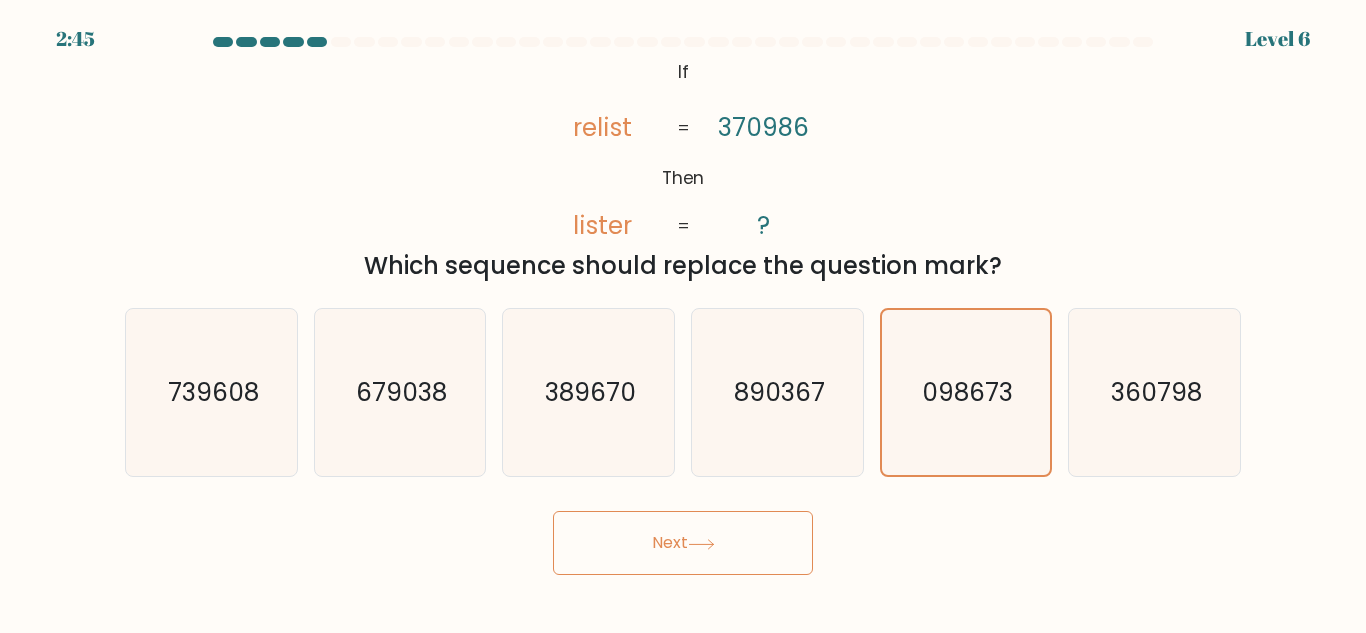 click on "Next" at bounding box center (683, 543) 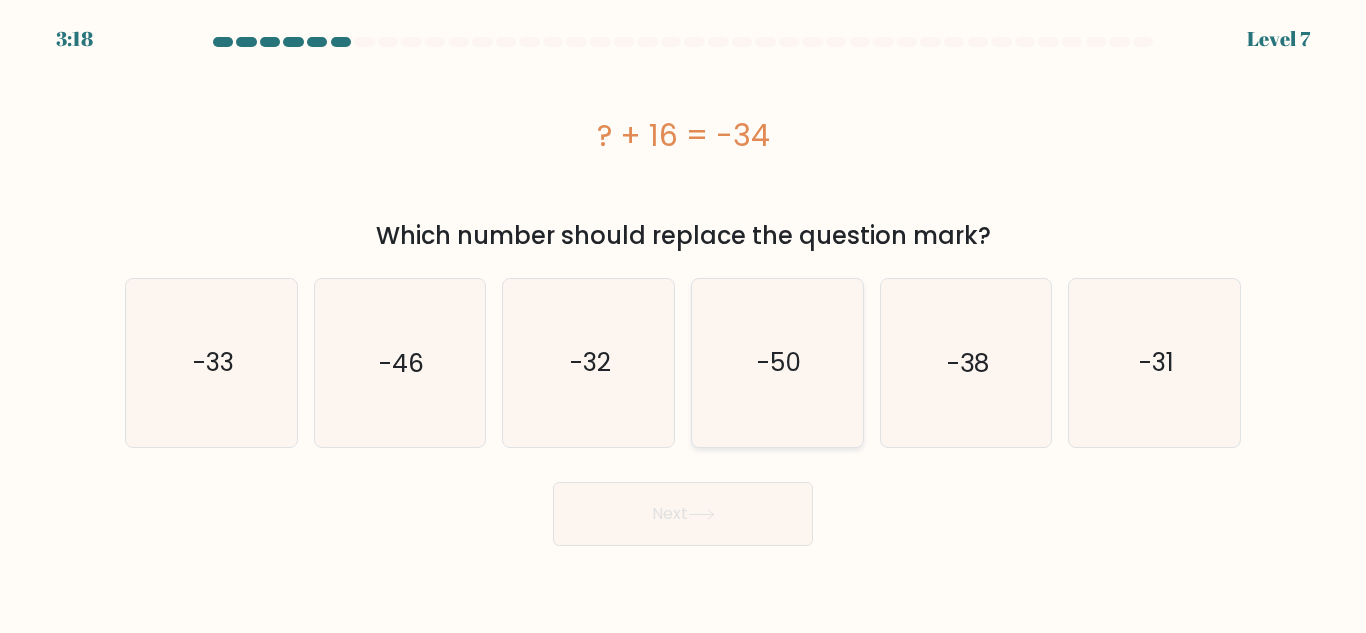 click on "-50" 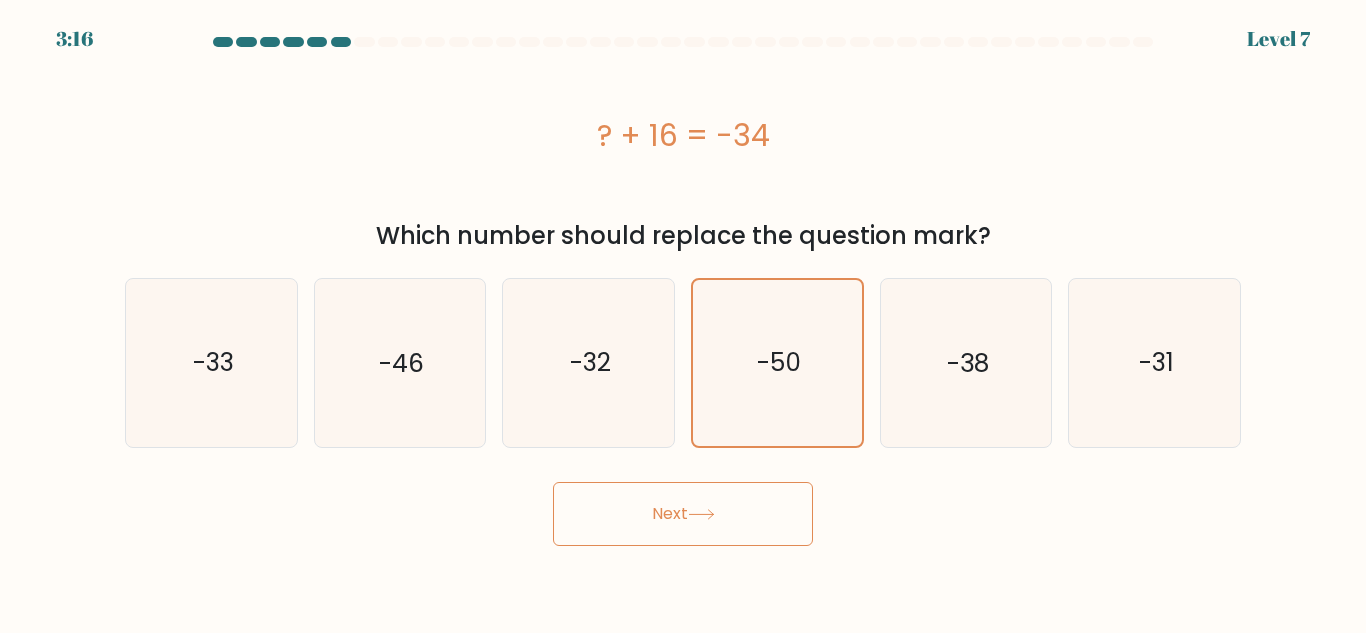 click on "Next" at bounding box center [683, 514] 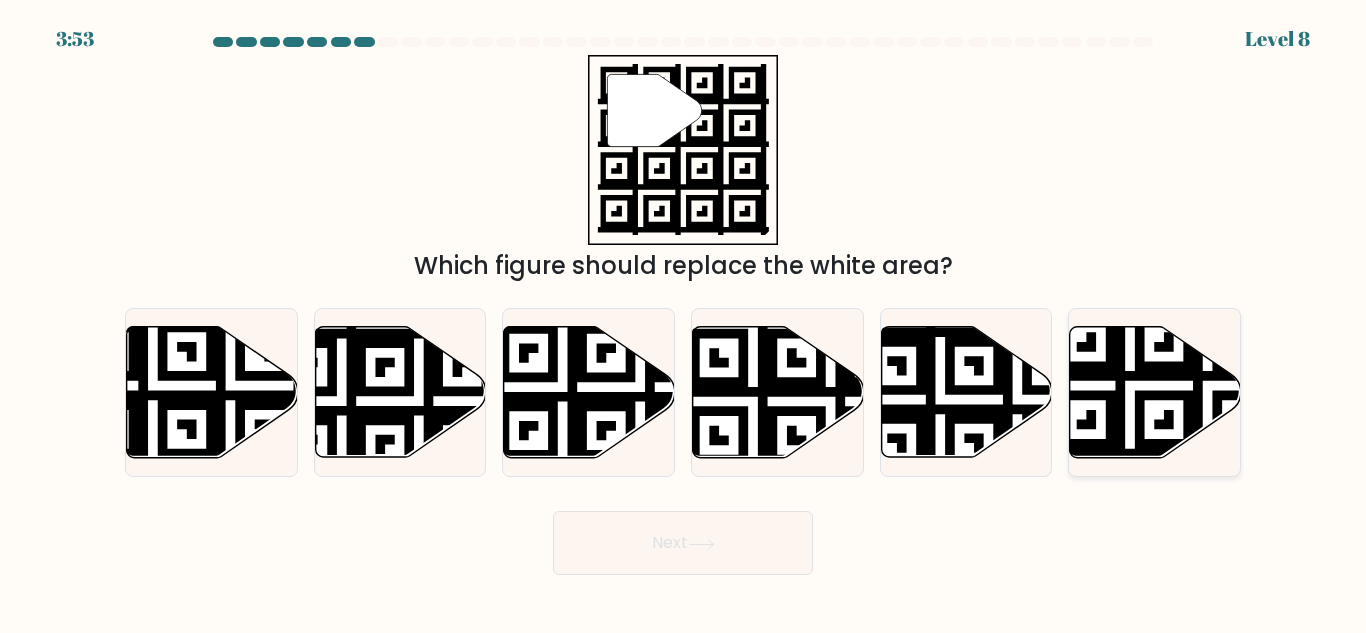 click 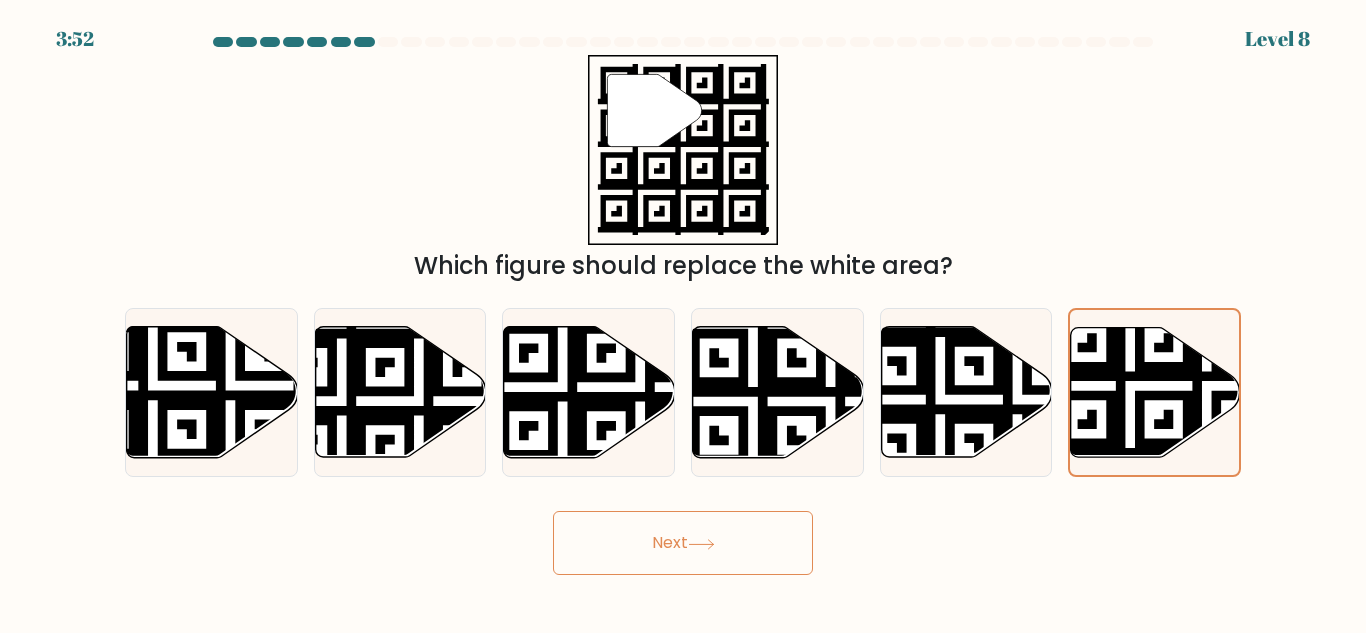 click on "Next" at bounding box center [683, 543] 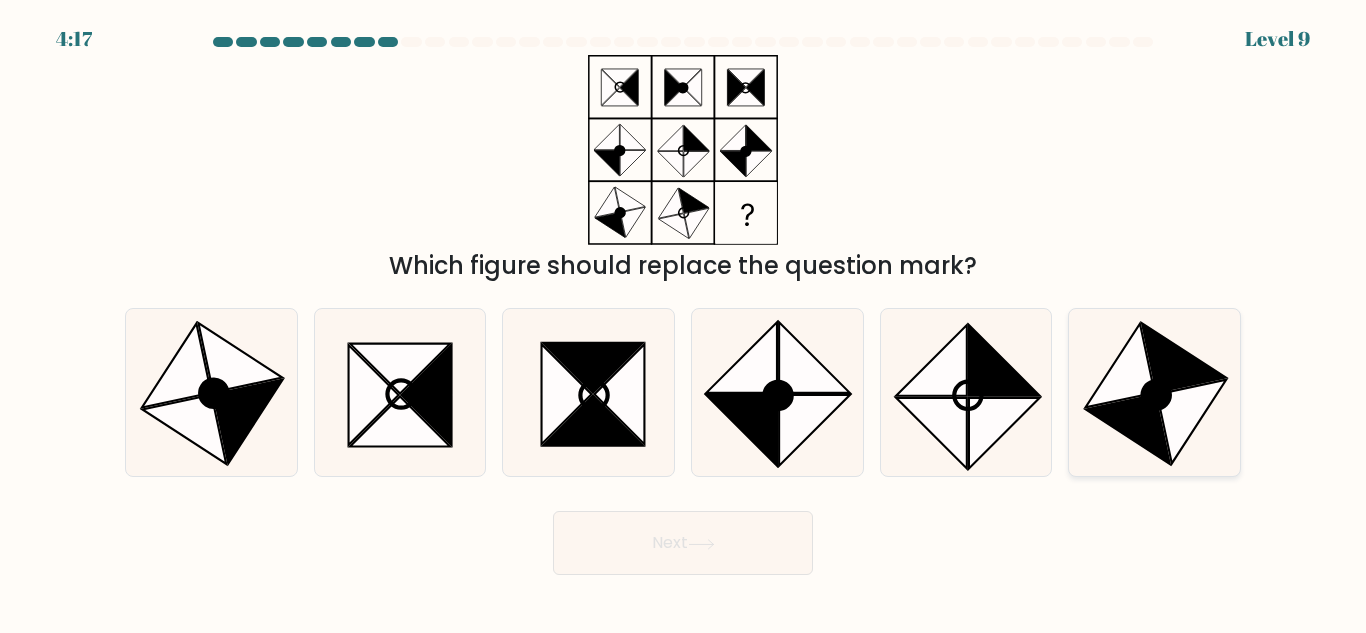 click 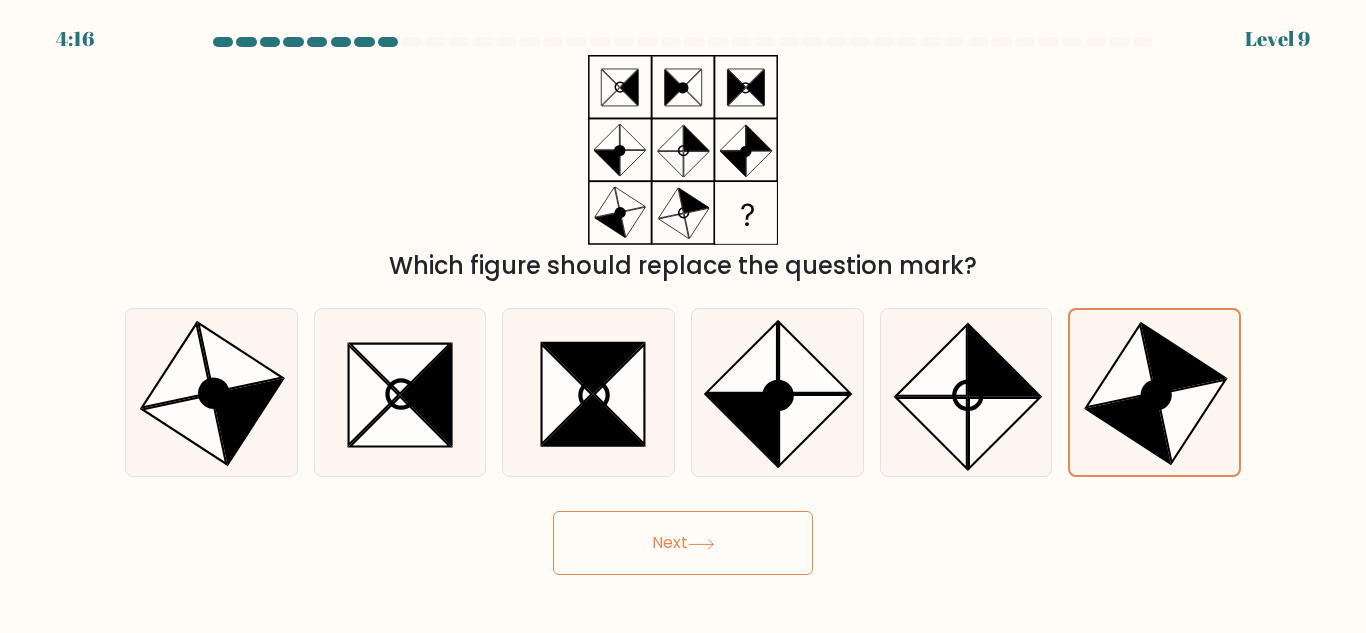 click on "Next" at bounding box center [683, 543] 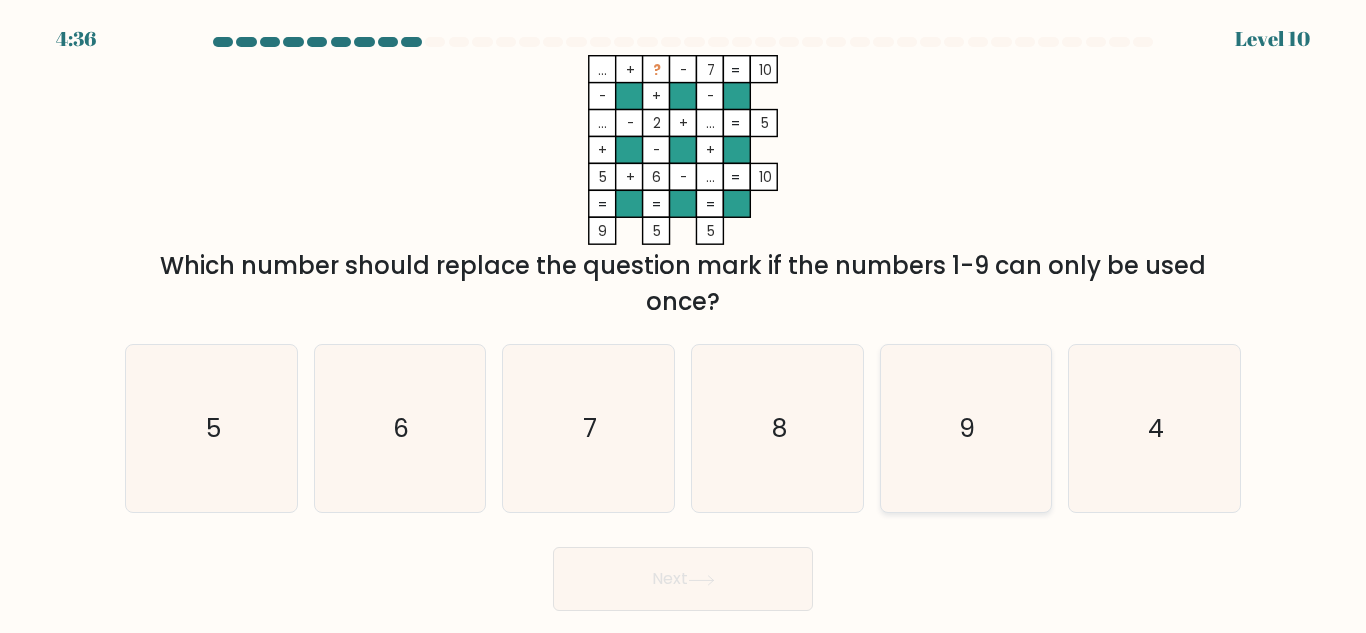 click on "9" 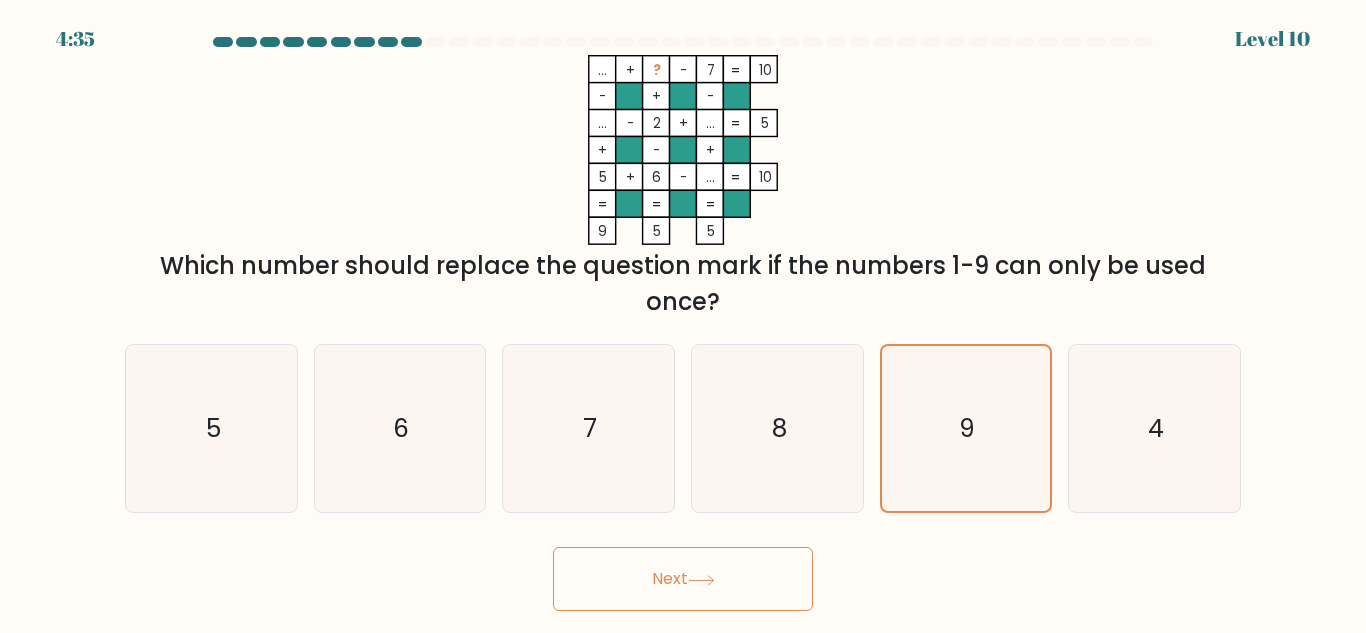 click on "Next" at bounding box center [683, 579] 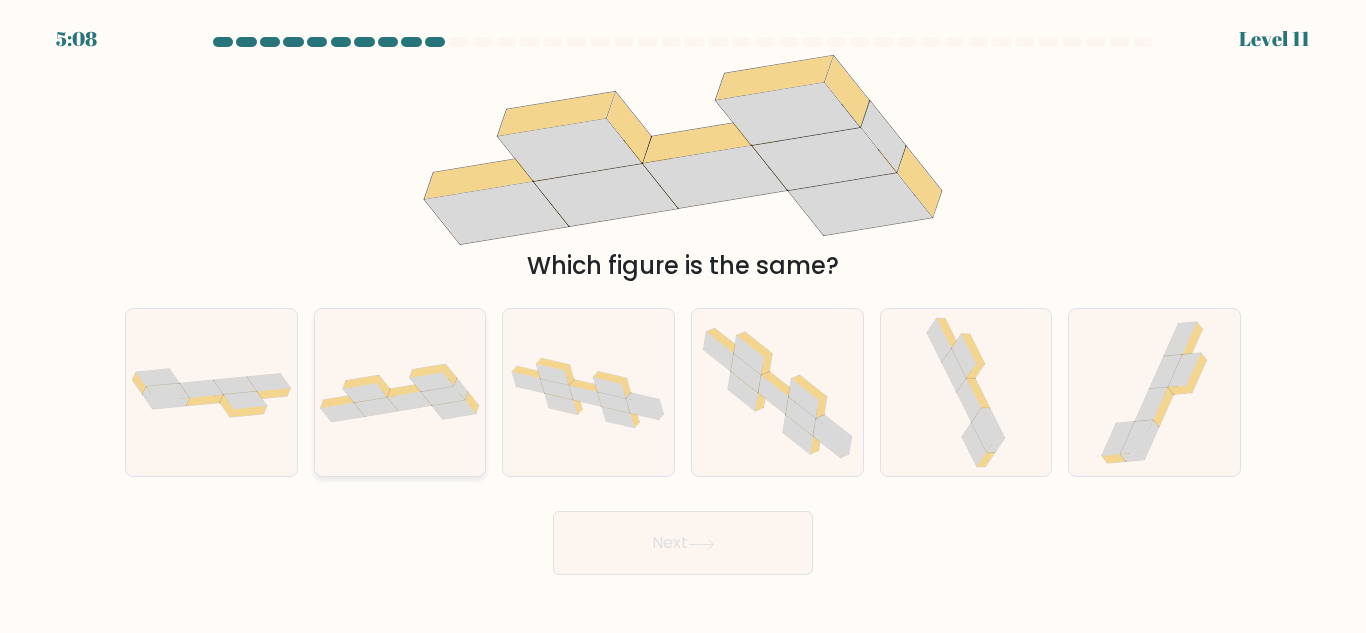 click 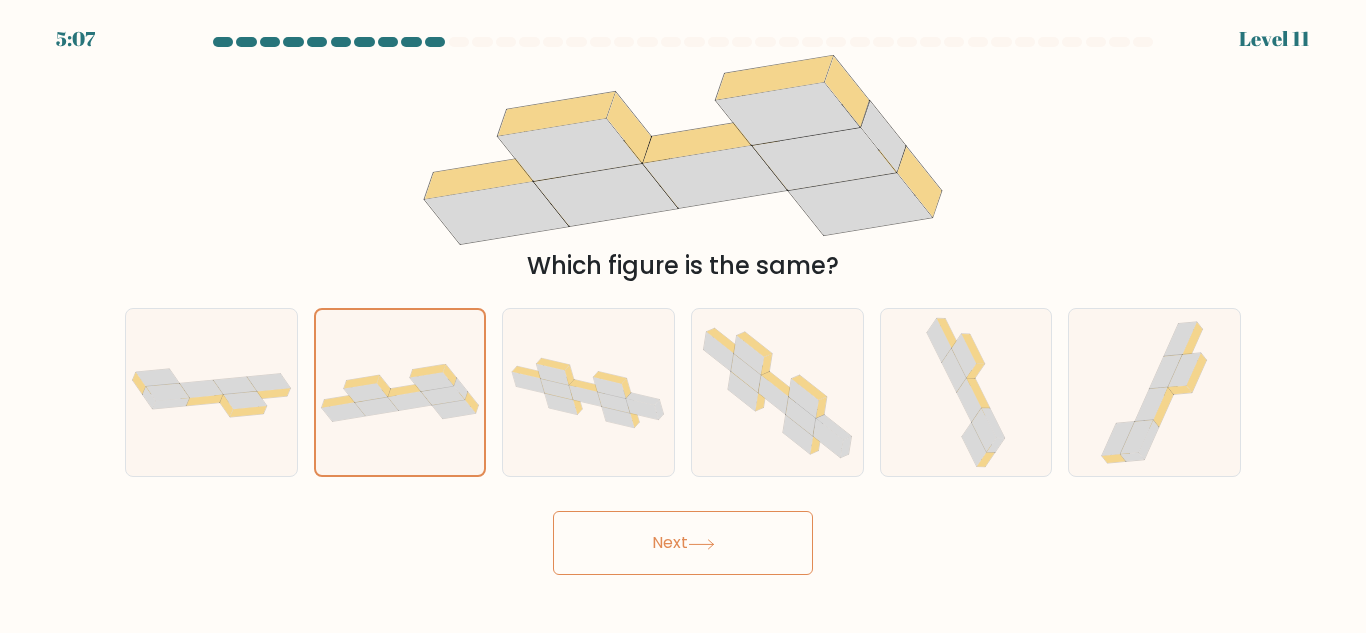 click on "Next" at bounding box center (683, 543) 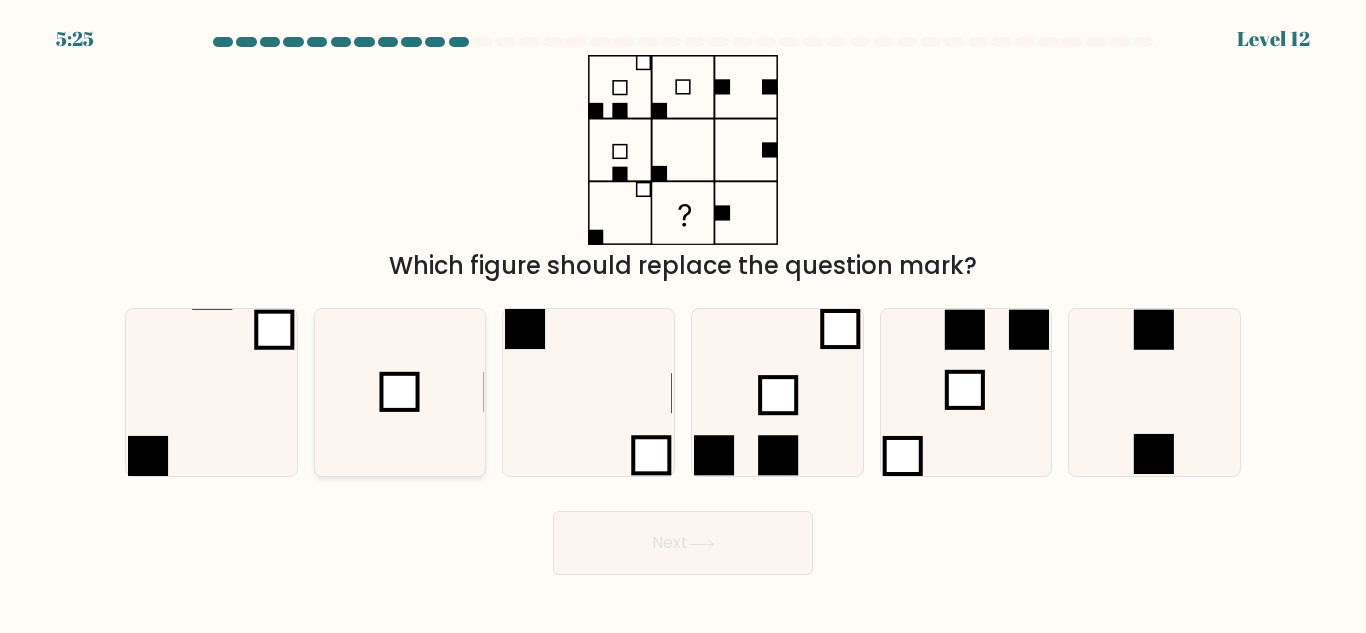 click 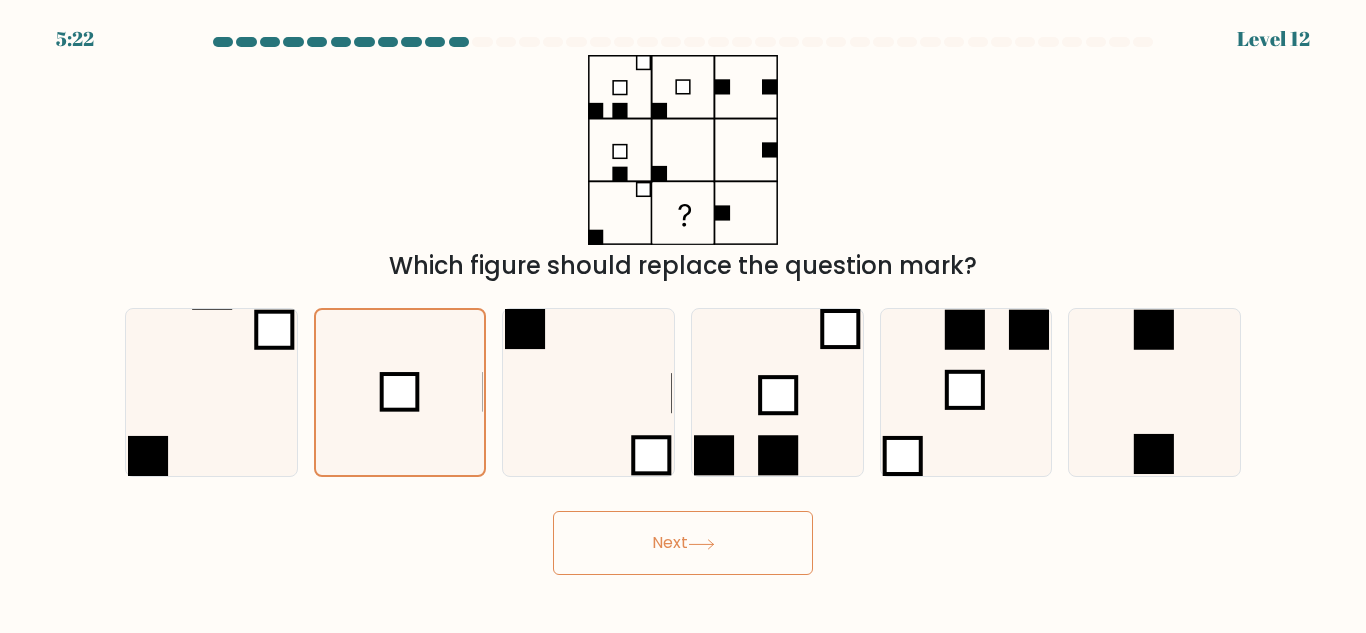 click on "Next" at bounding box center (683, 543) 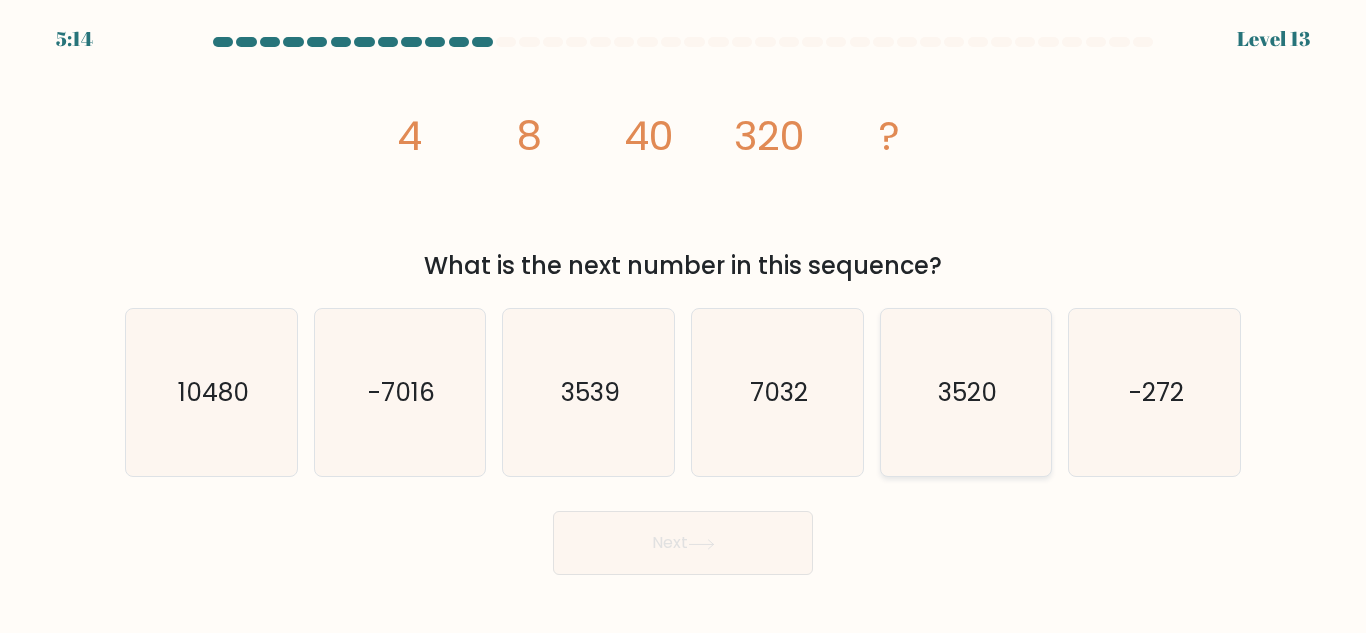 click on "3520" 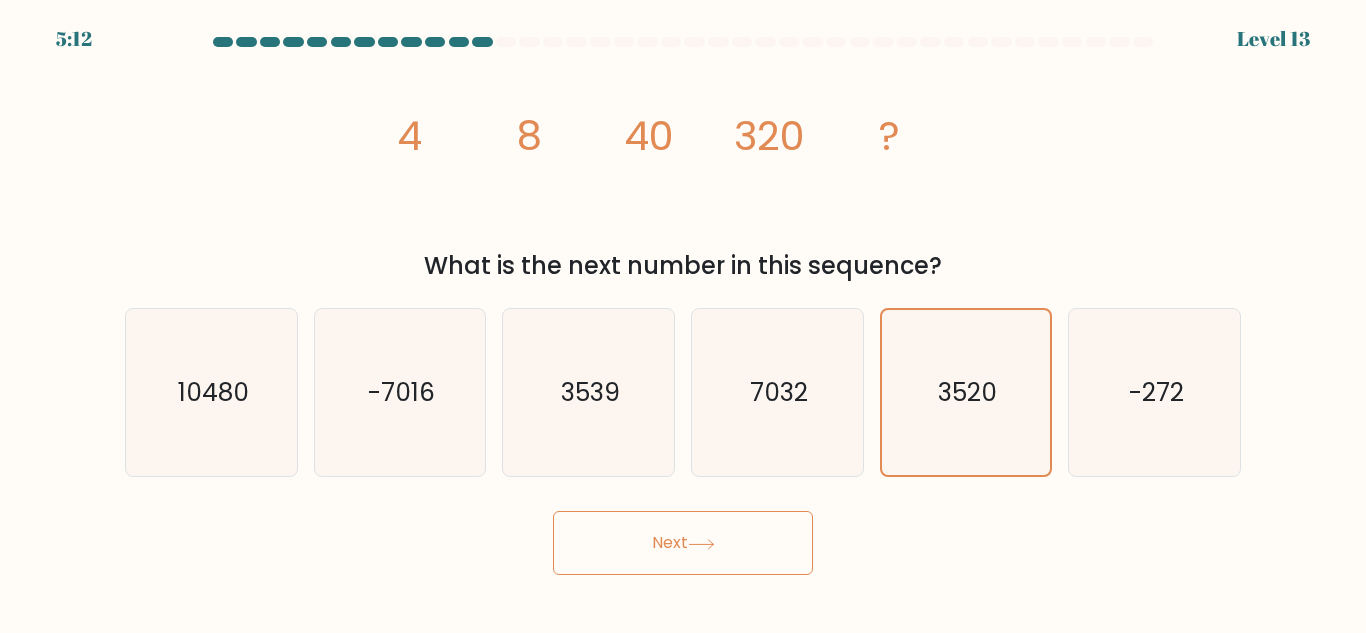 click on "Next" at bounding box center (683, 543) 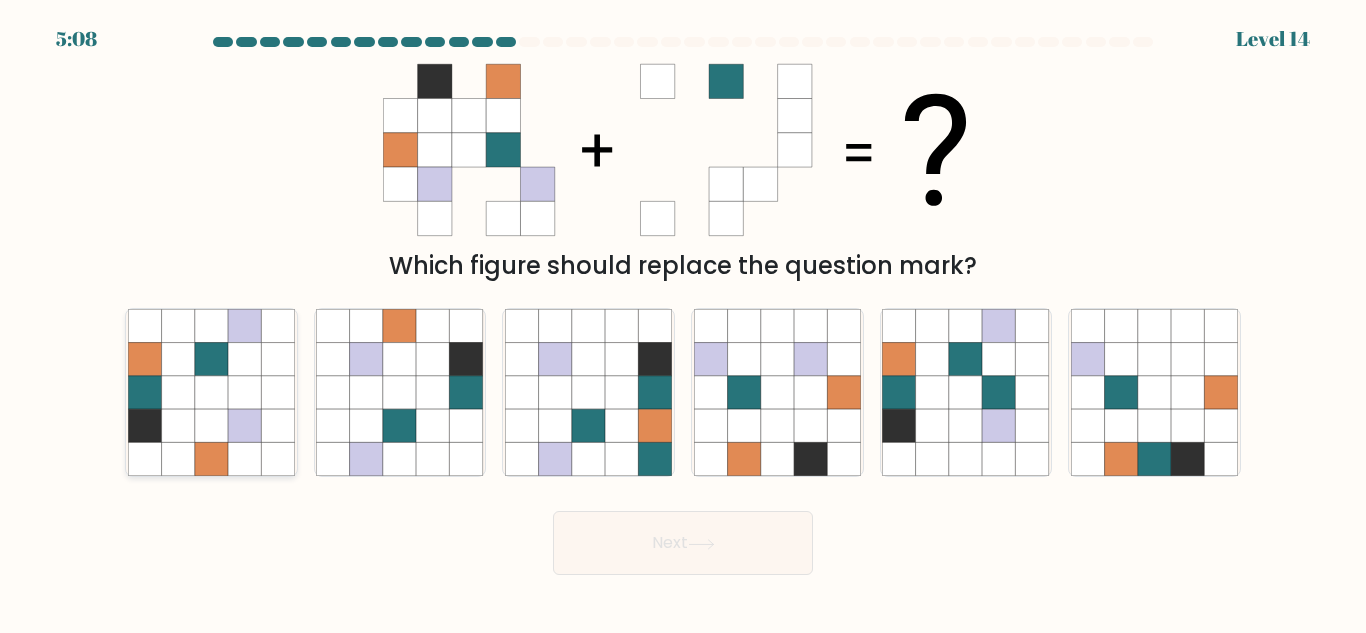 click 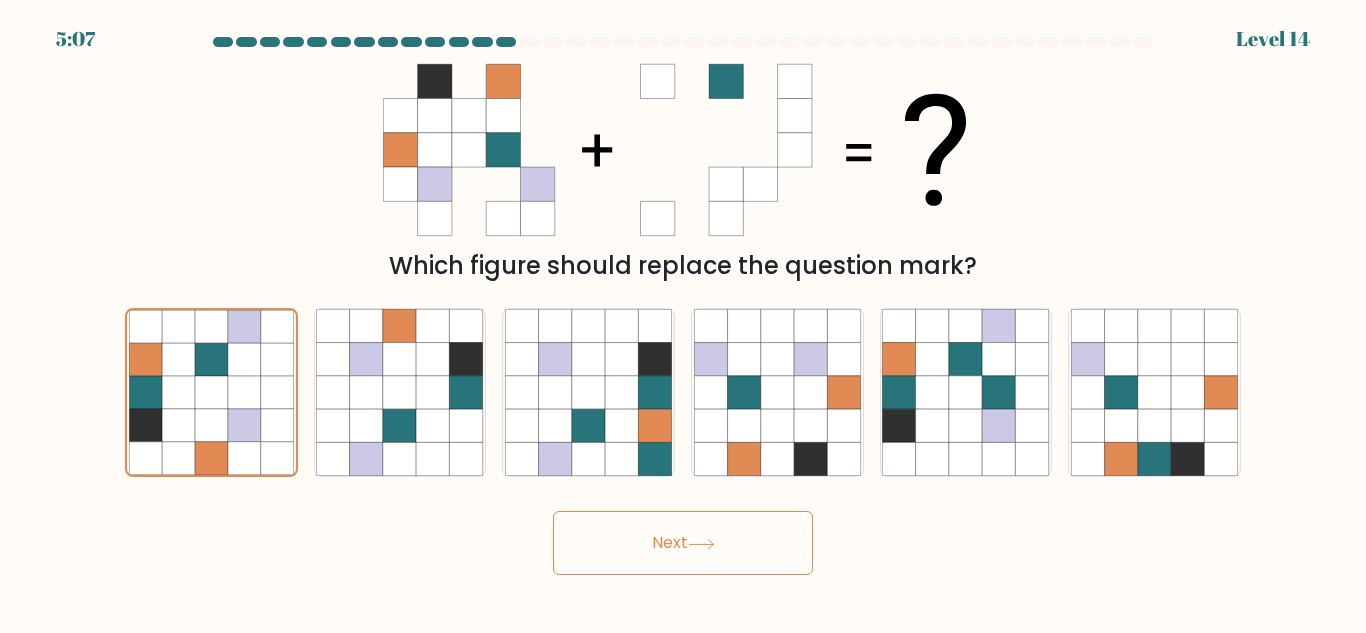 click on "Next" at bounding box center (683, 543) 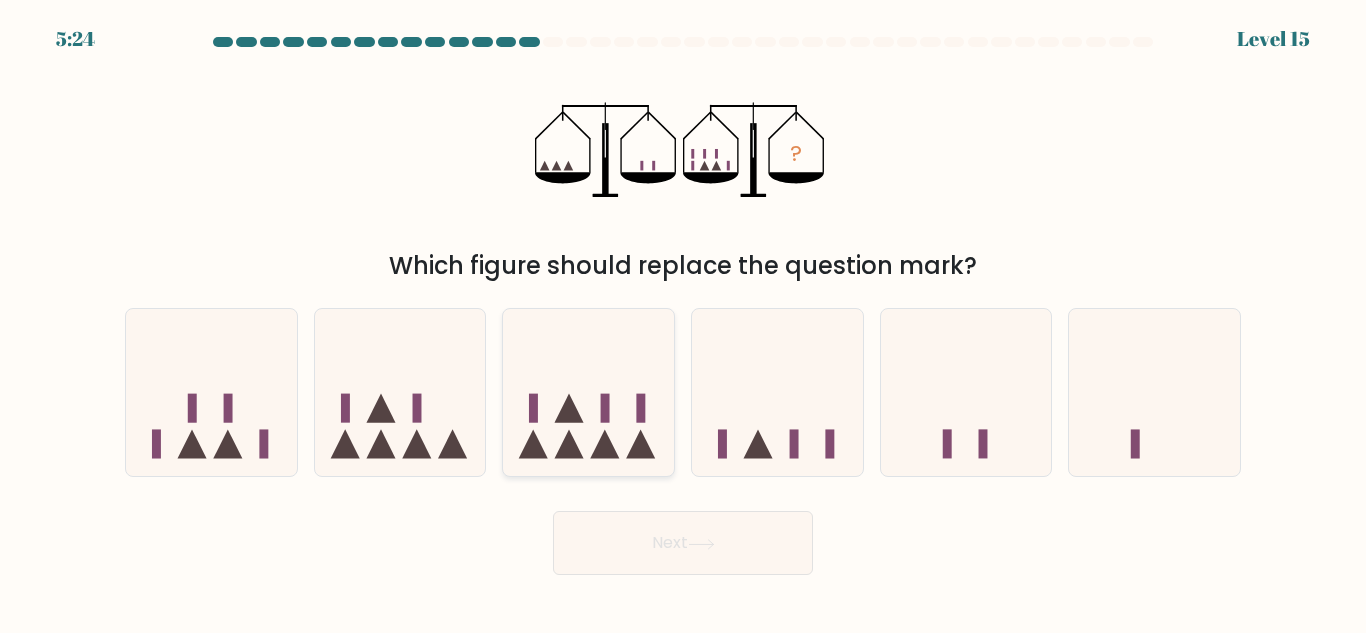 click at bounding box center [588, 392] 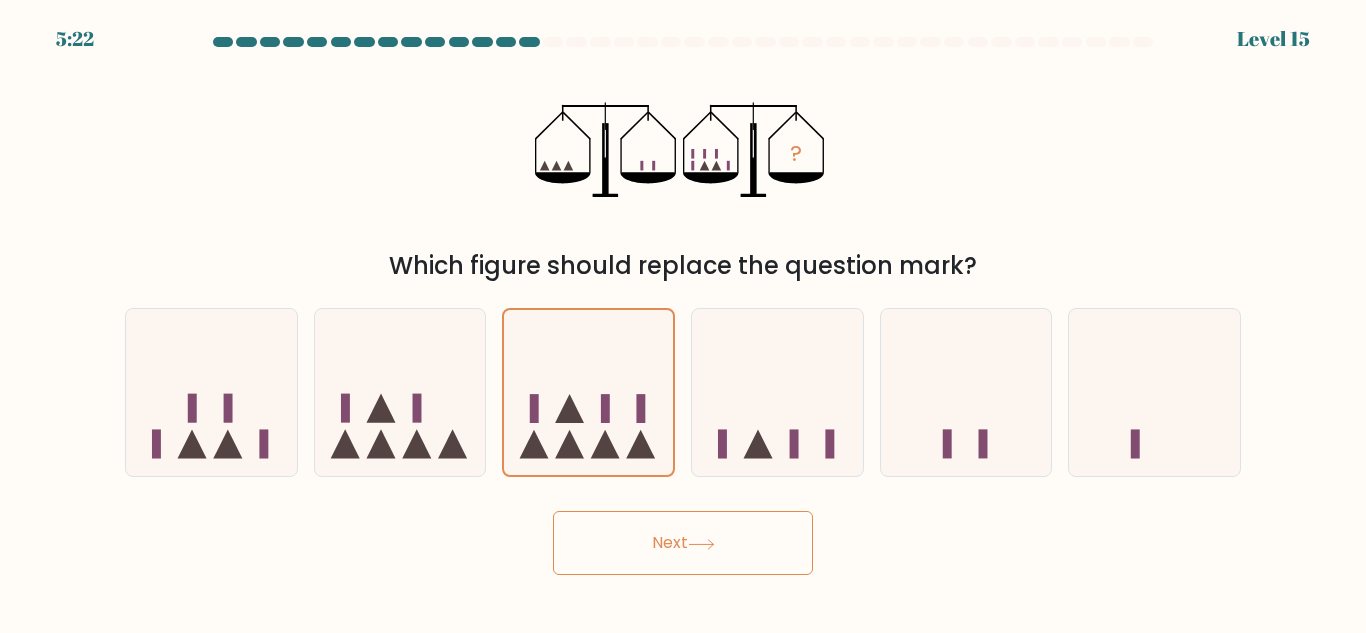 click on "Next" at bounding box center (683, 538) 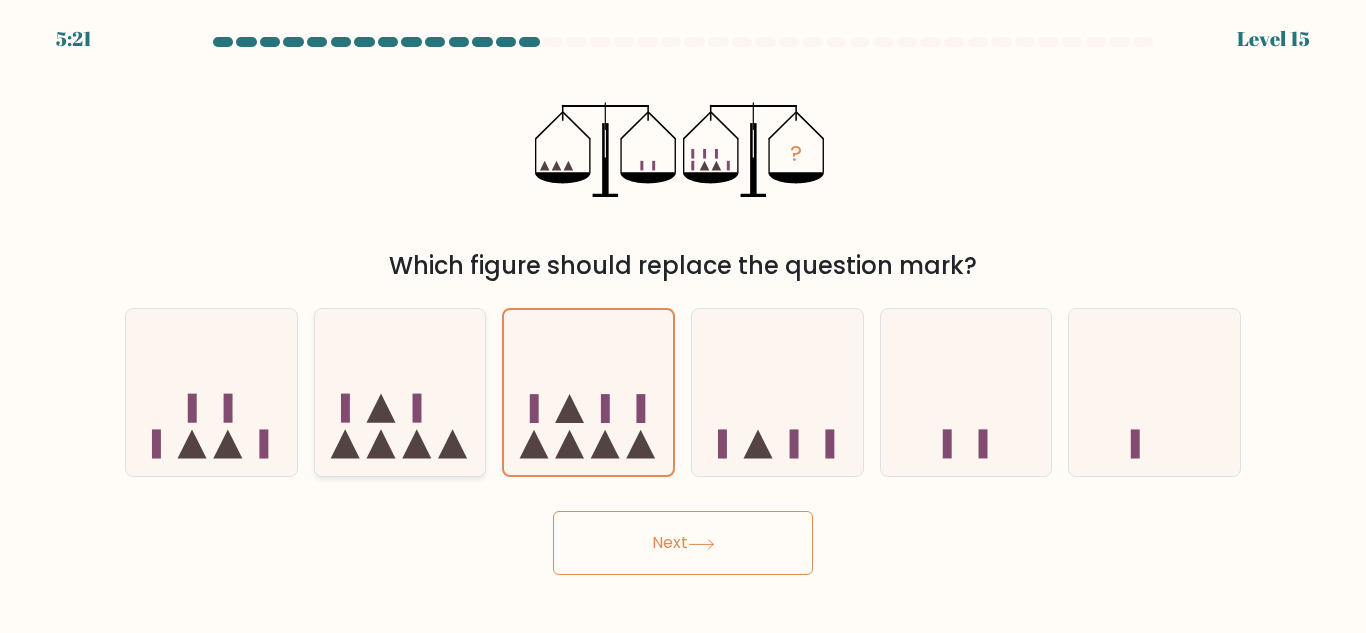click 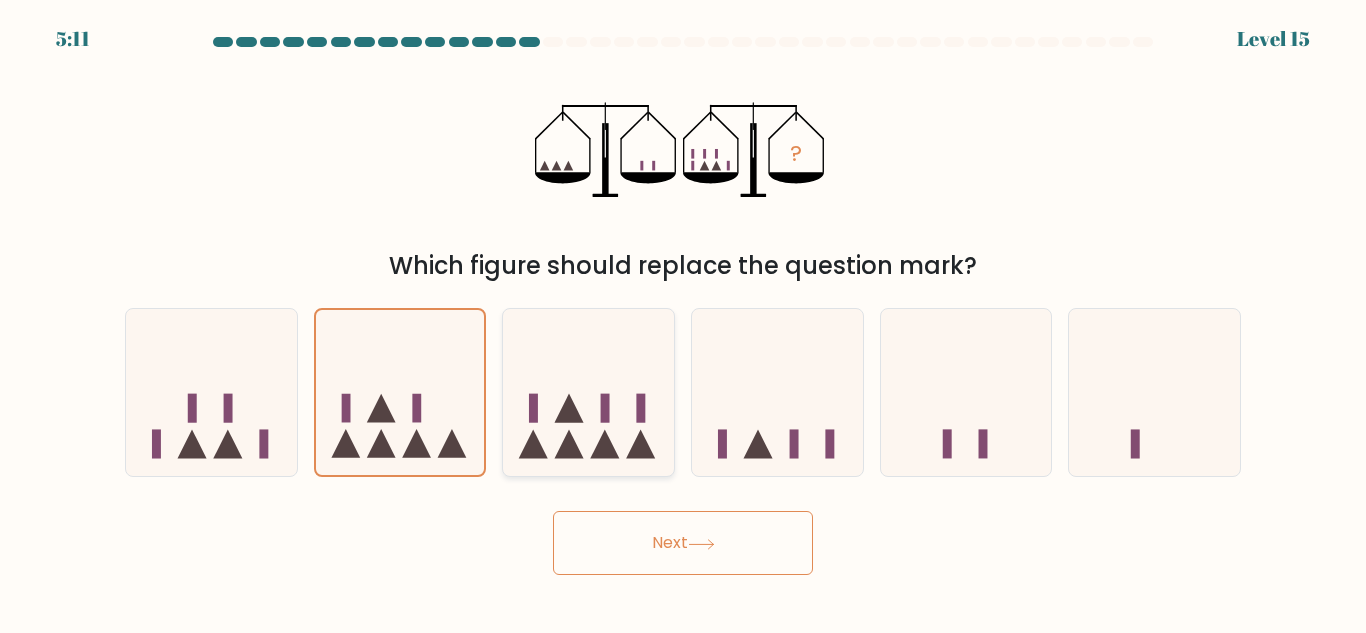 click 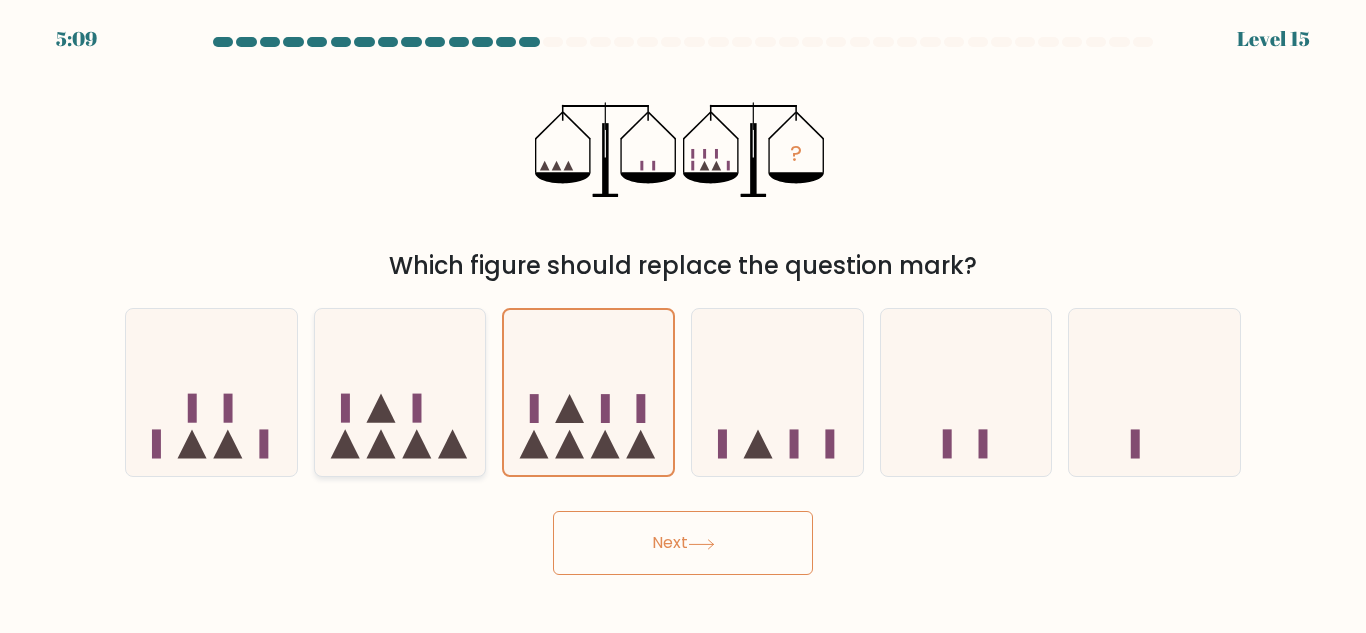 click at bounding box center (400, 392) 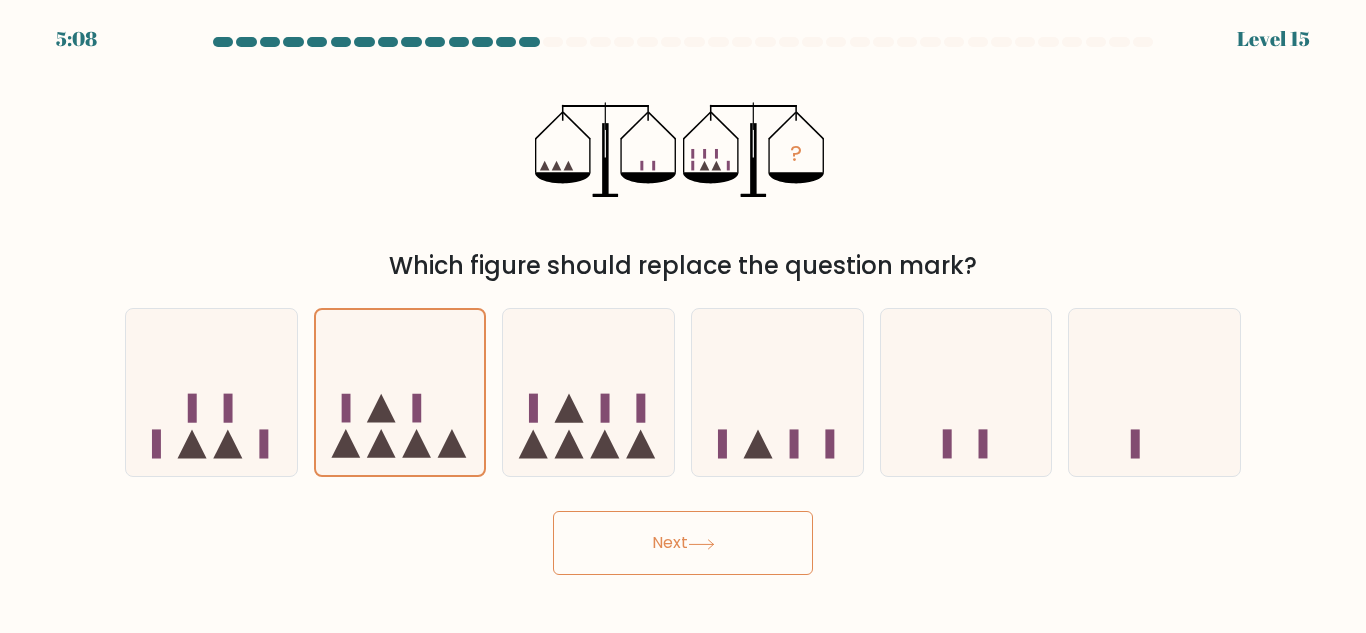 click on "Next" at bounding box center [683, 543] 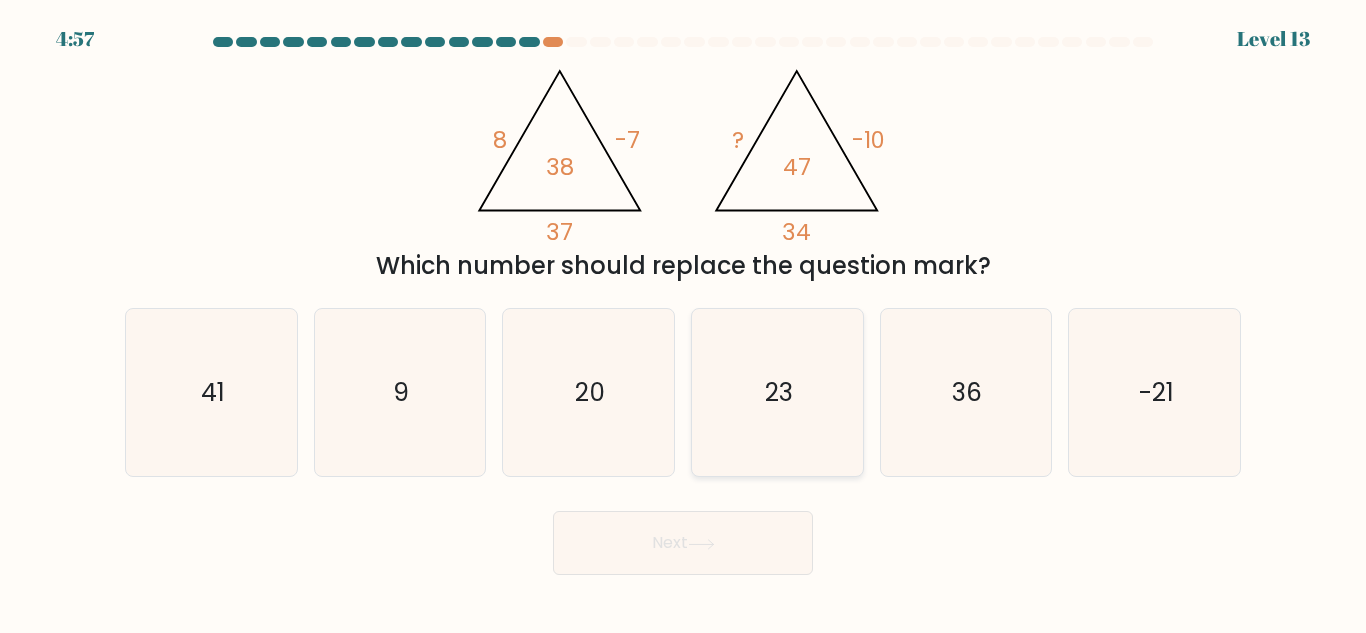 click on "23" 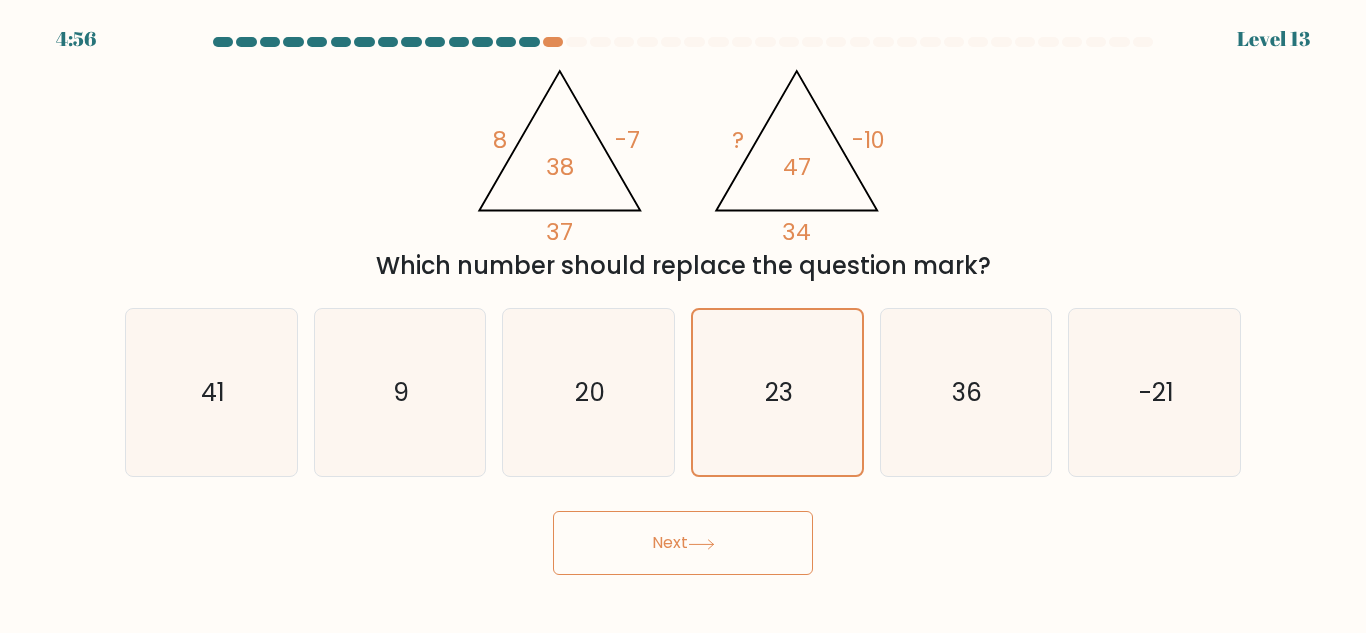 click on "Next" at bounding box center [683, 543] 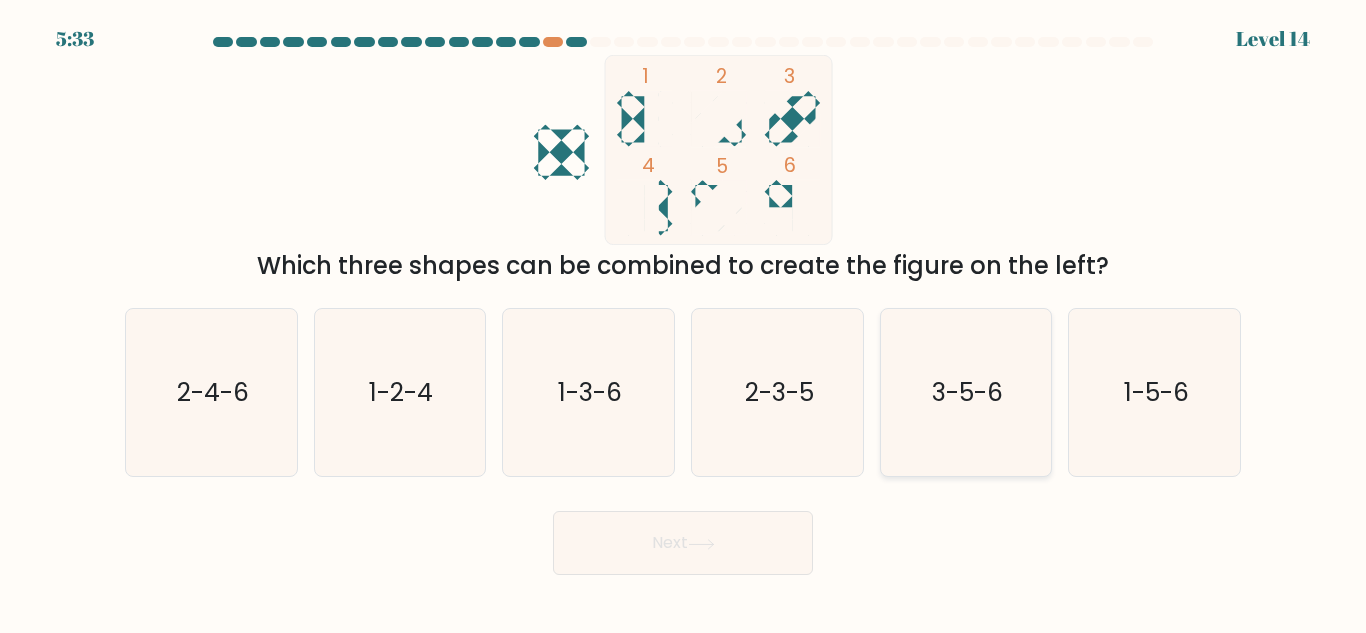 click on "3-5-6" 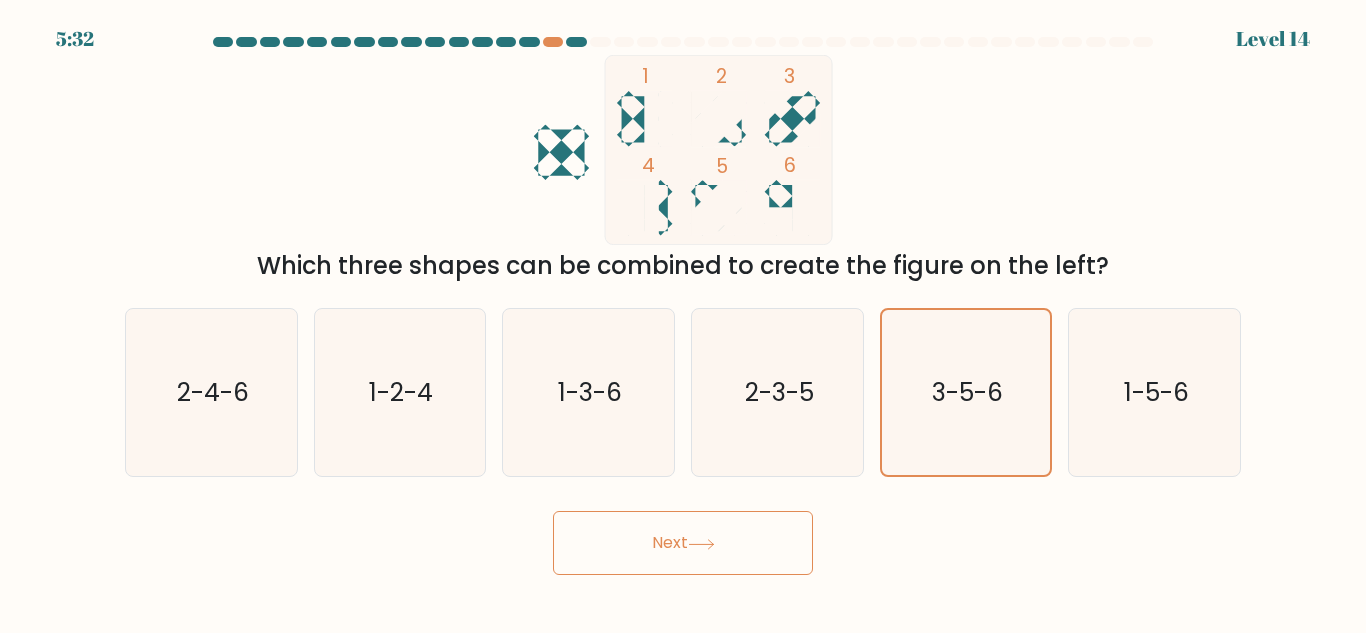click on "Next" at bounding box center (683, 543) 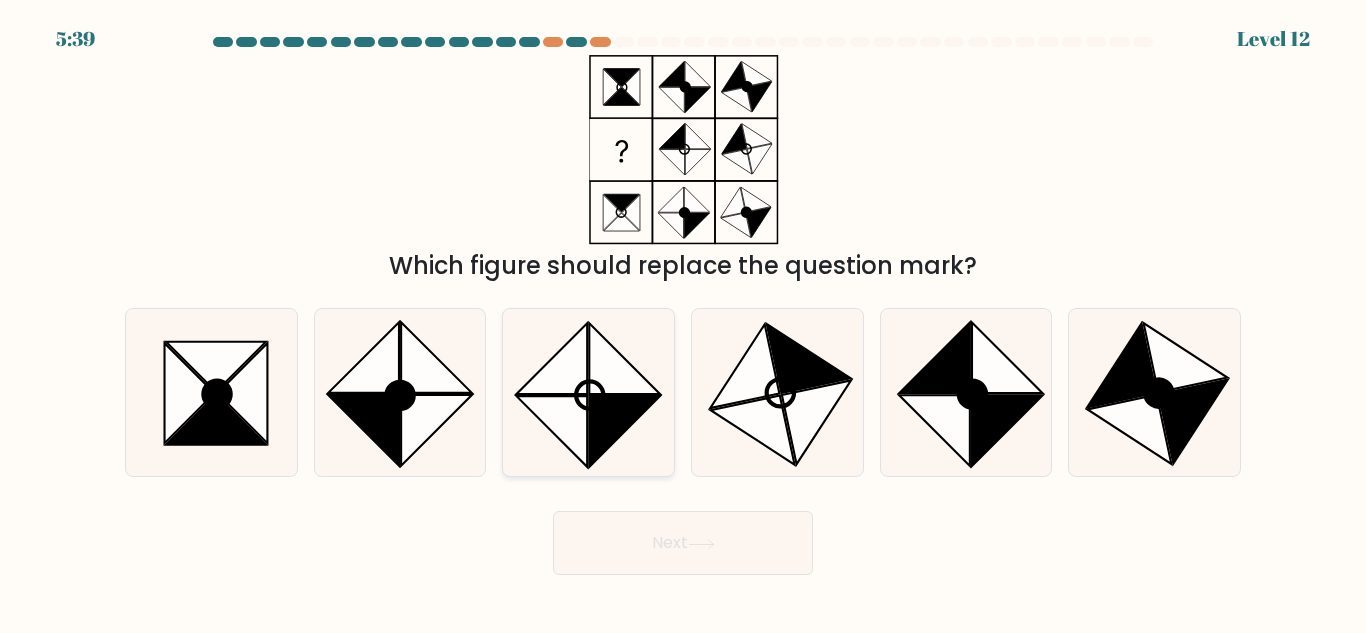 click 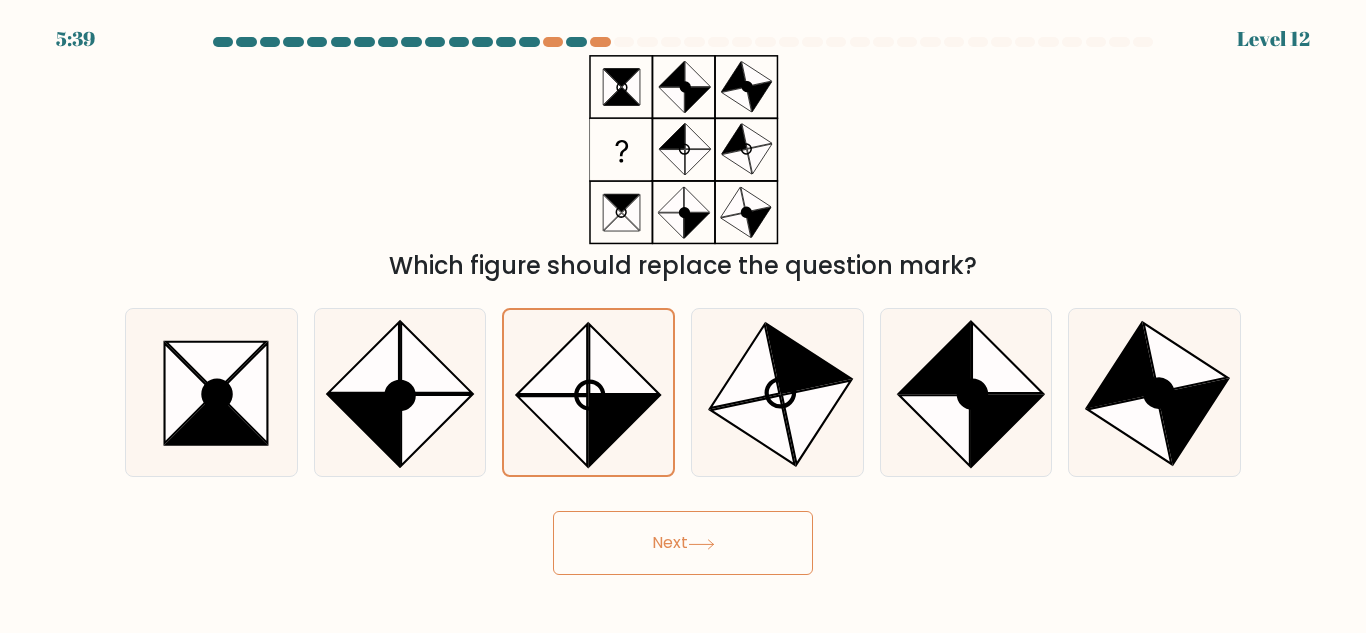 click on "Next" at bounding box center (683, 543) 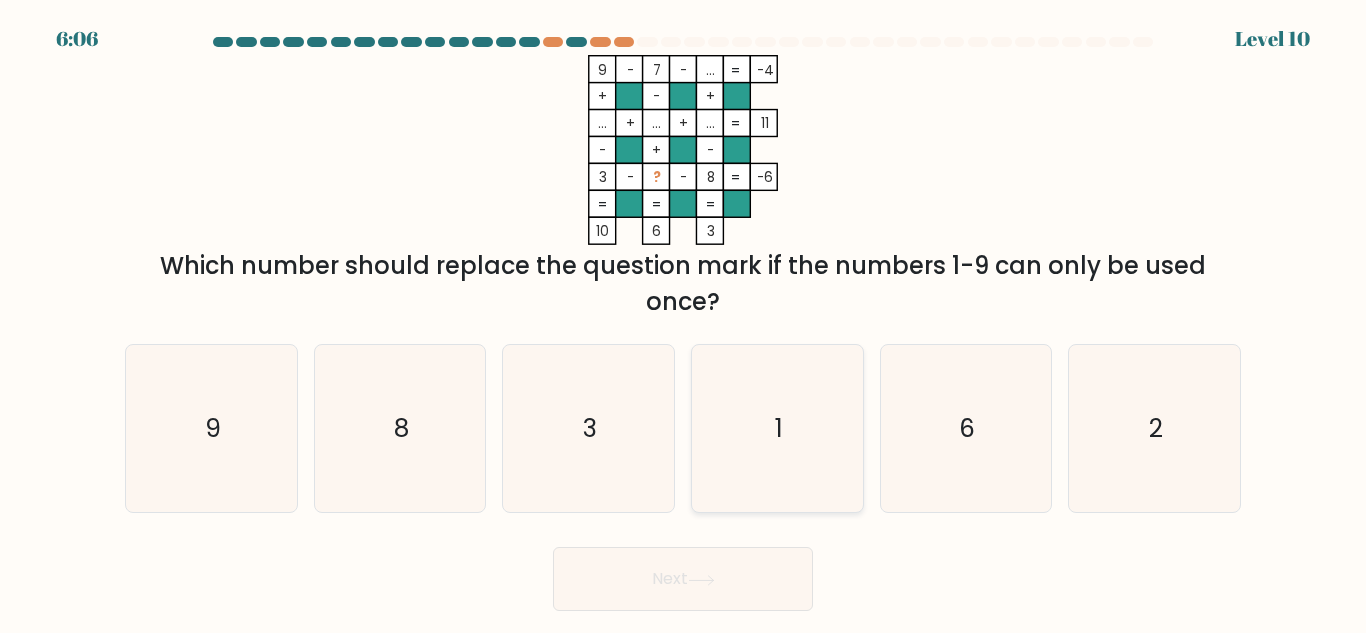 click on "1" 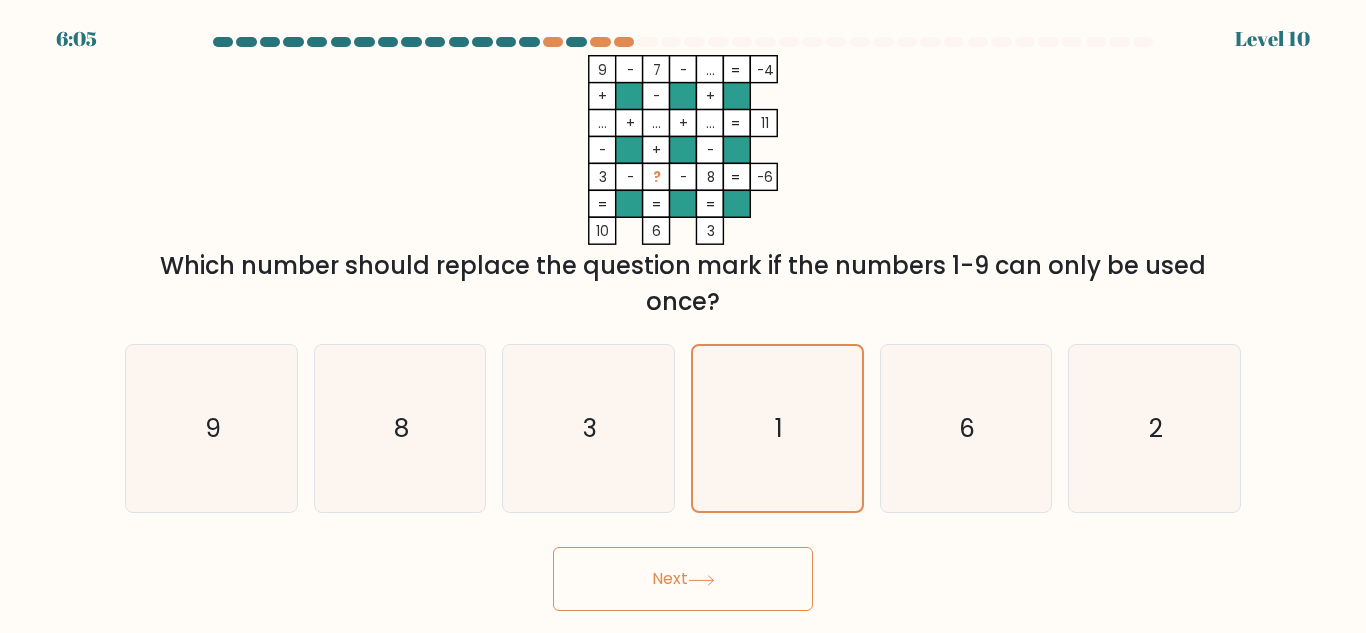 click on "Next" at bounding box center (683, 579) 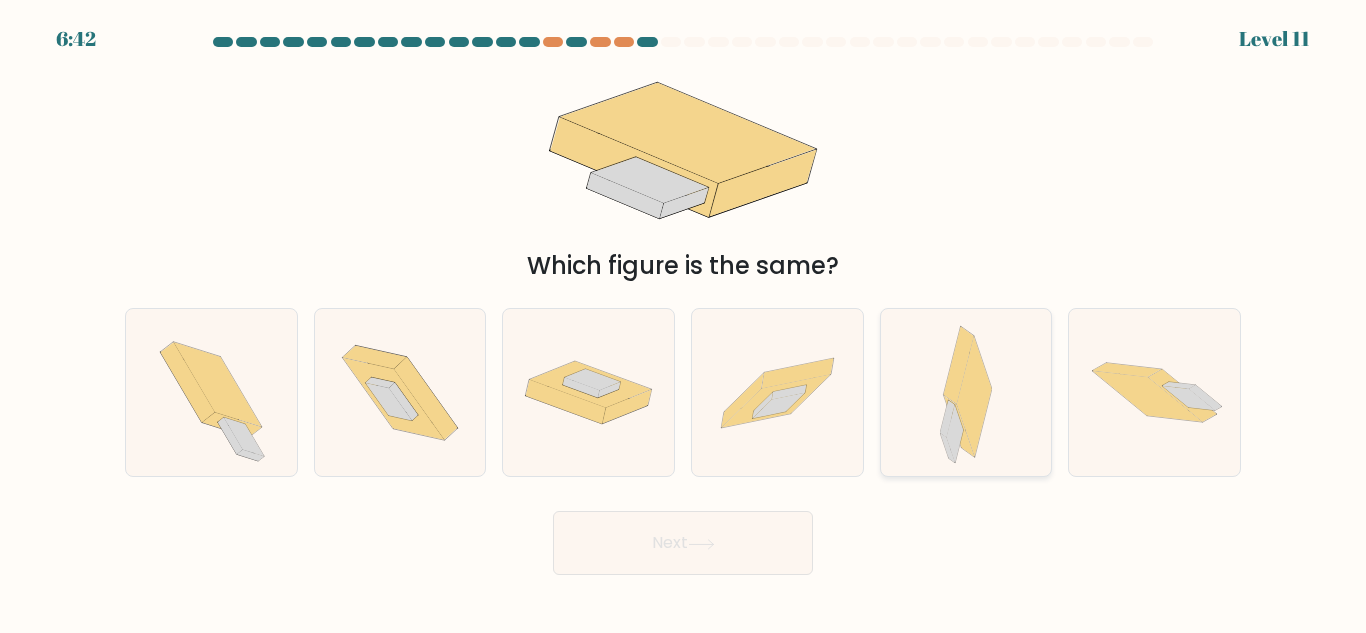 click 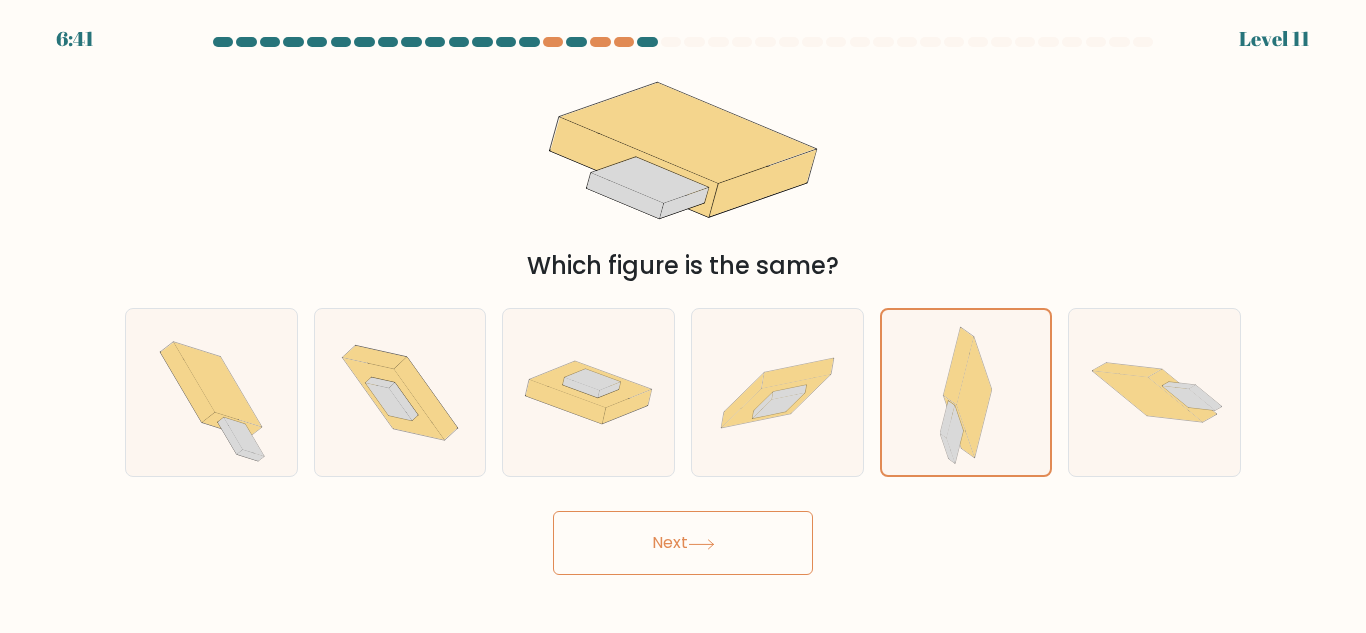 click on "Next" at bounding box center (683, 543) 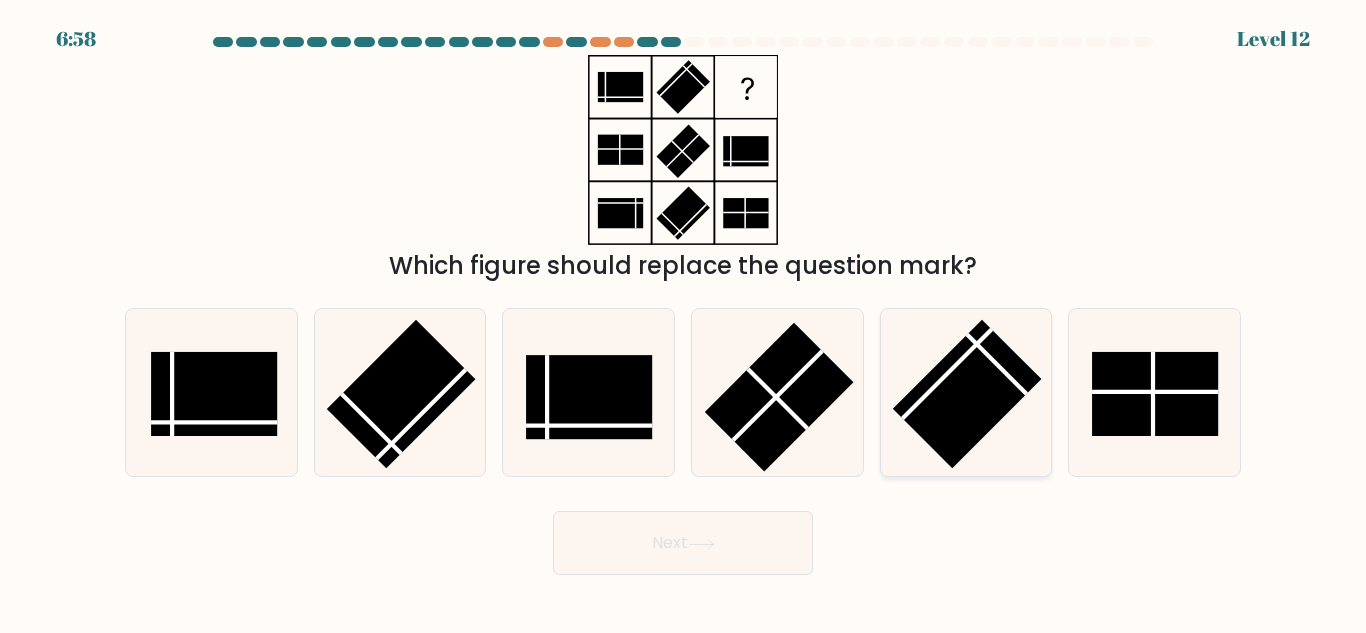 click 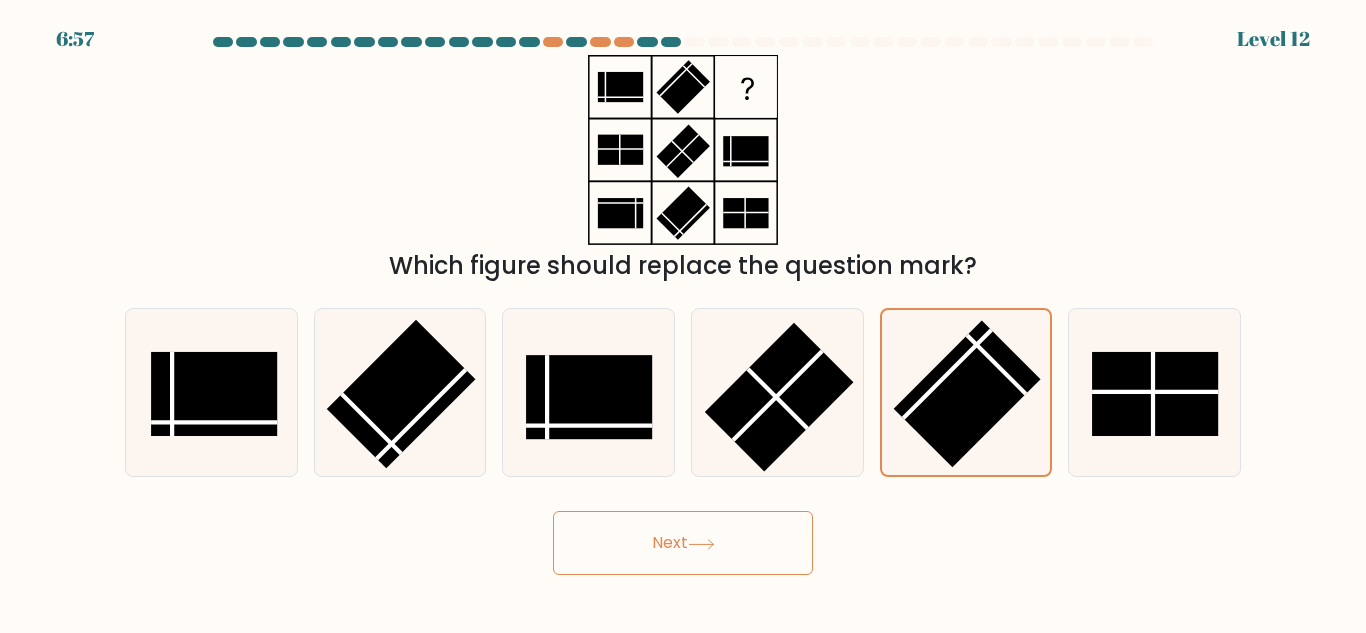 click on "Next" at bounding box center [683, 543] 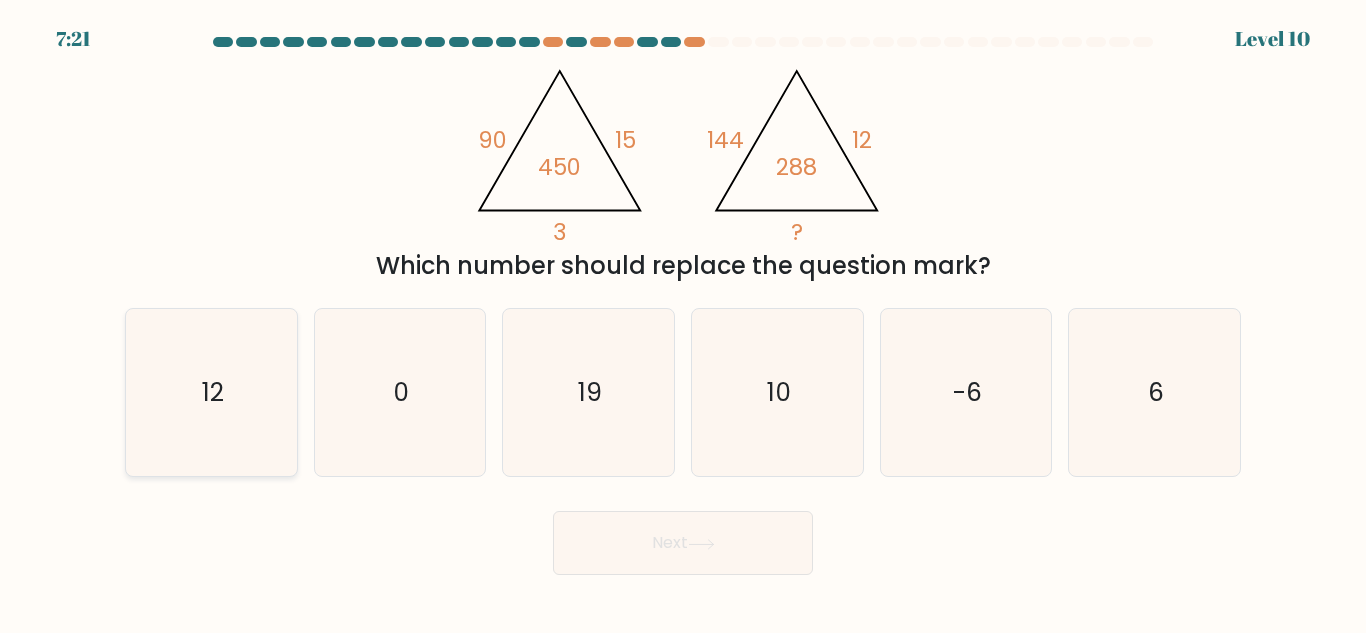 click on "12" 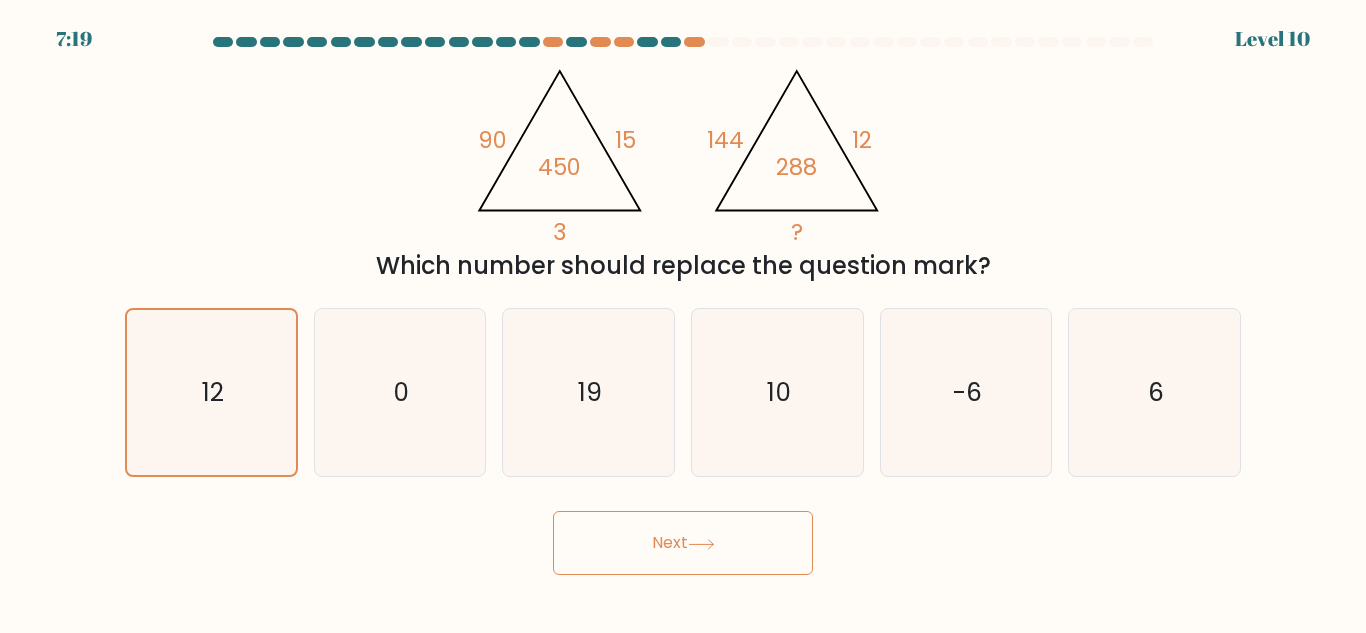 click on "Next" at bounding box center (683, 543) 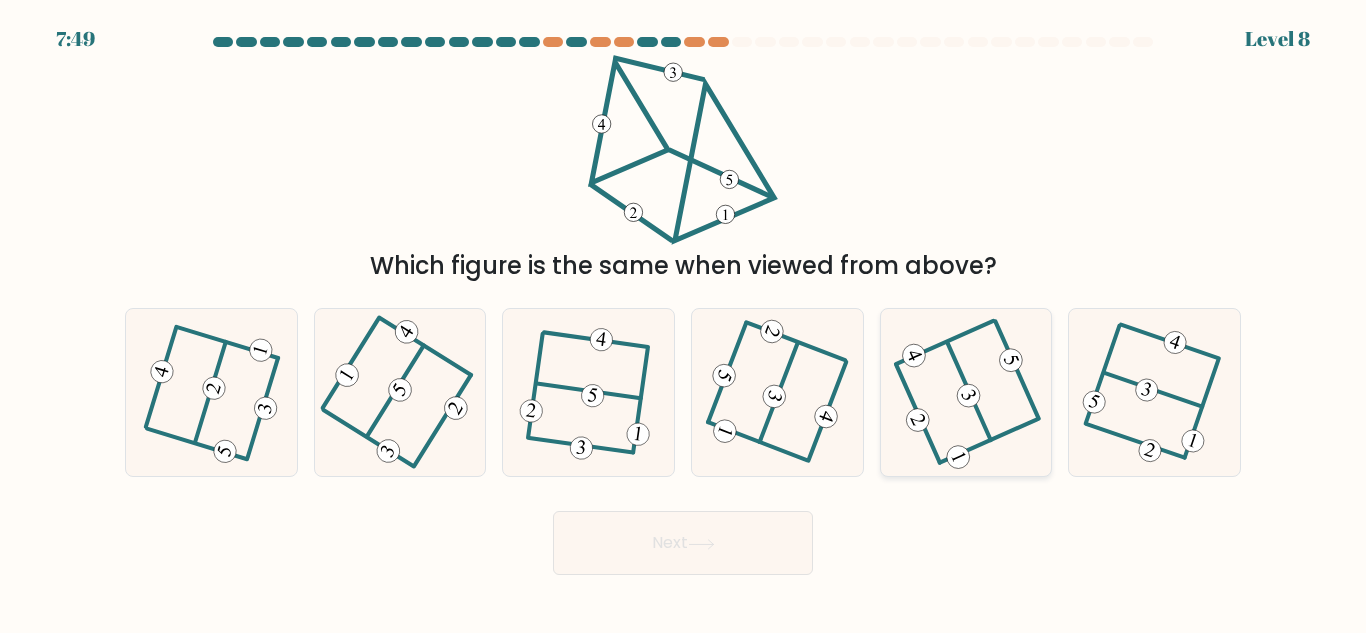 click 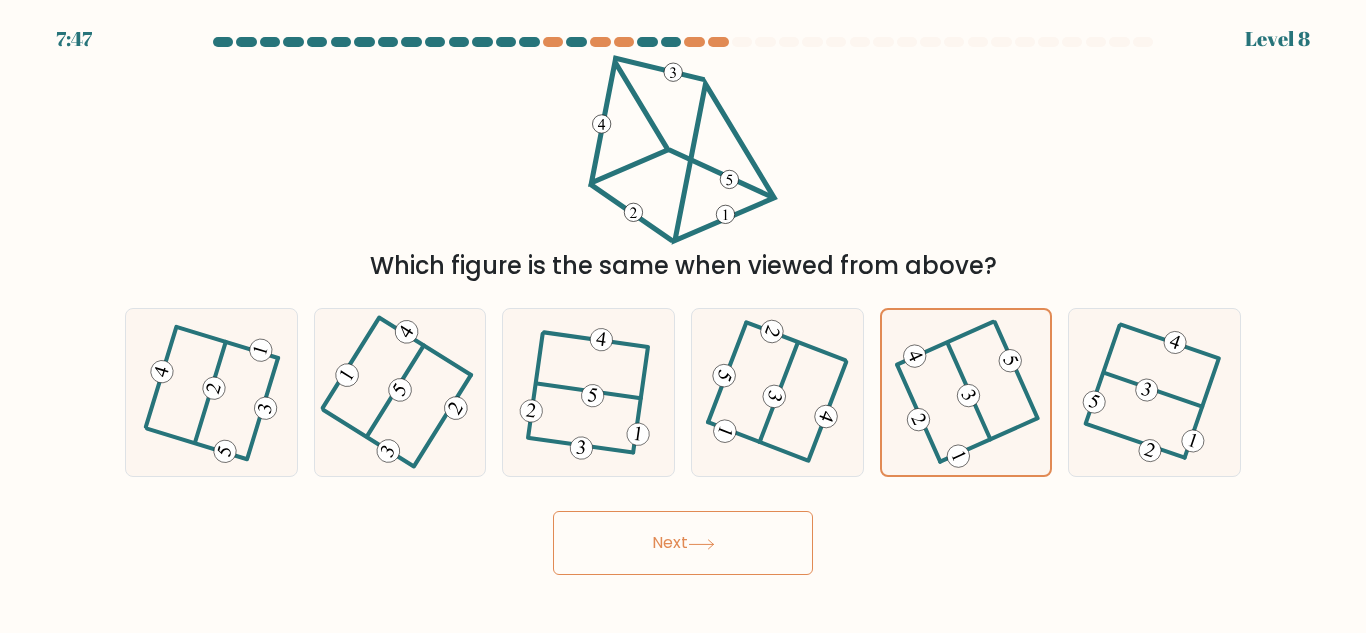 click on "Next" at bounding box center [683, 543] 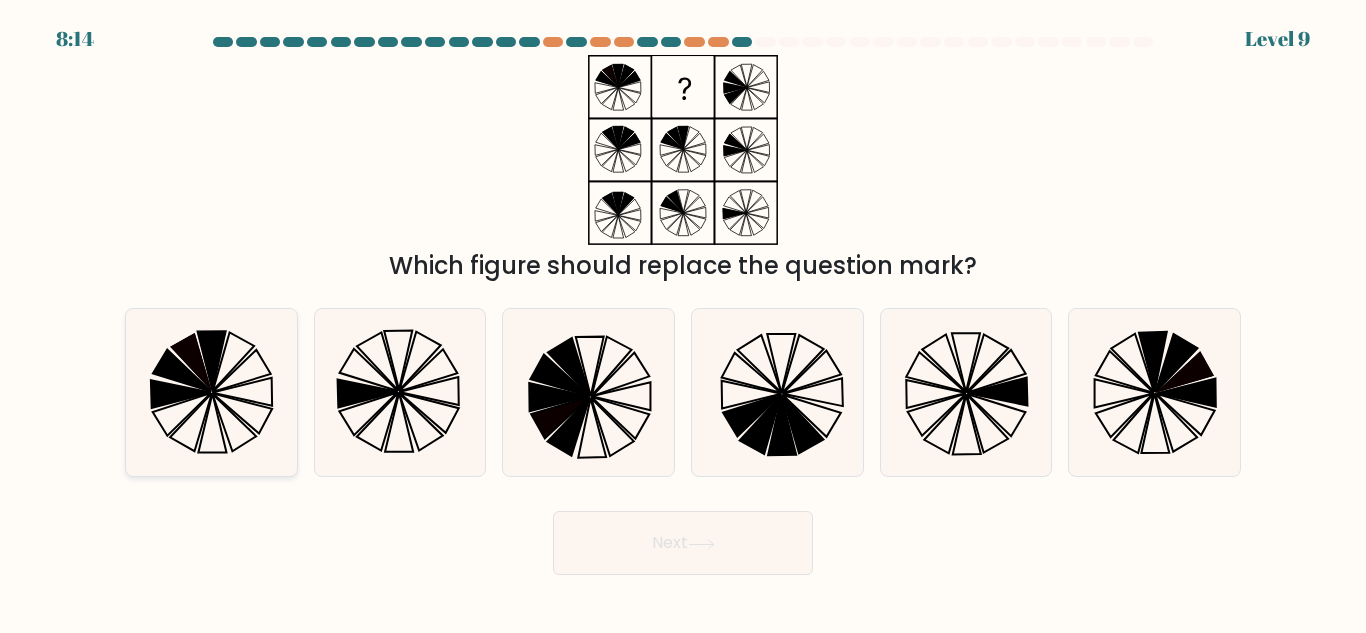 click 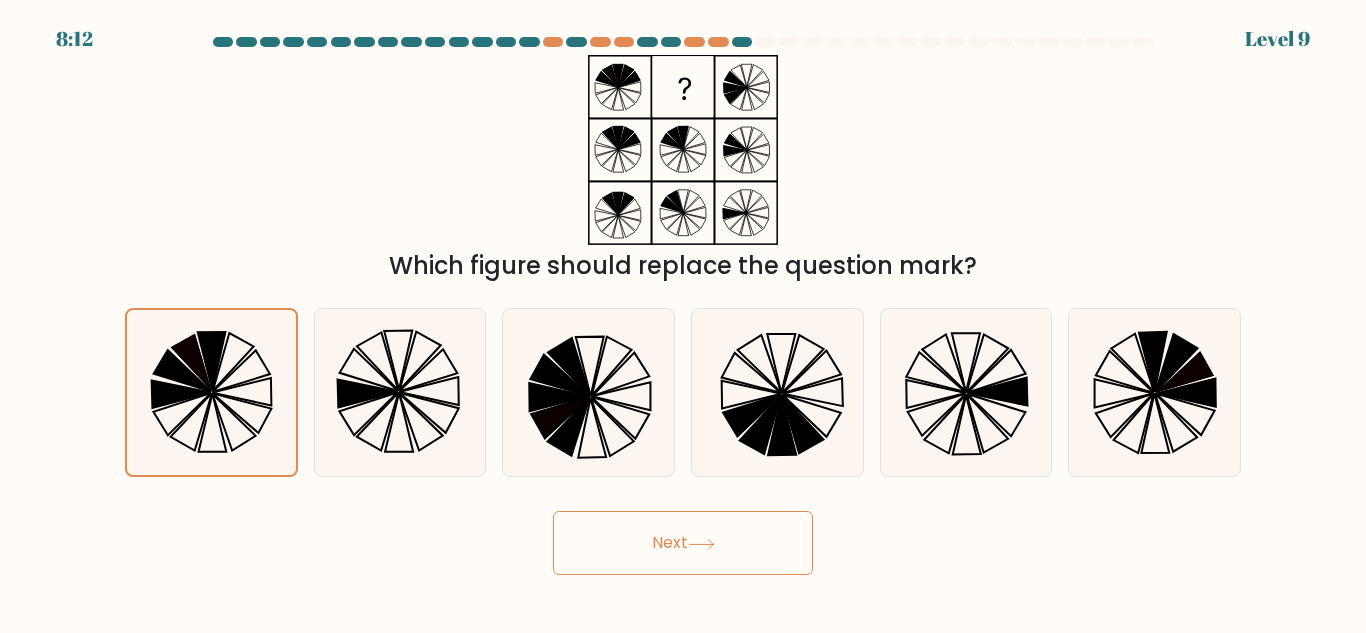 click on "Next" at bounding box center (683, 543) 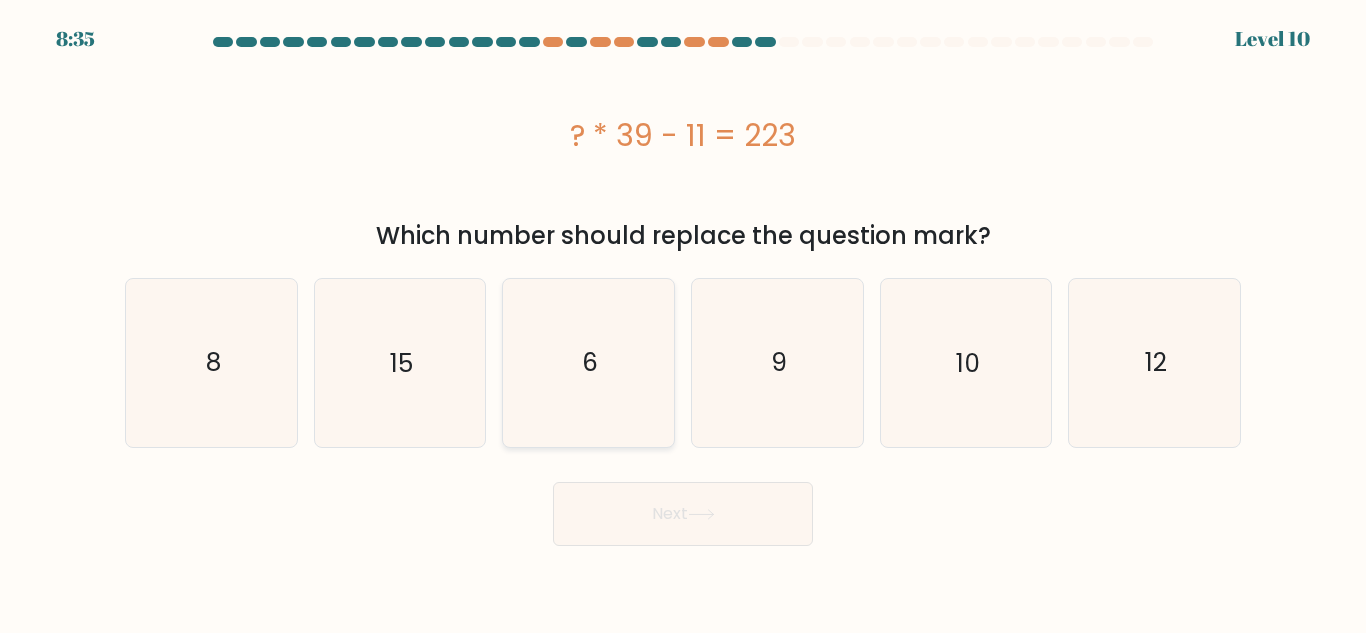 click on "6" 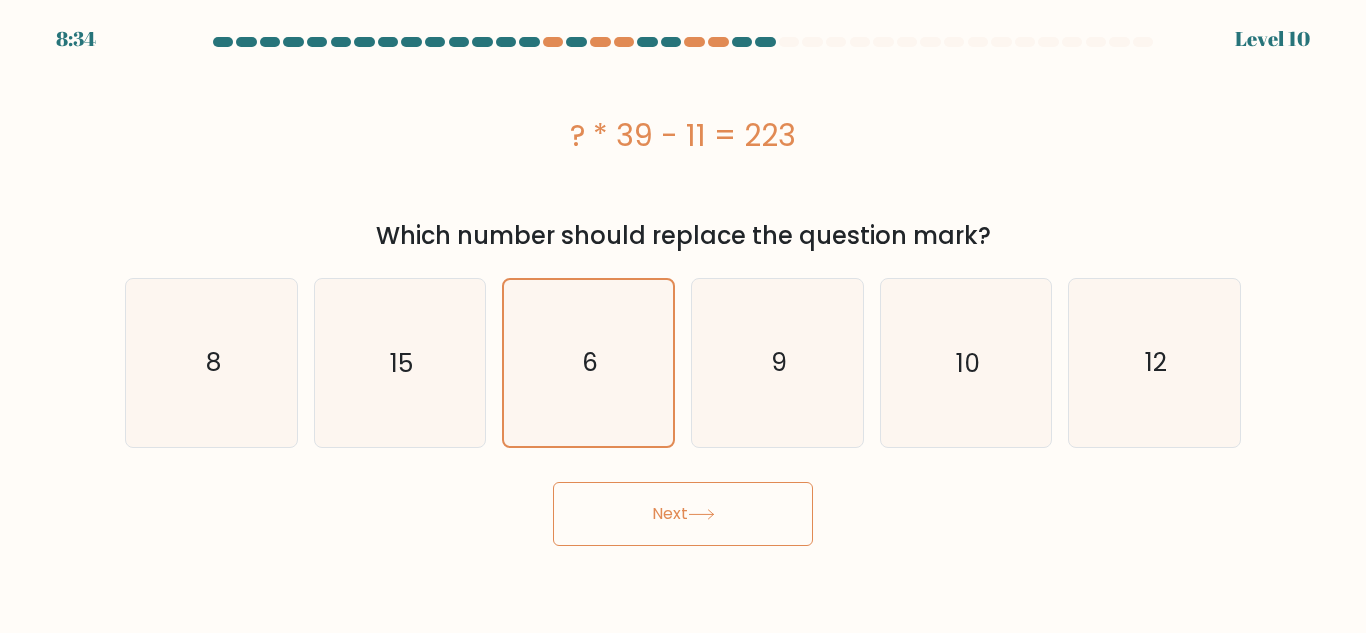 click on "Next" at bounding box center (683, 514) 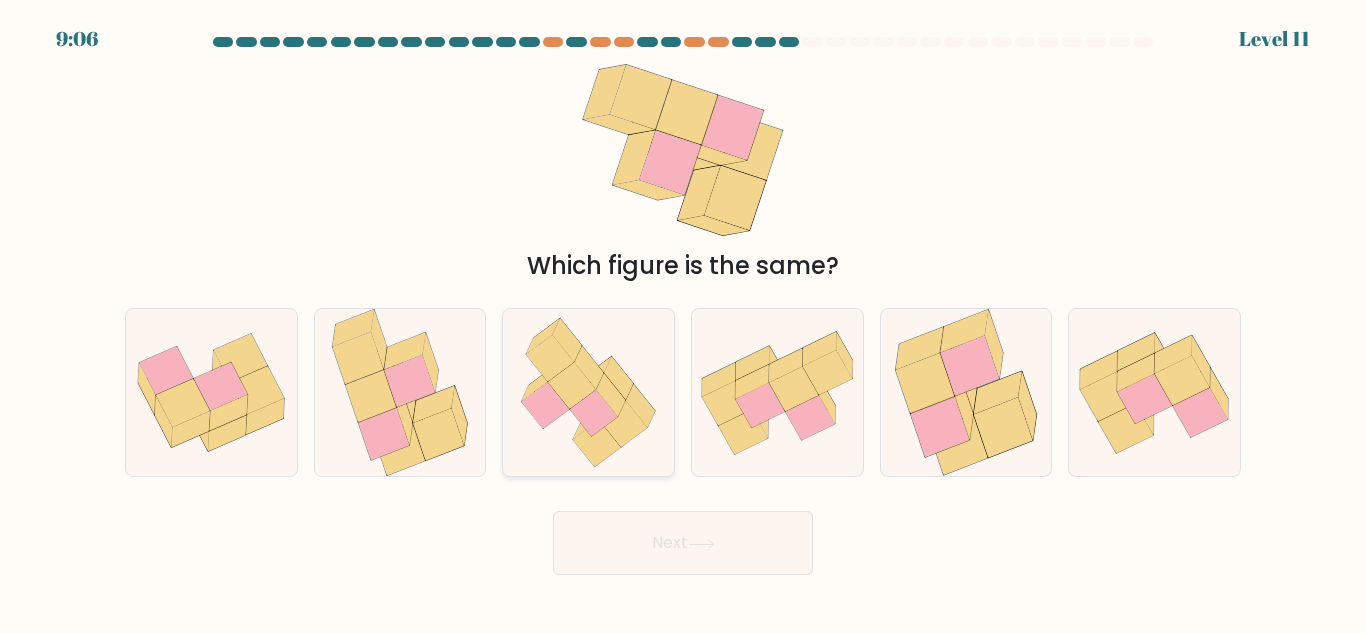 click 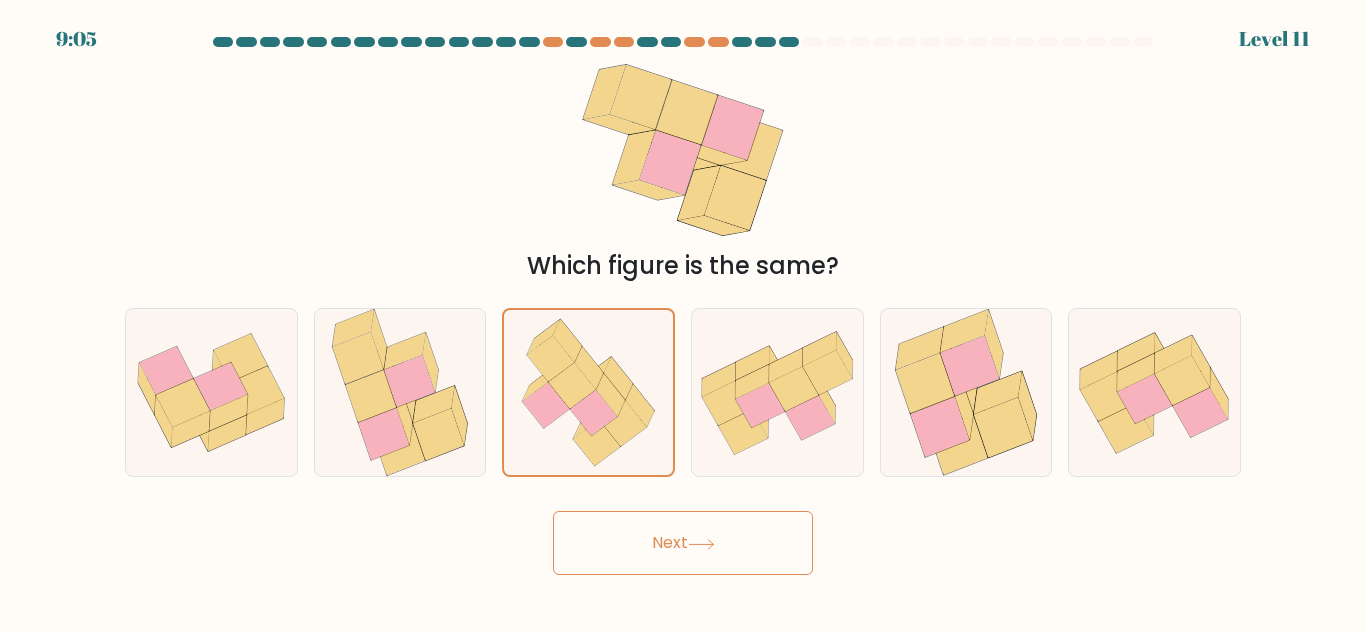 click on "Next" at bounding box center (683, 543) 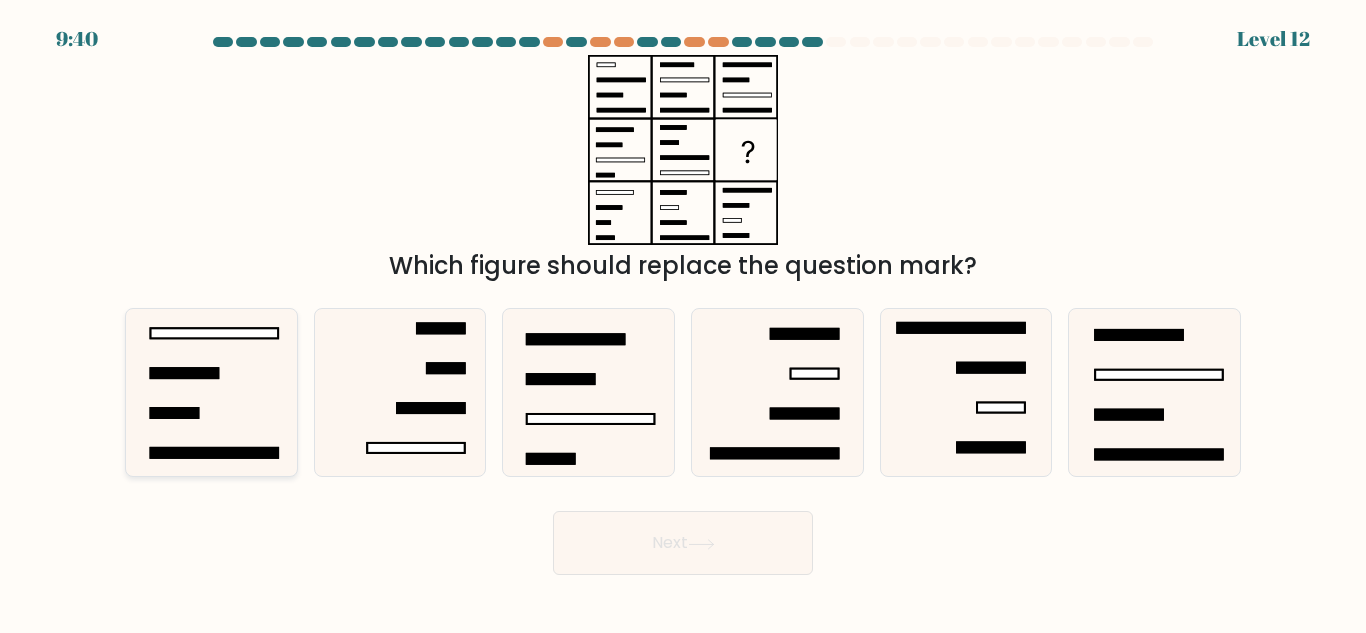 click 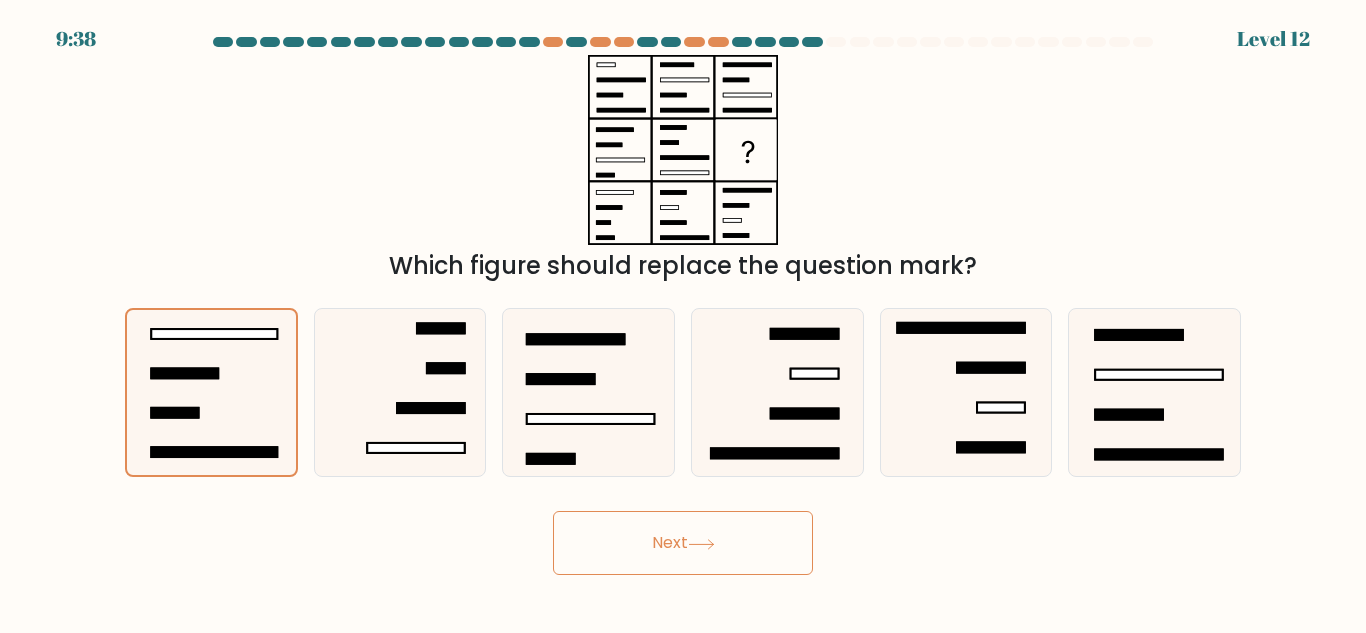 click on "Next" at bounding box center (683, 543) 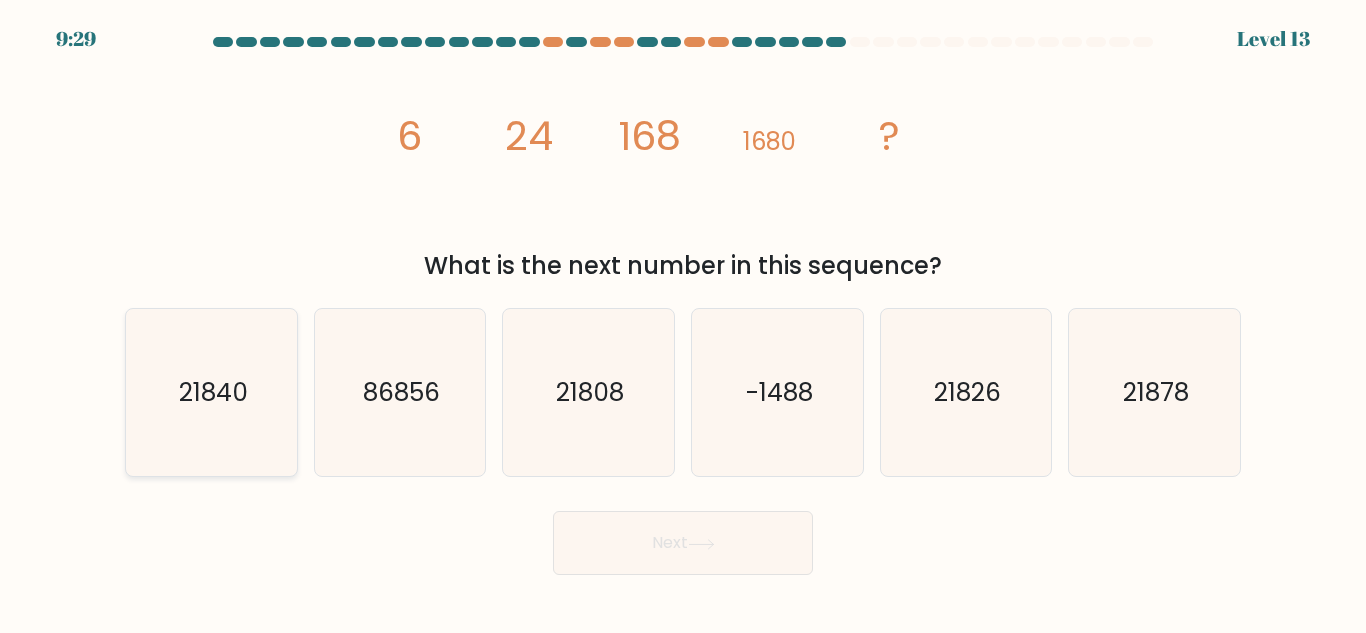click on "21840" 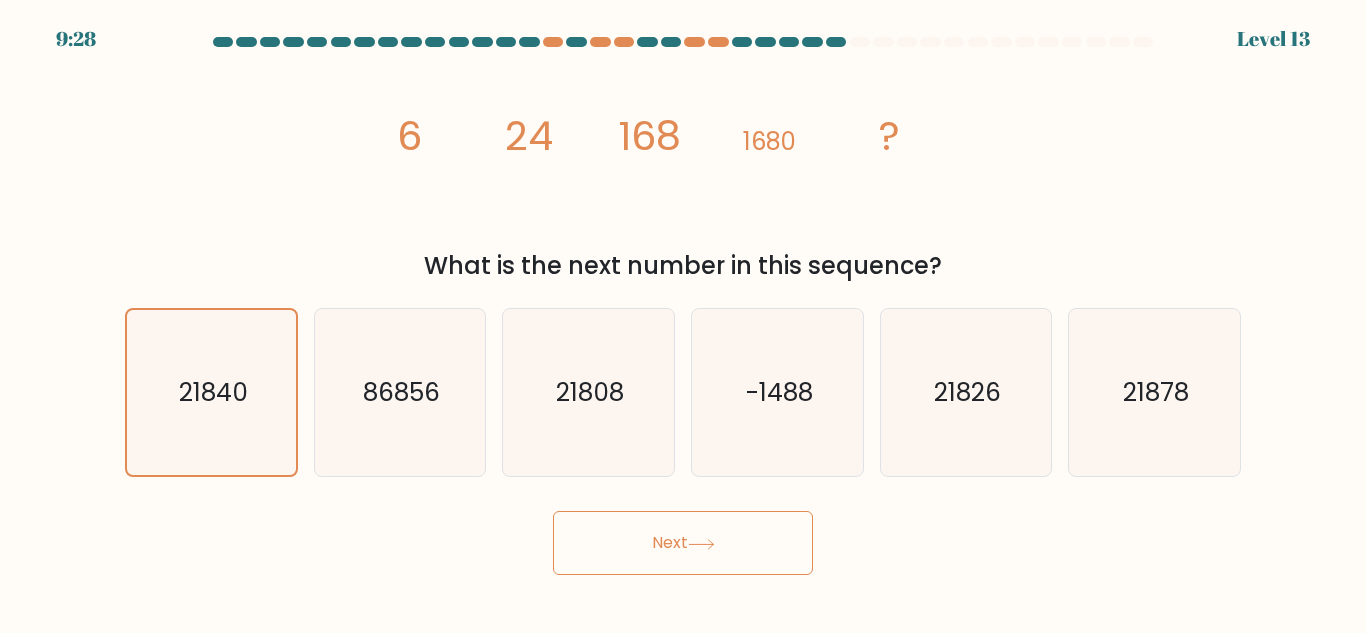 click on "Next" at bounding box center [683, 543] 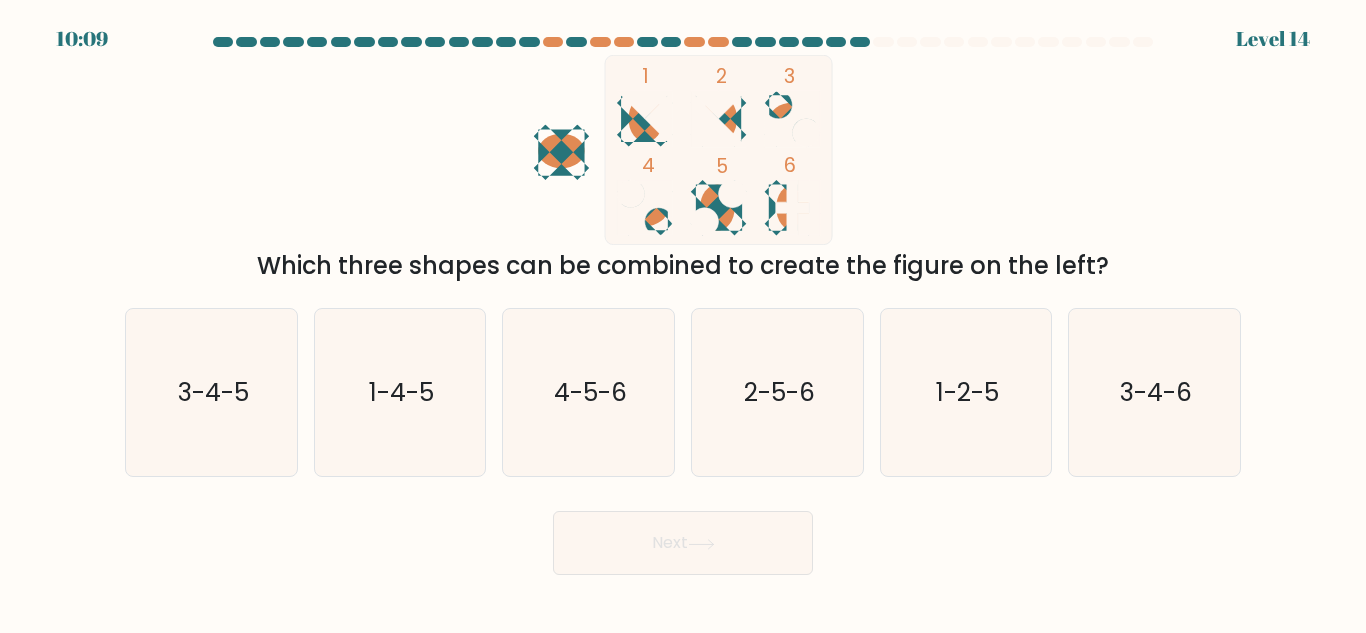 click on "Next" at bounding box center (683, 543) 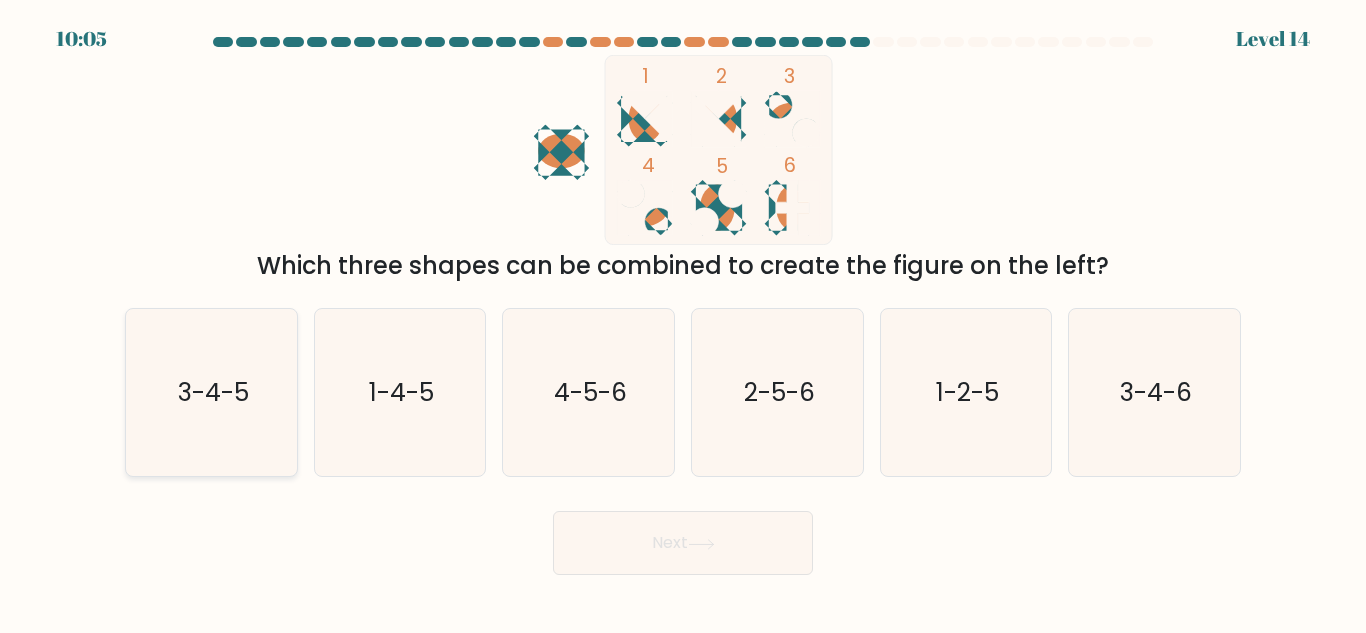click on "3-4-5" 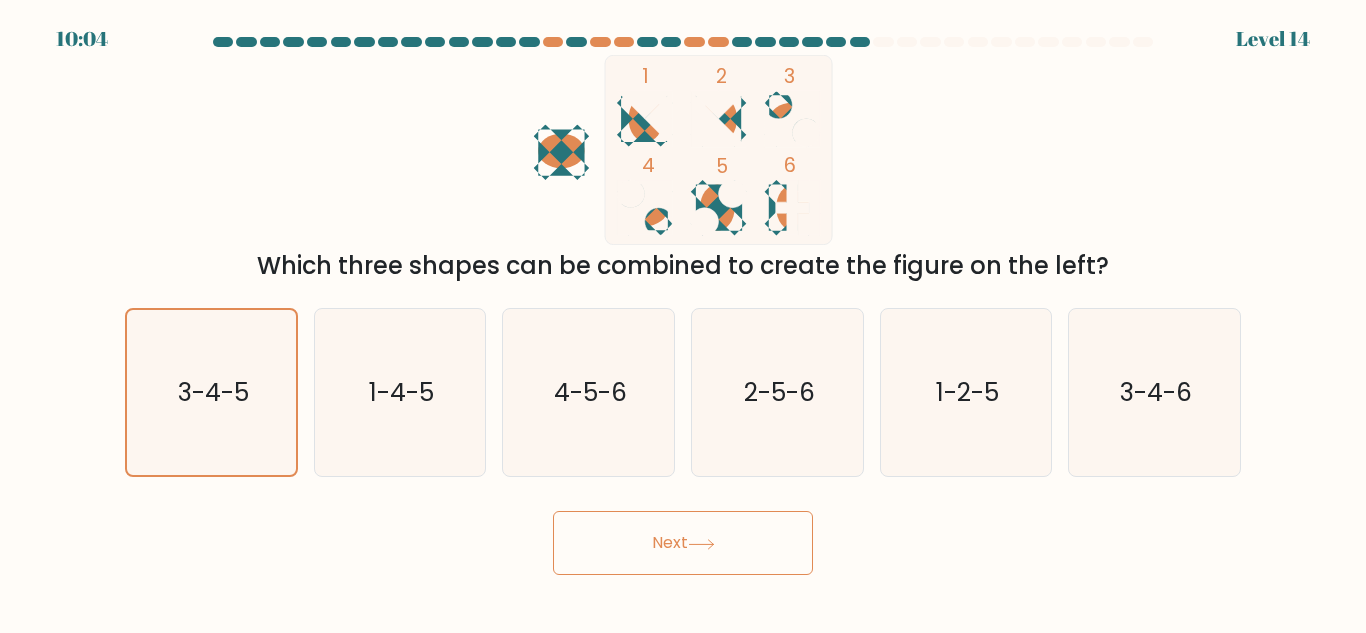 click on "Next" at bounding box center (683, 543) 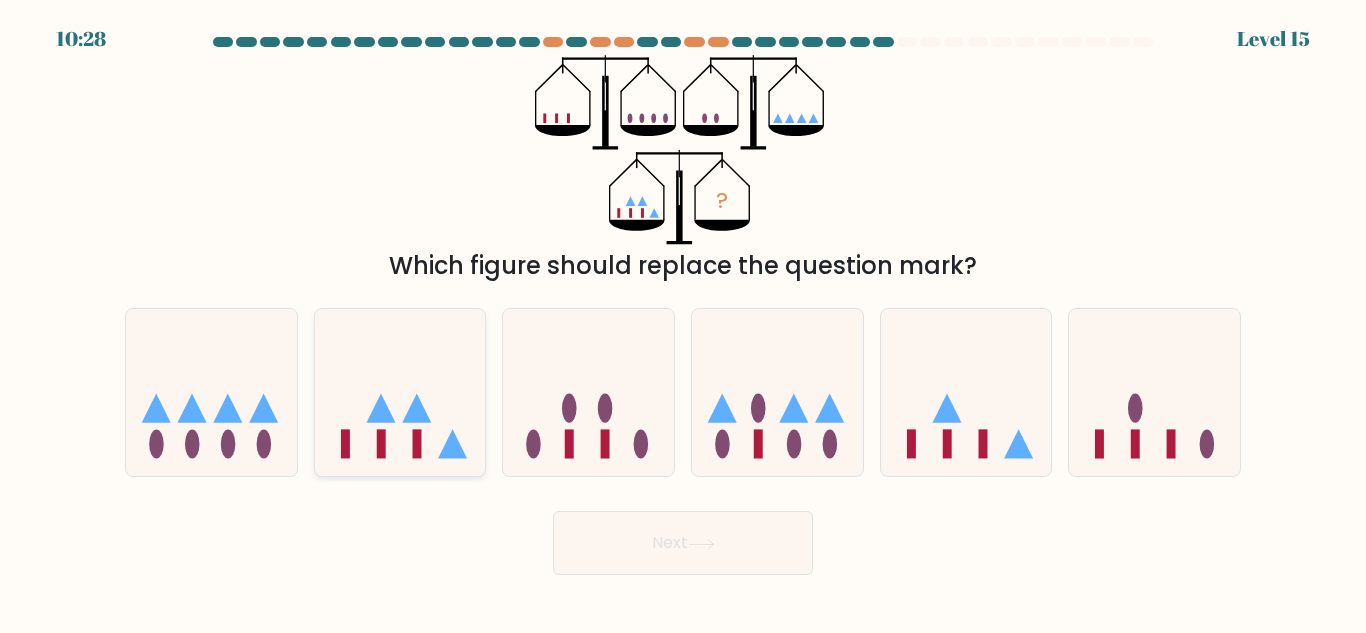 click 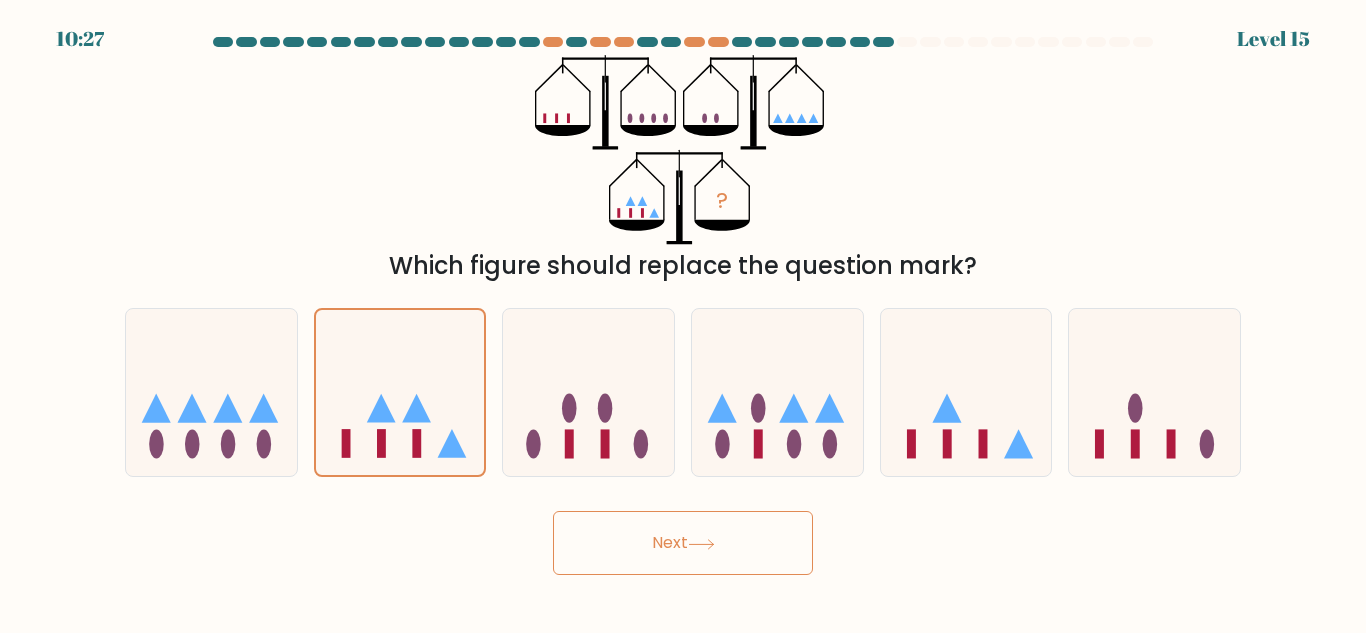 click on "Next" at bounding box center [683, 543] 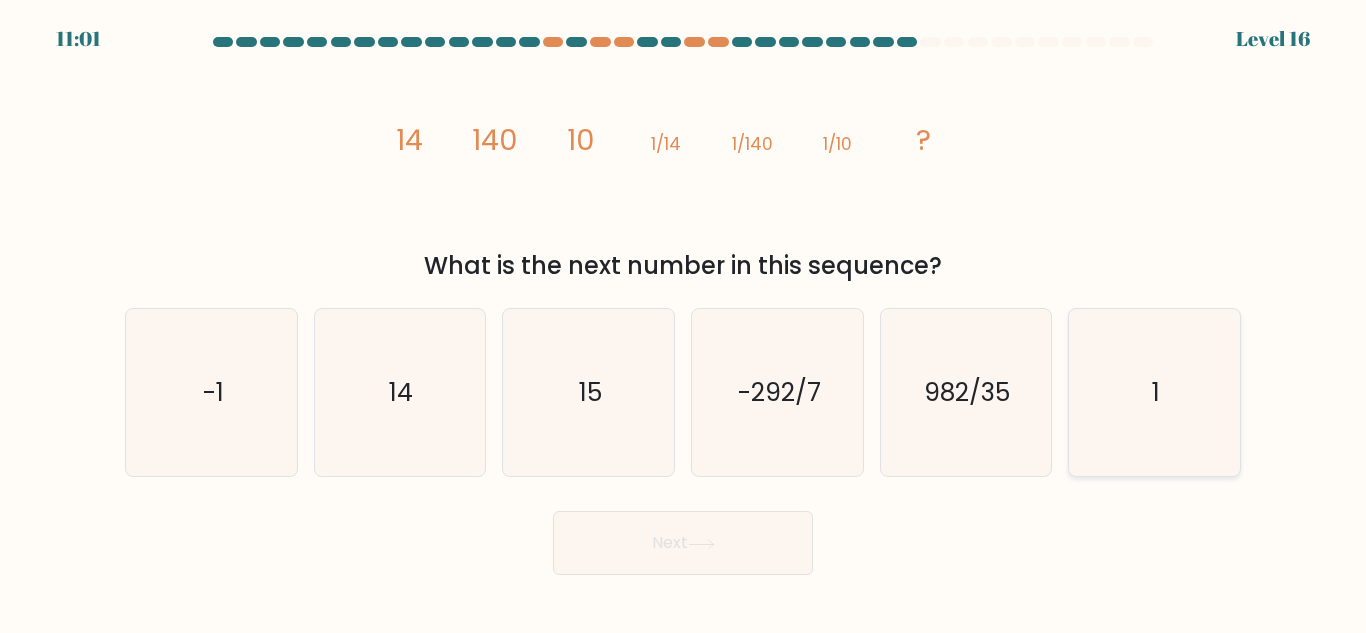 click on "1" 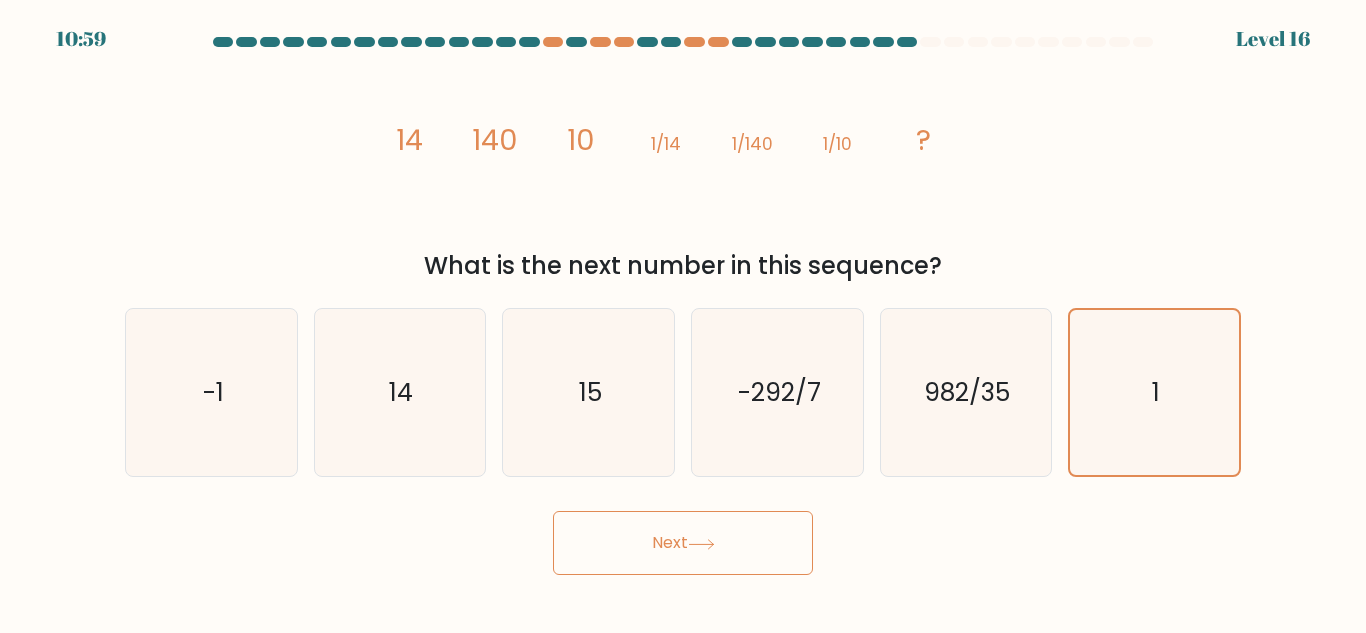click on "Next" at bounding box center [683, 543] 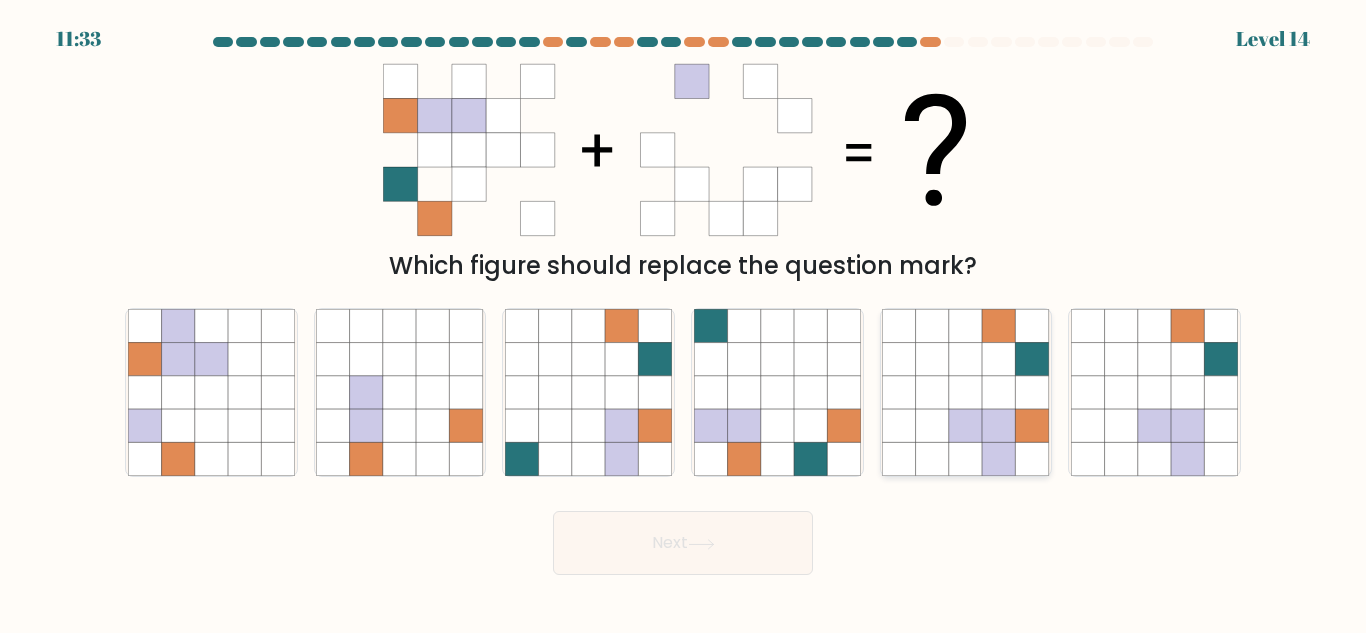click 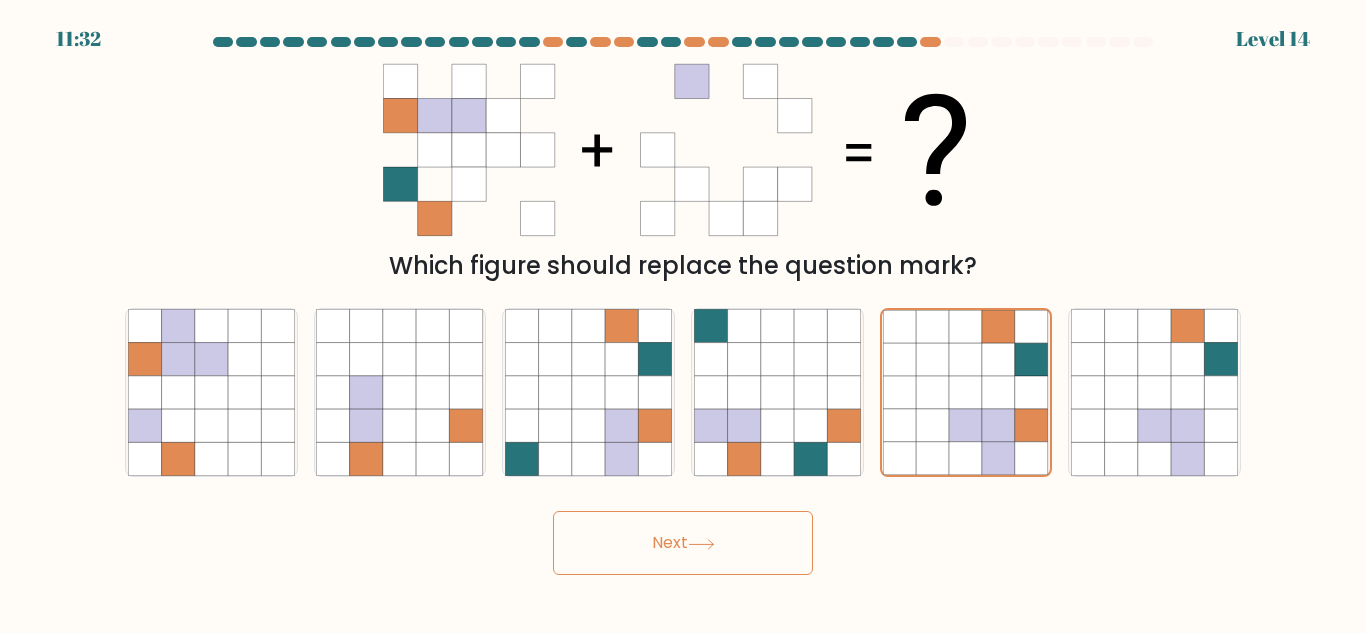 click on "Next" at bounding box center (683, 543) 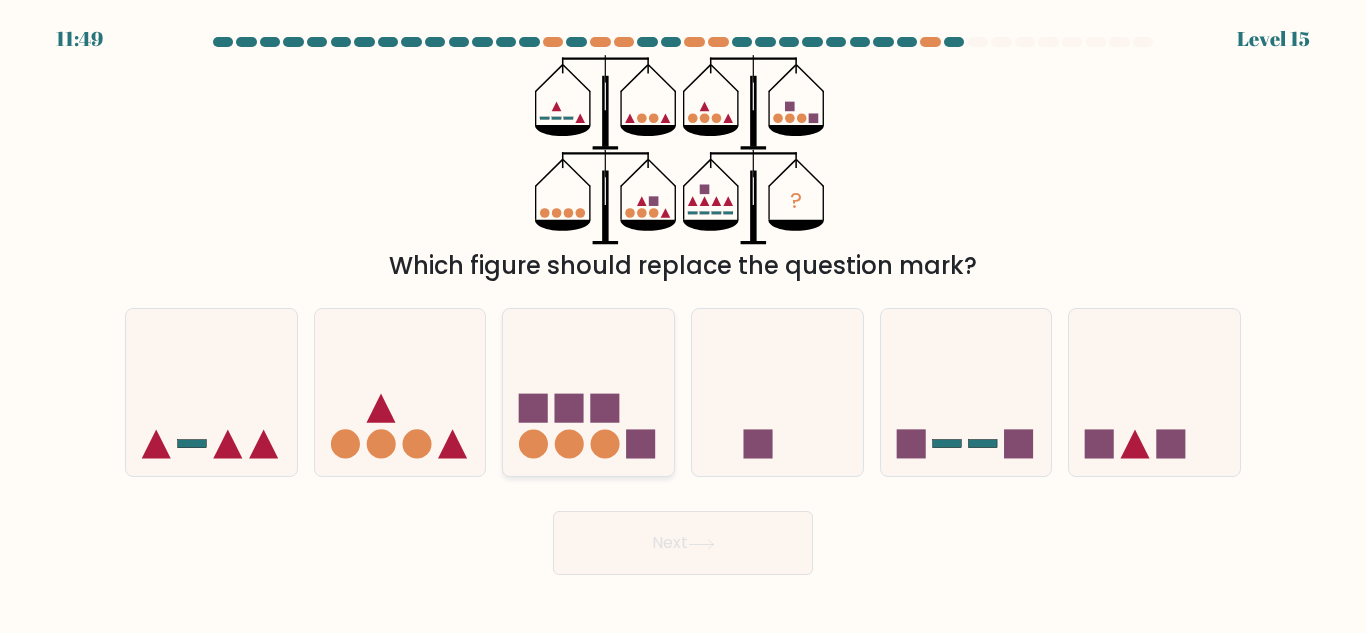 click at bounding box center [588, 392] 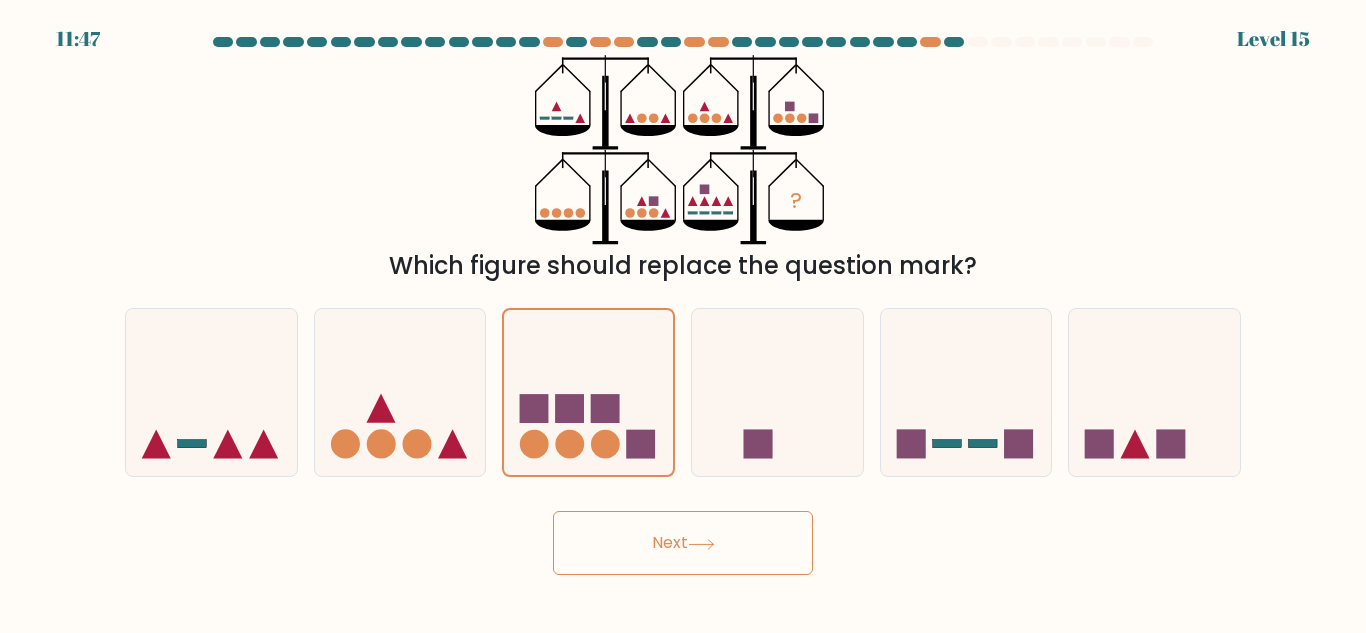 click on "Next" at bounding box center [683, 543] 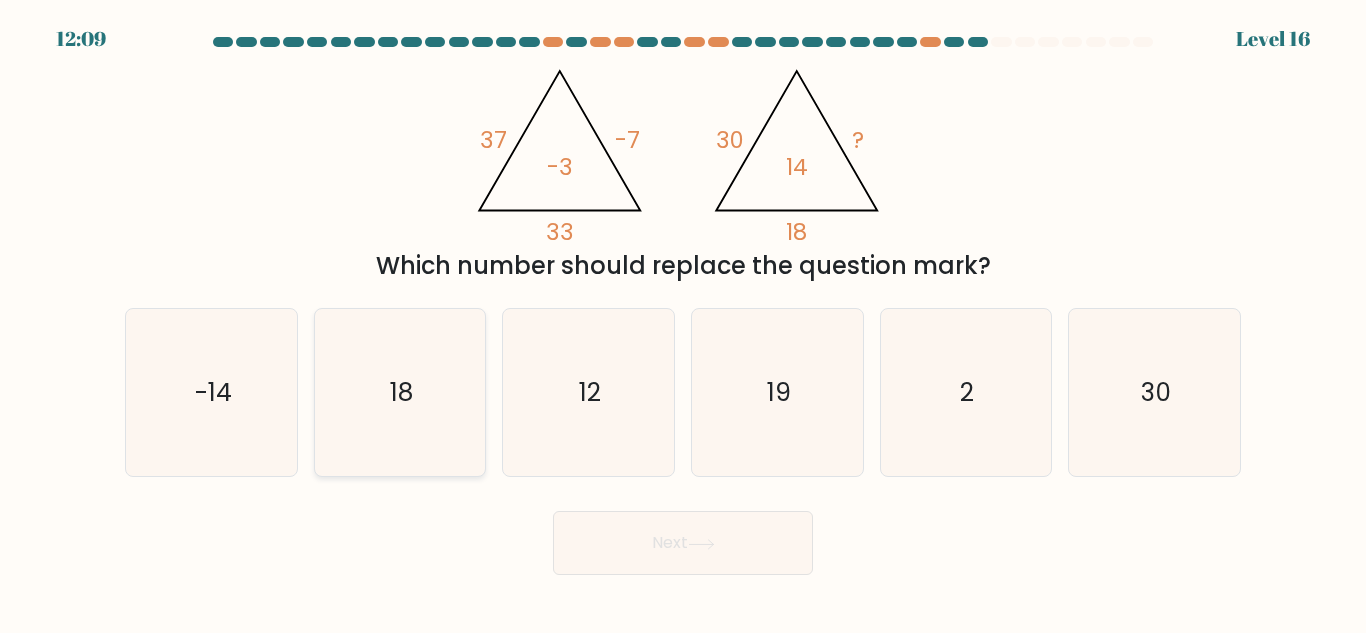click on "18" 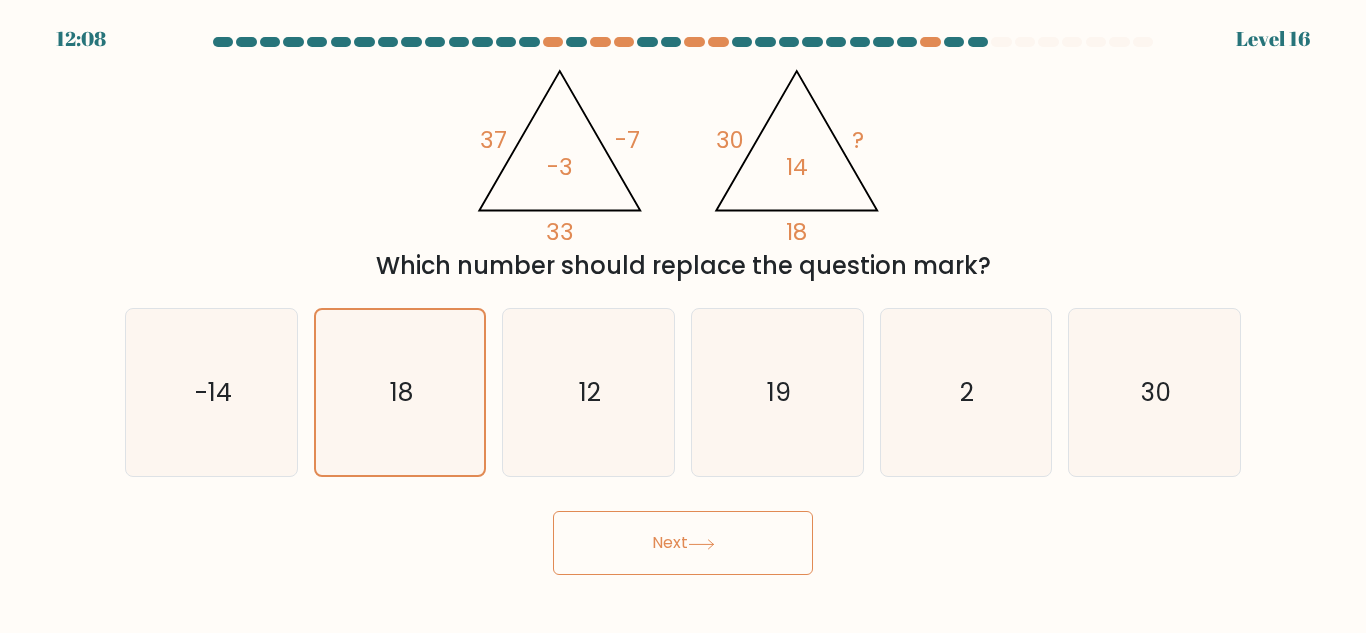 click on "Next" at bounding box center (683, 543) 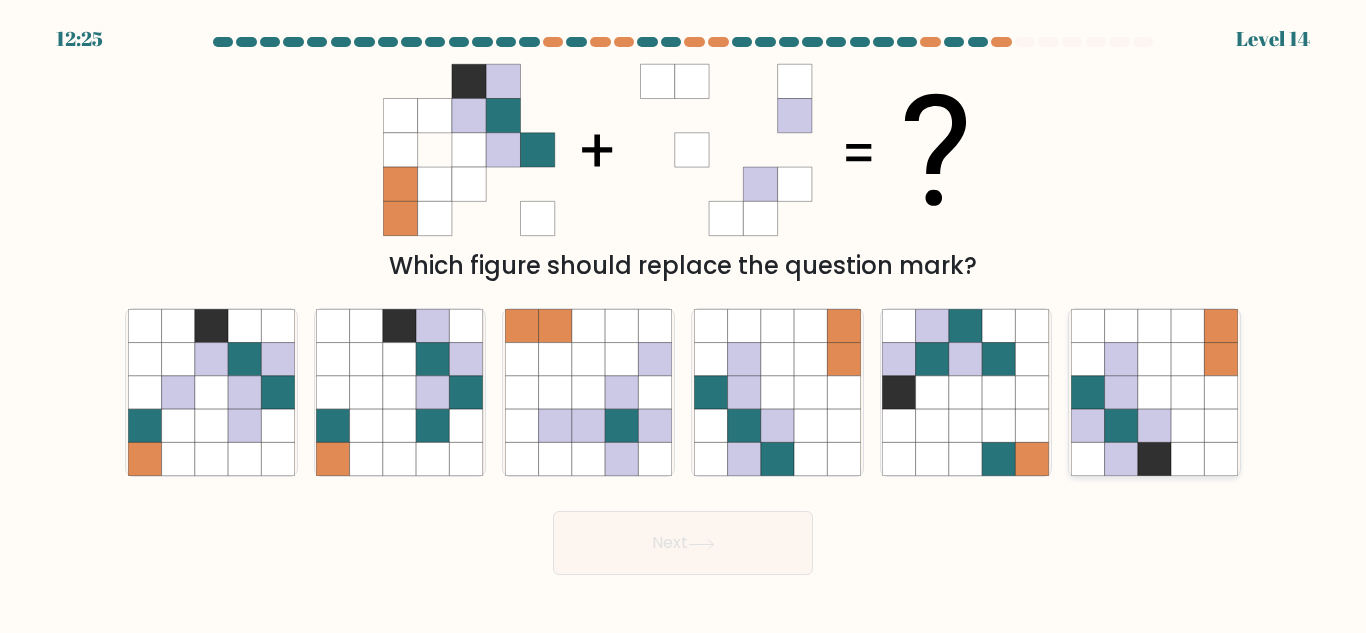 click 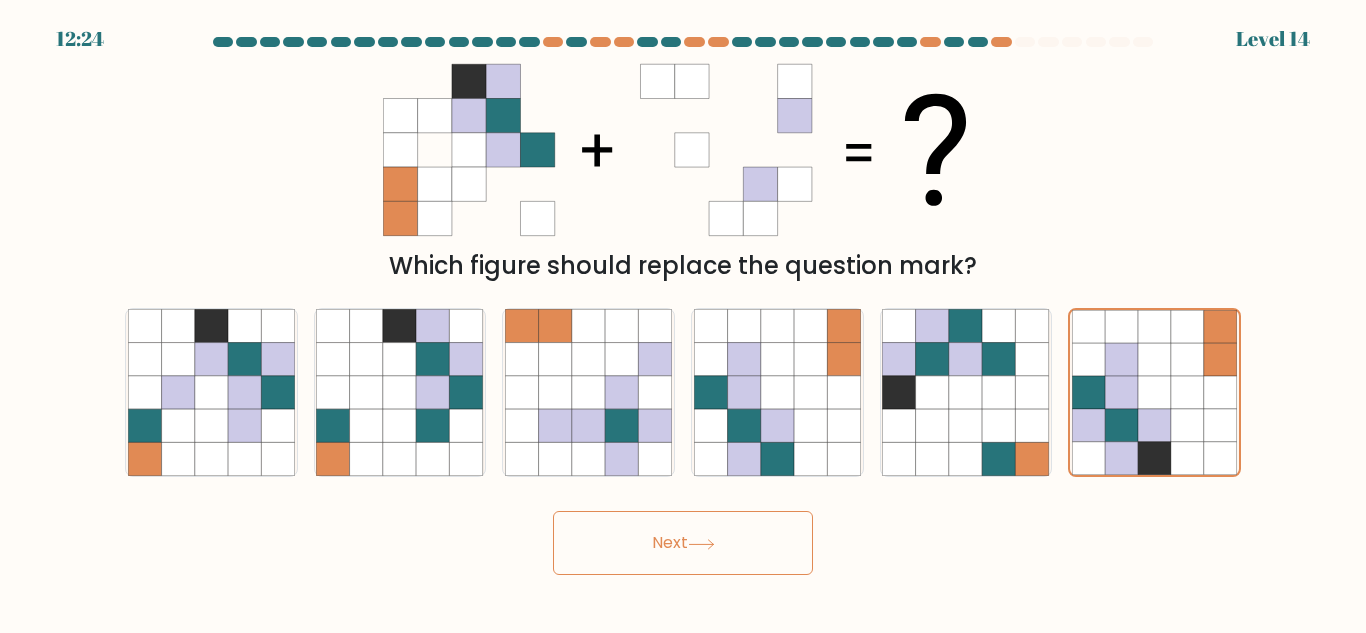 click on "Next" at bounding box center (683, 543) 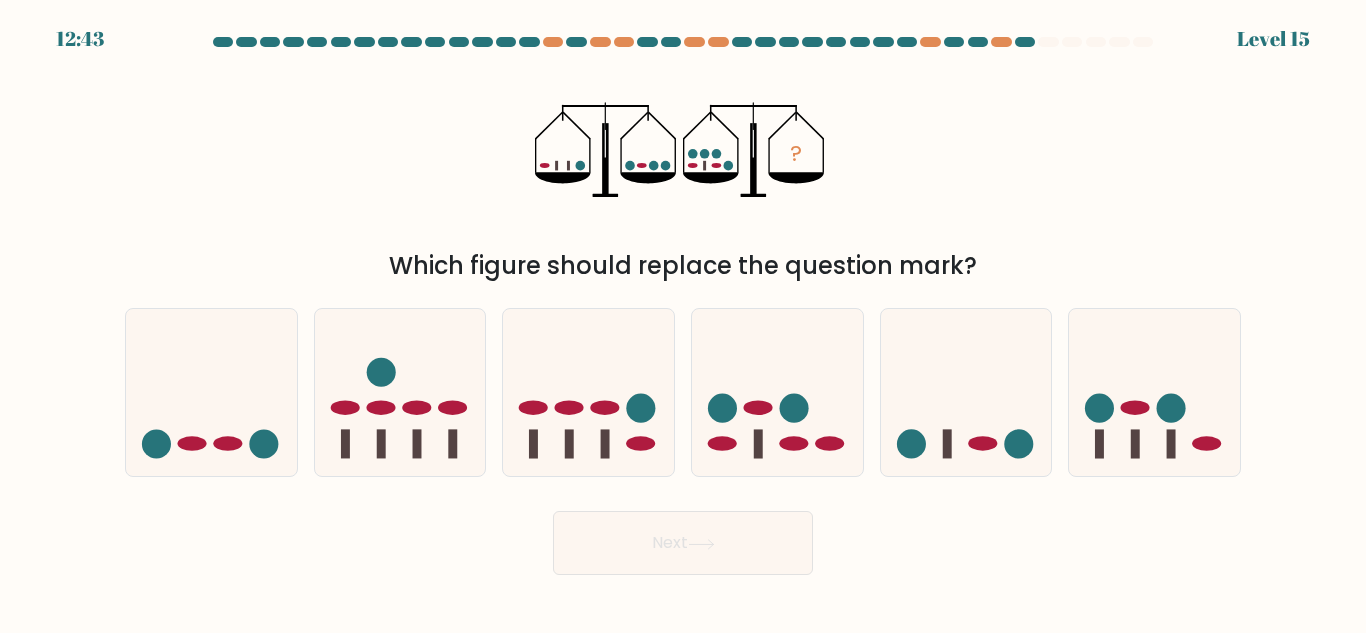 click at bounding box center [683, 306] 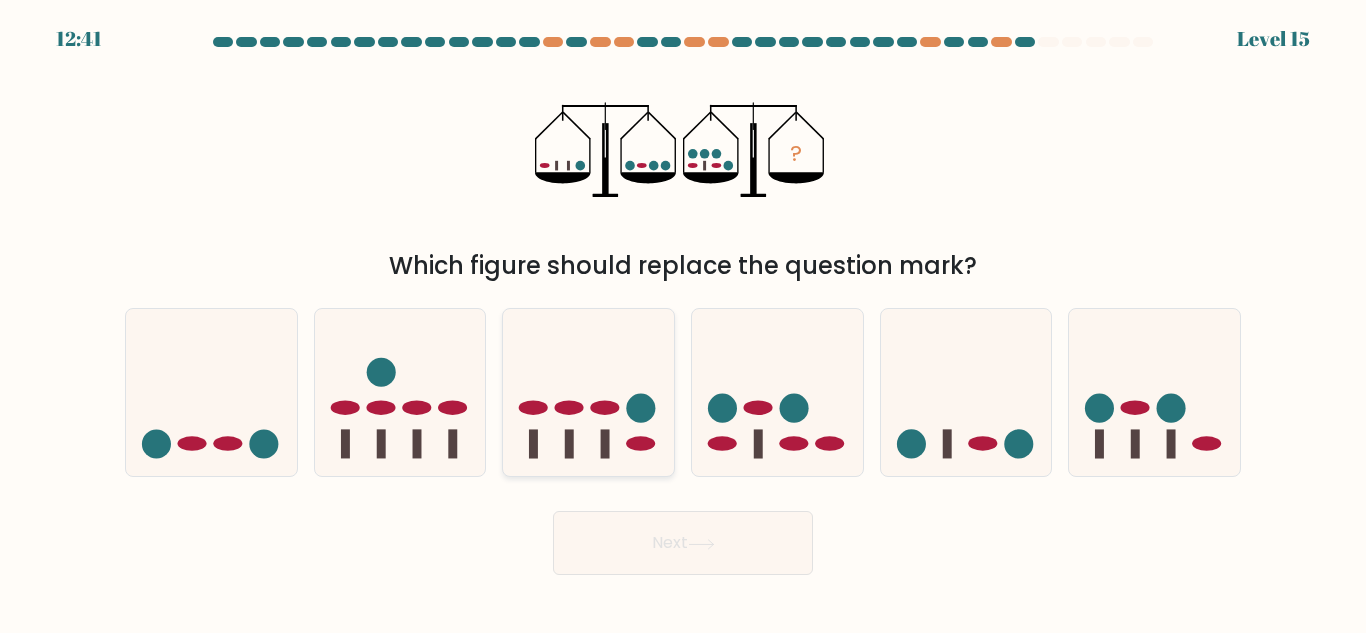 click 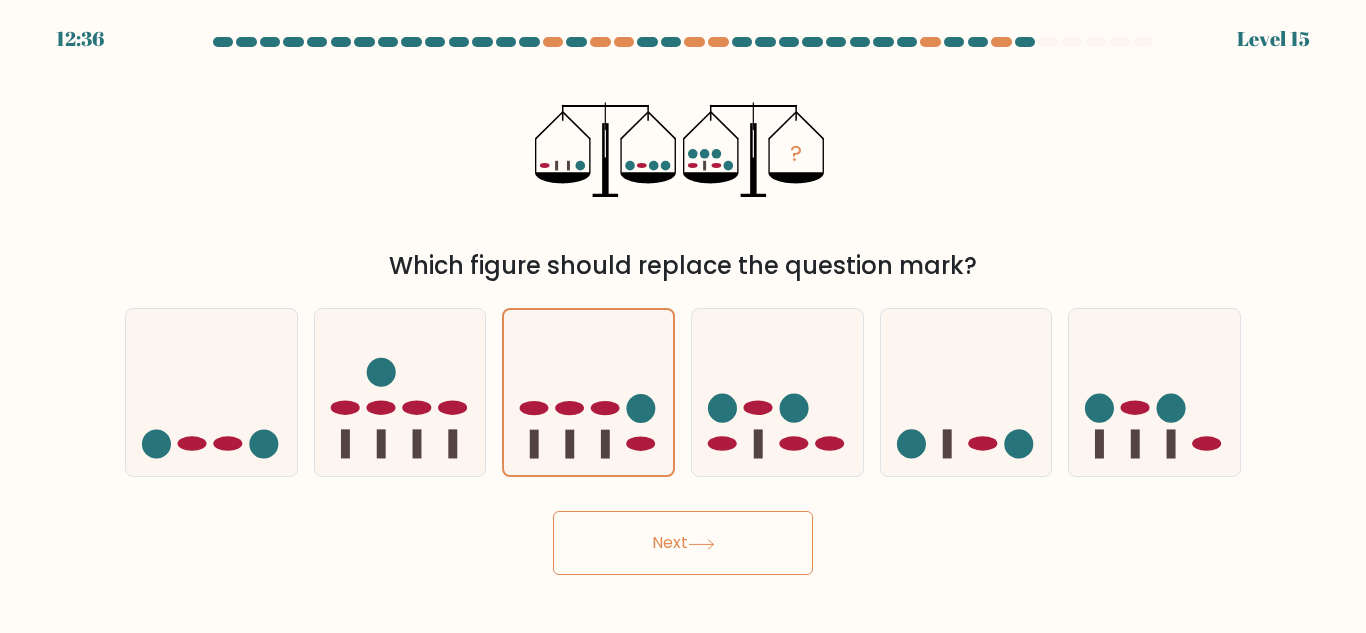 click on "Next" at bounding box center [683, 543] 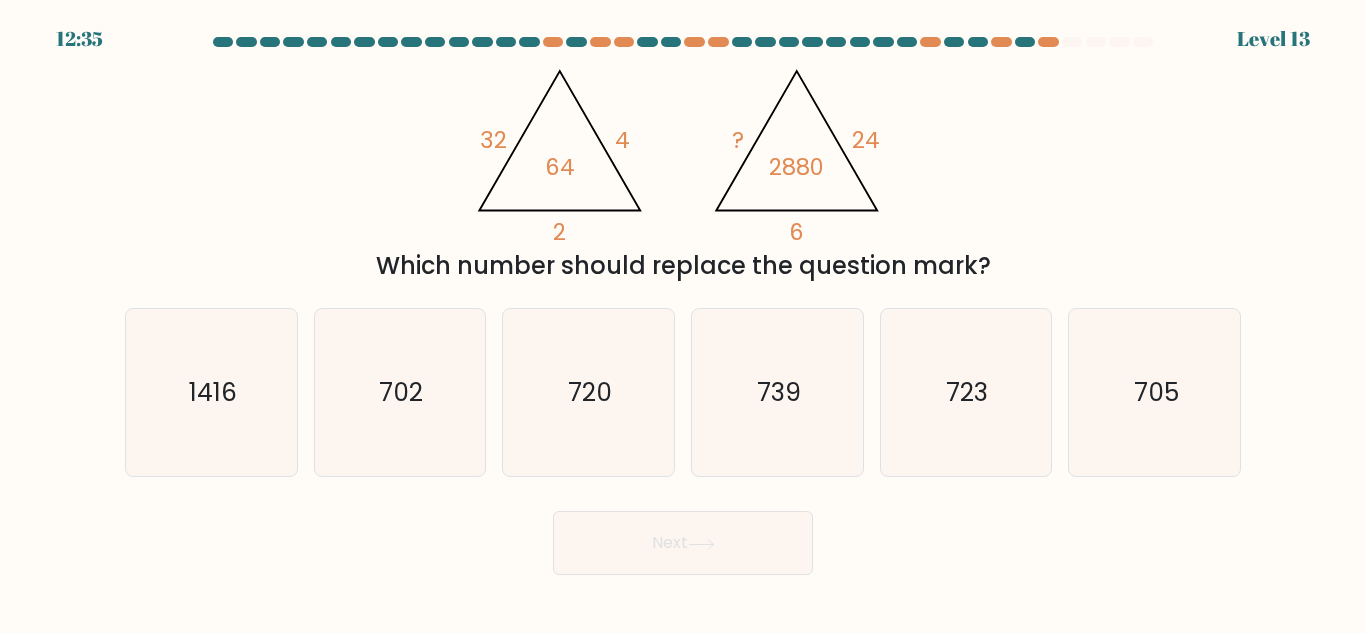 click on "Next" at bounding box center (683, 543) 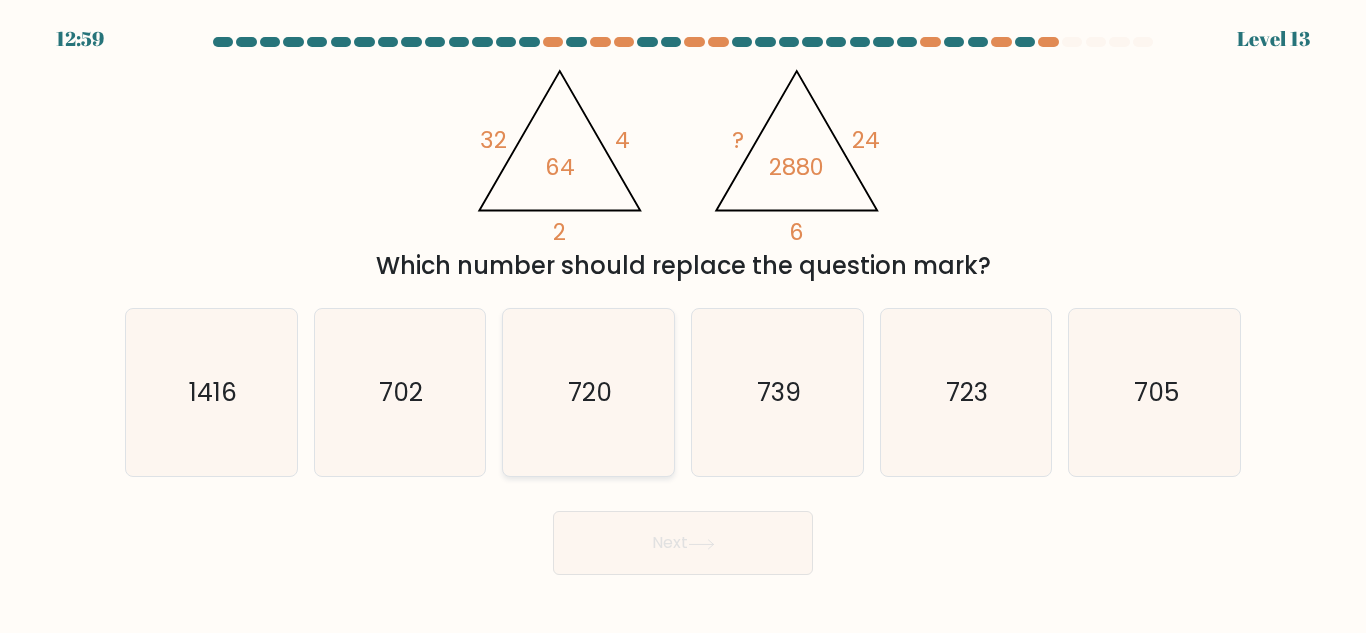 click on "720" 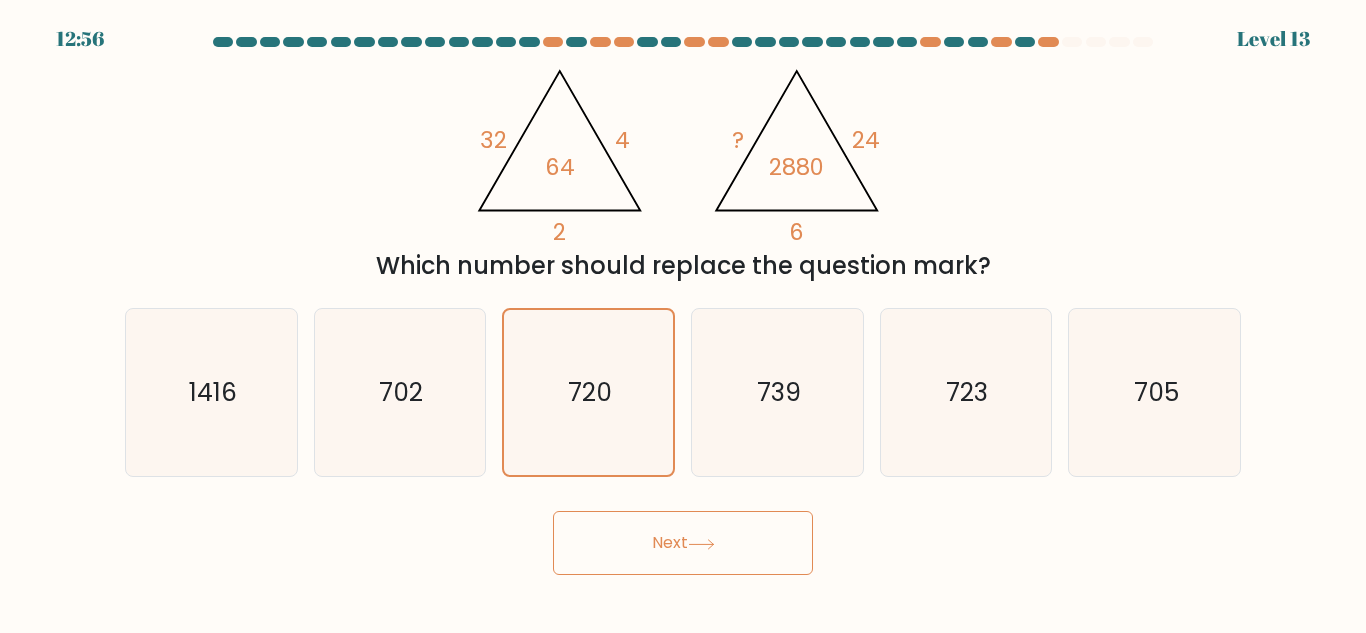 click on "Next" at bounding box center (683, 543) 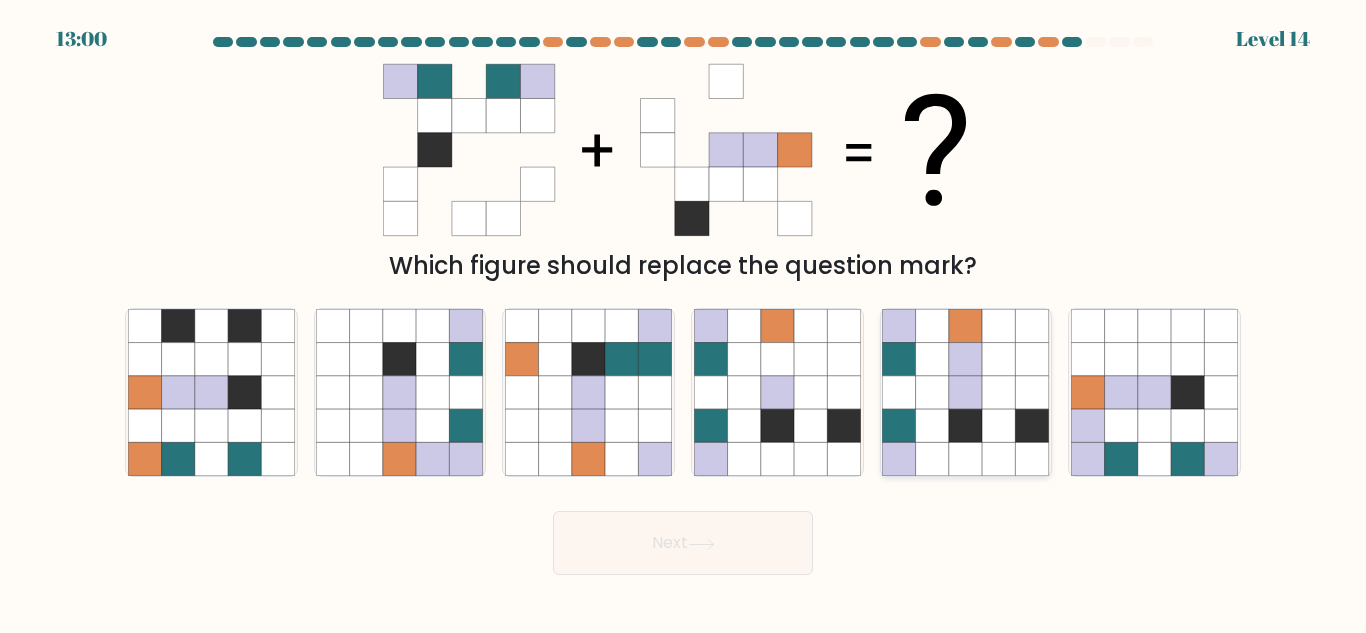 click 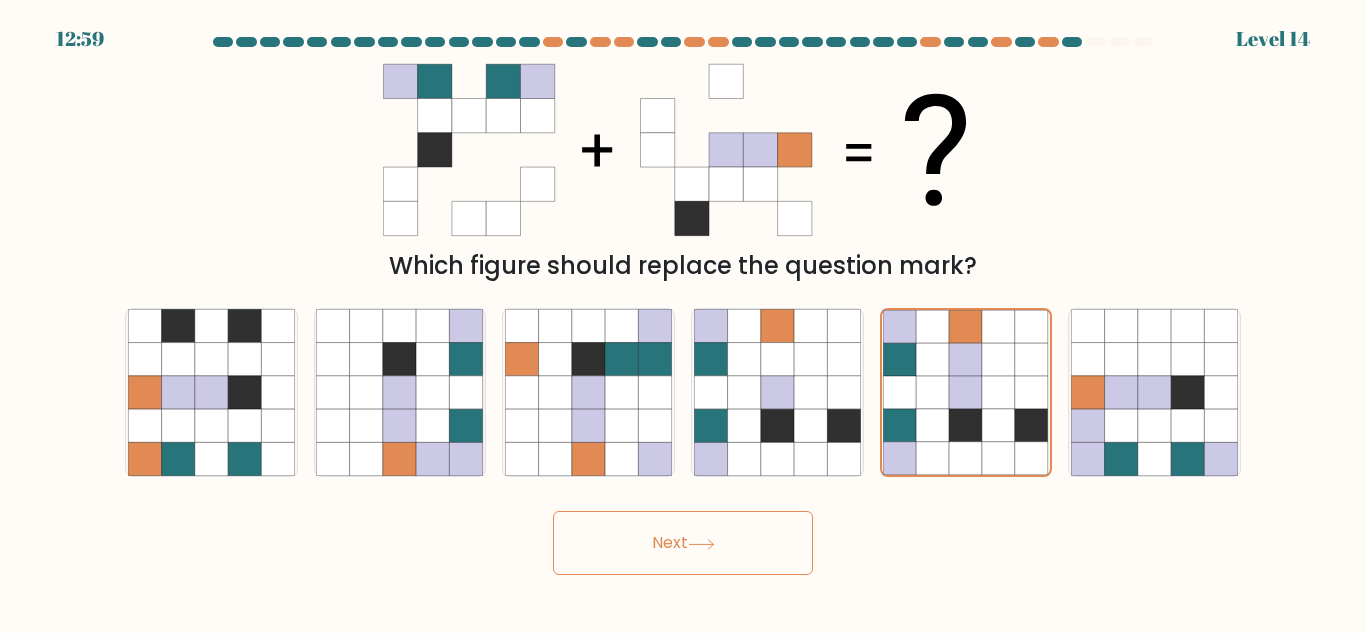 click on "Next" at bounding box center (683, 543) 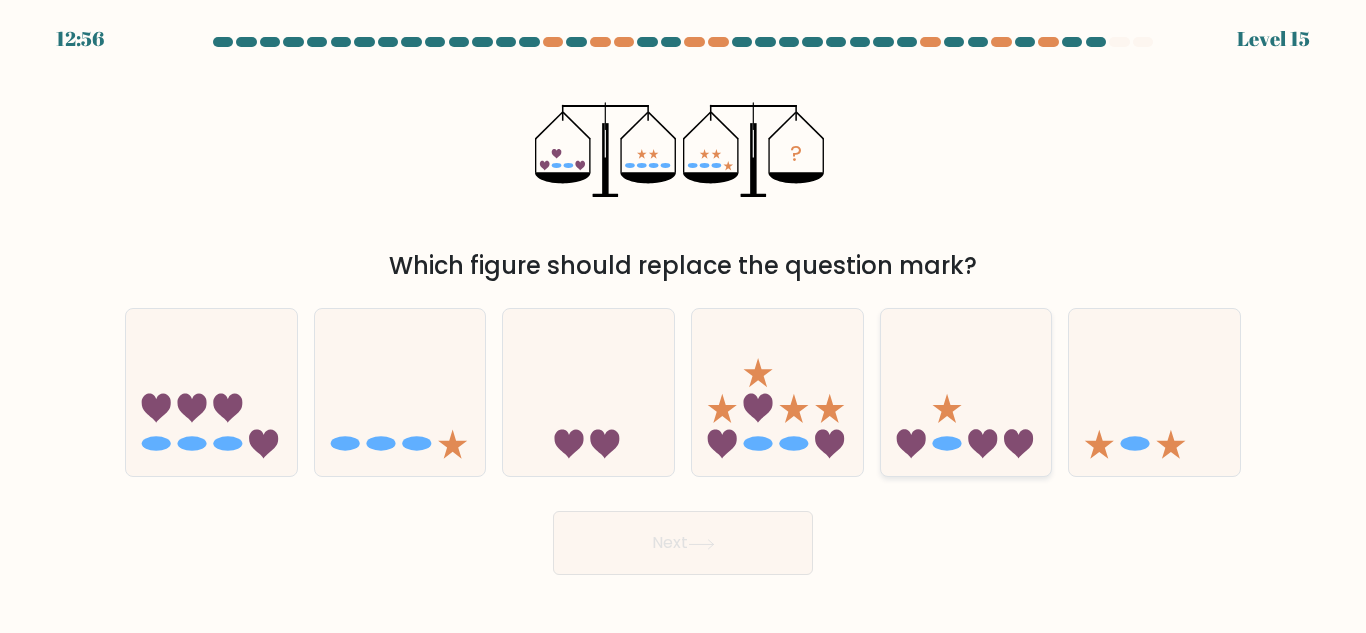 click 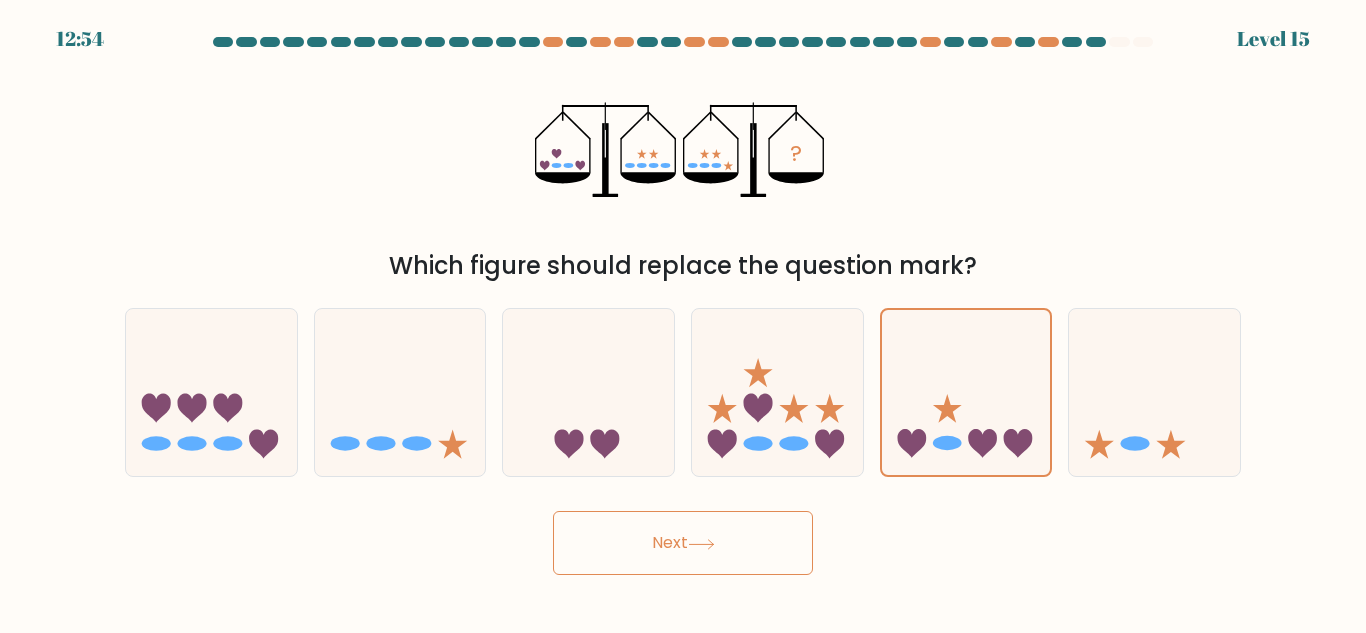 click on "Next" at bounding box center (683, 543) 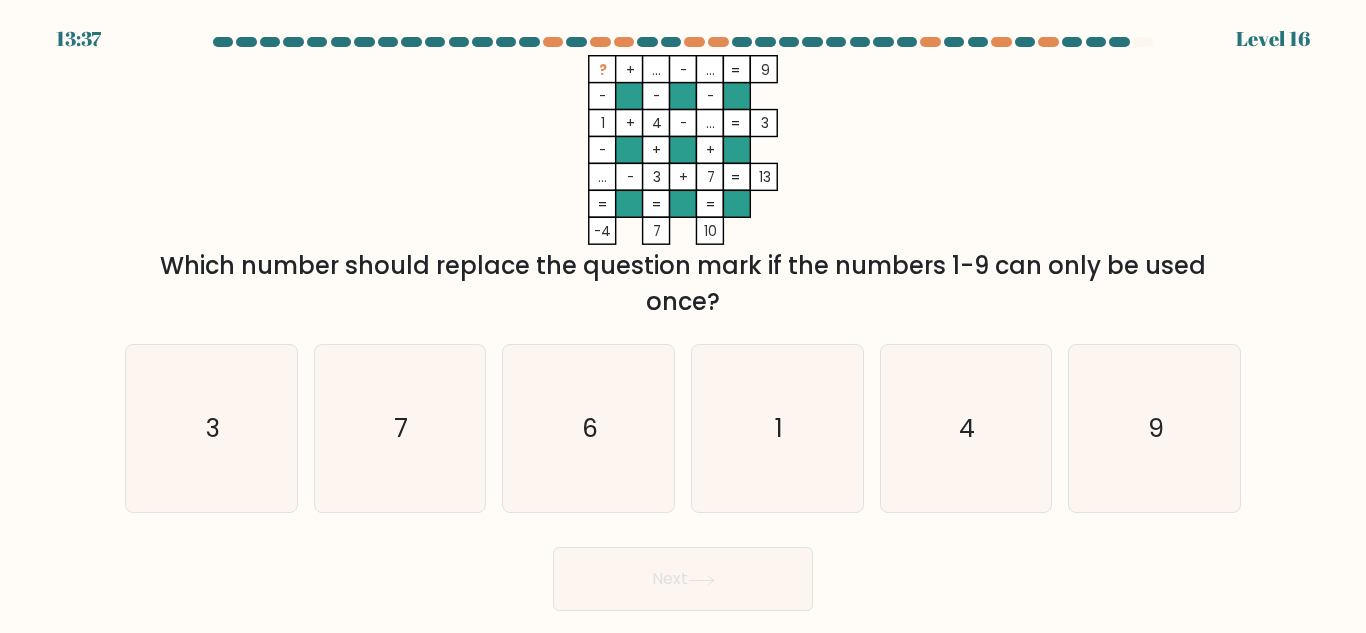 click at bounding box center [683, 324] 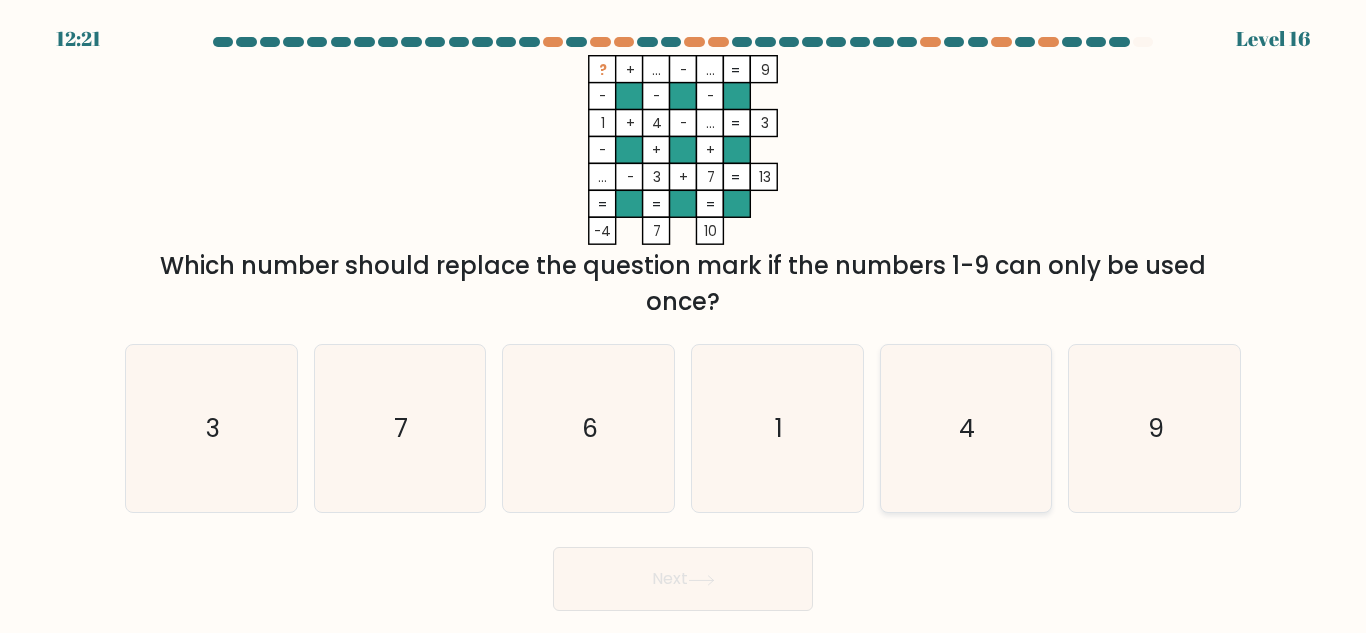 click on "4" 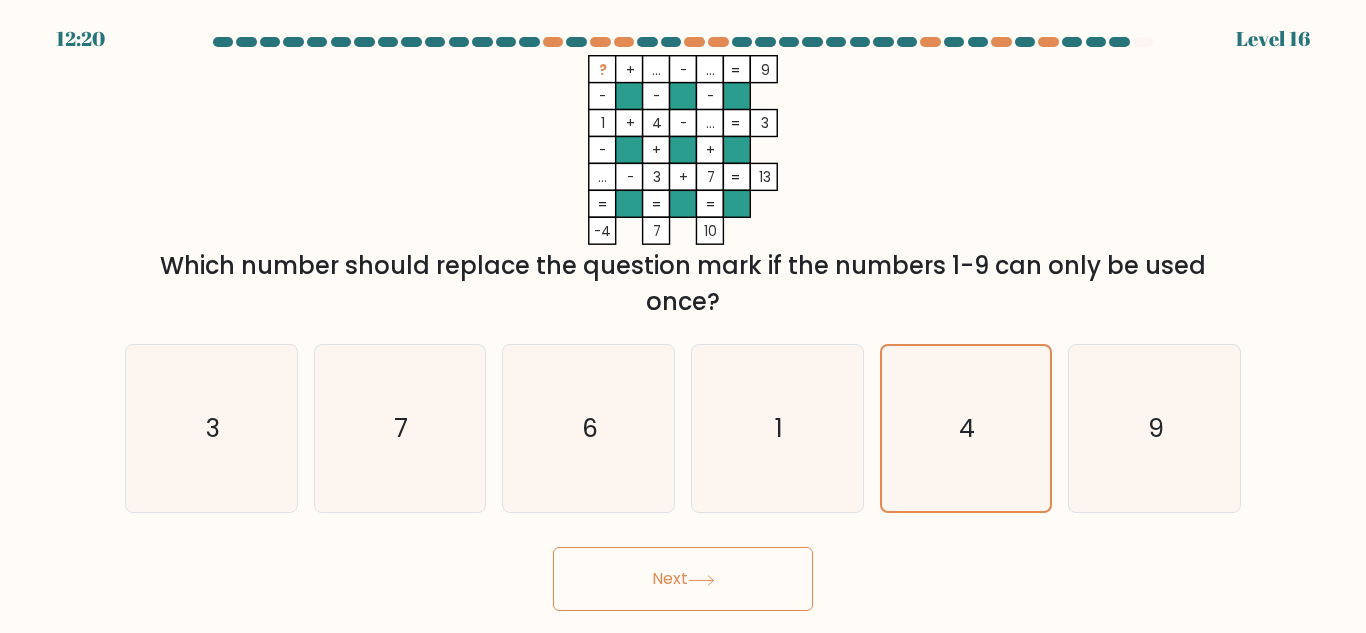 click on "Next" at bounding box center (683, 579) 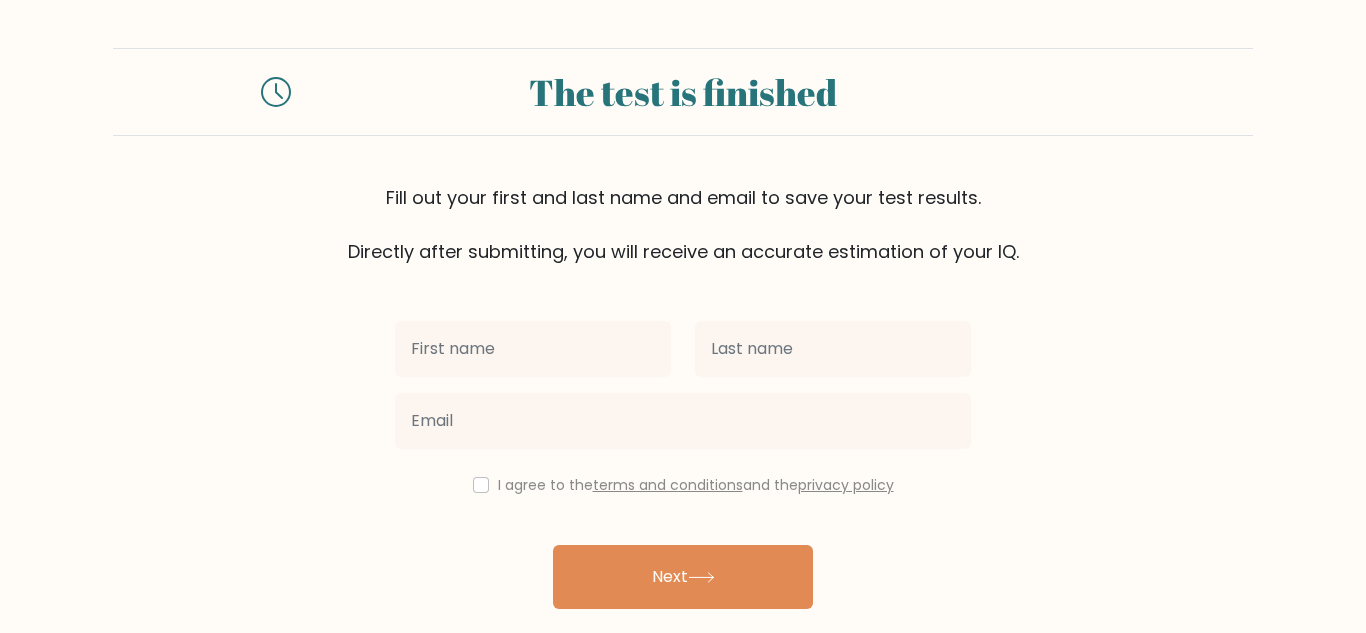 scroll, scrollTop: 0, scrollLeft: 0, axis: both 